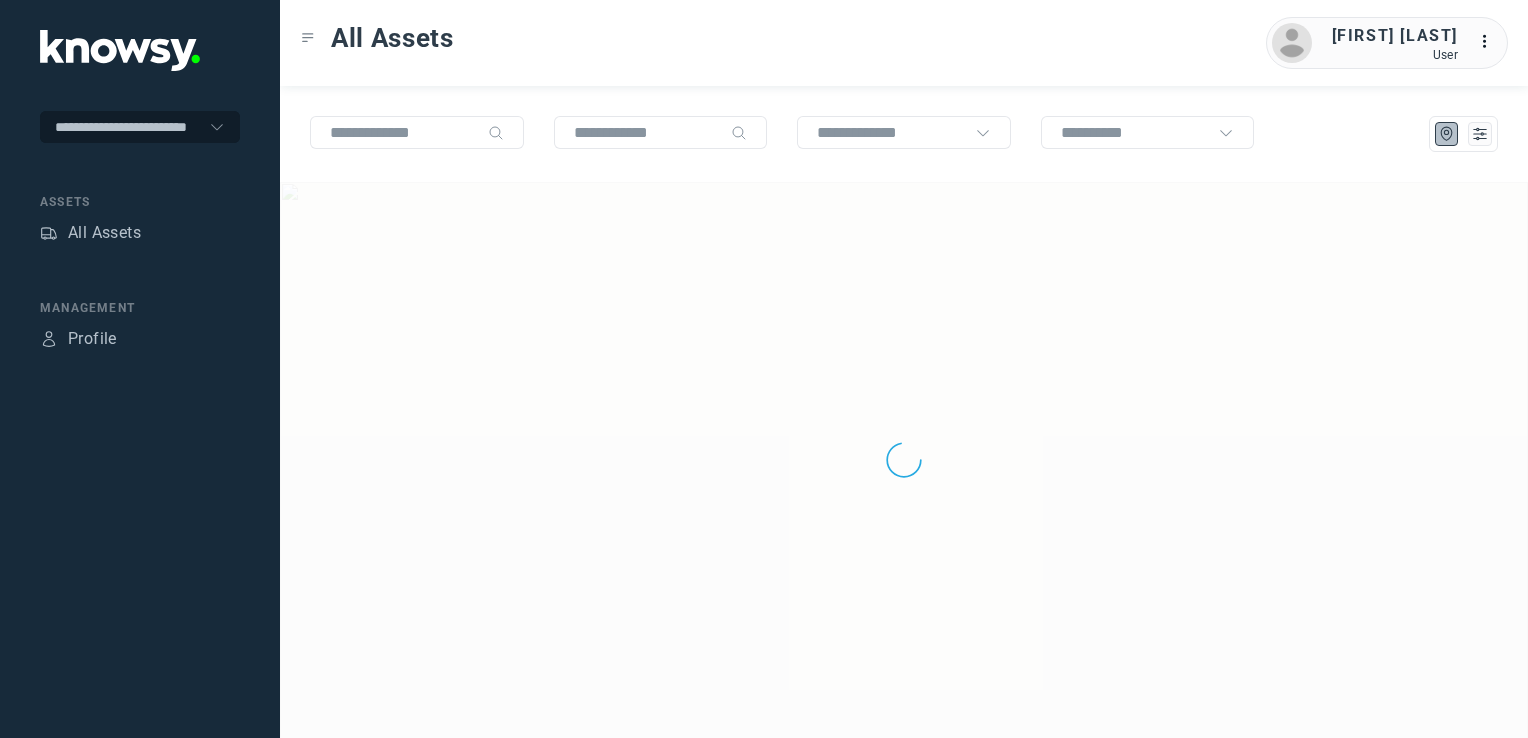 scroll, scrollTop: 0, scrollLeft: 0, axis: both 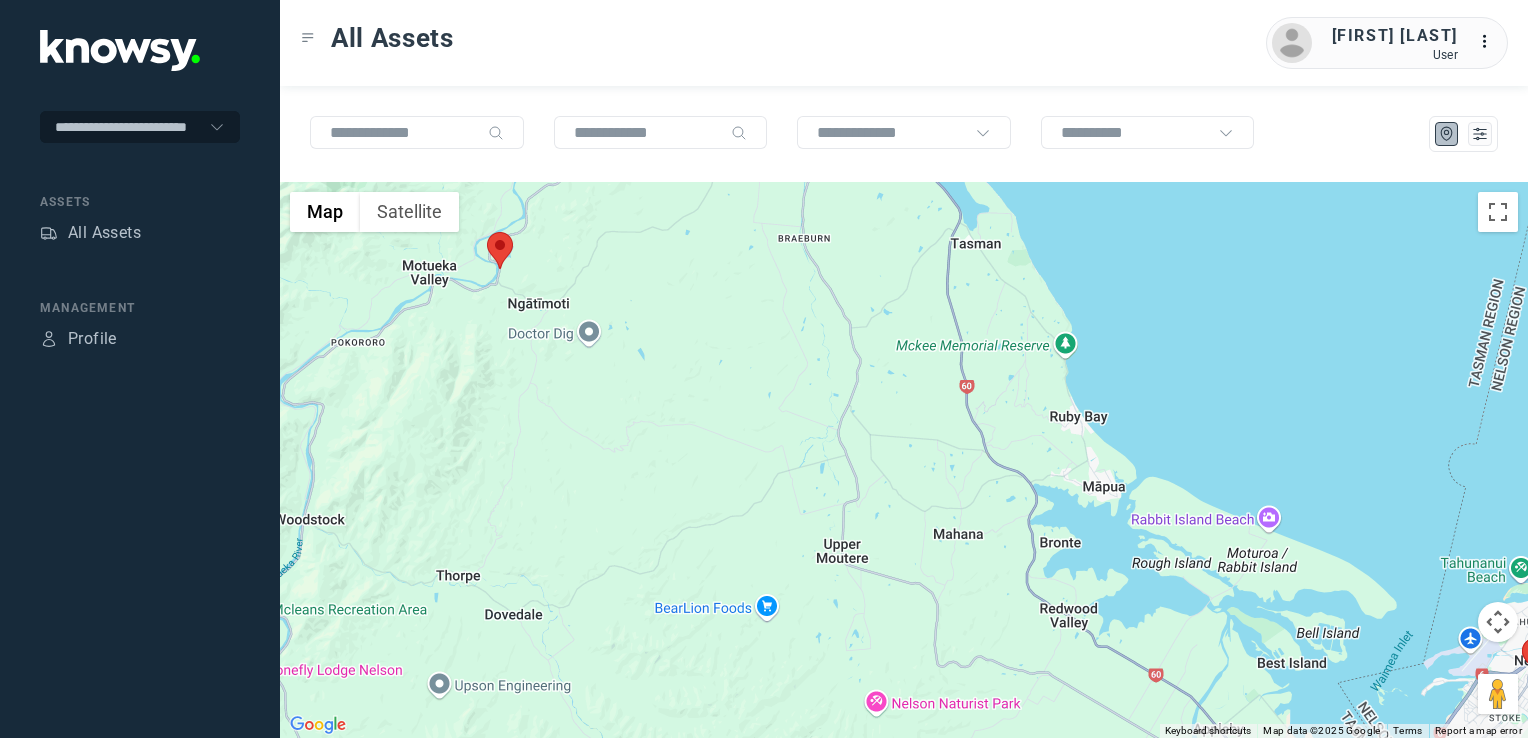 drag, startPoint x: 773, startPoint y: 394, endPoint x: 762, endPoint y: 502, distance: 108.55874 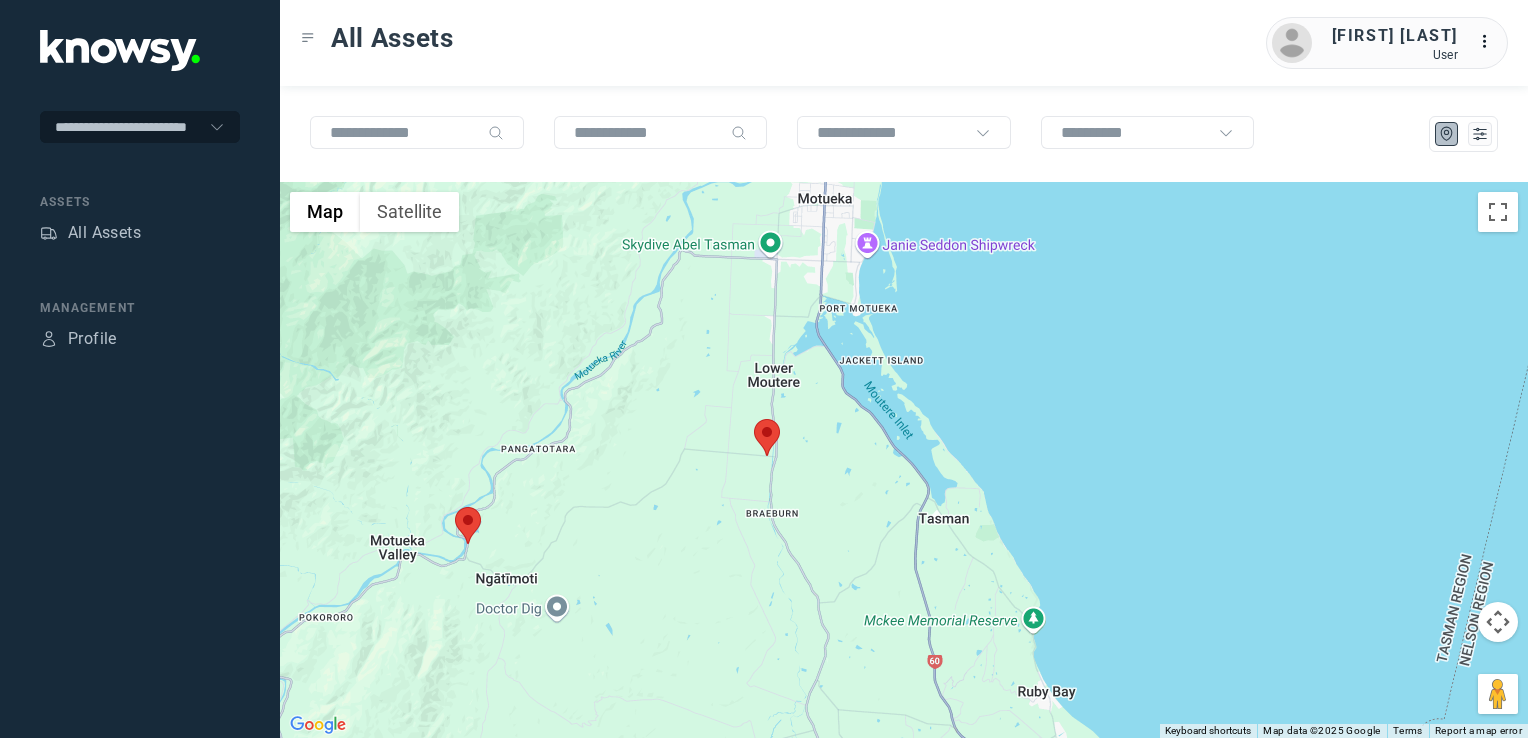 click 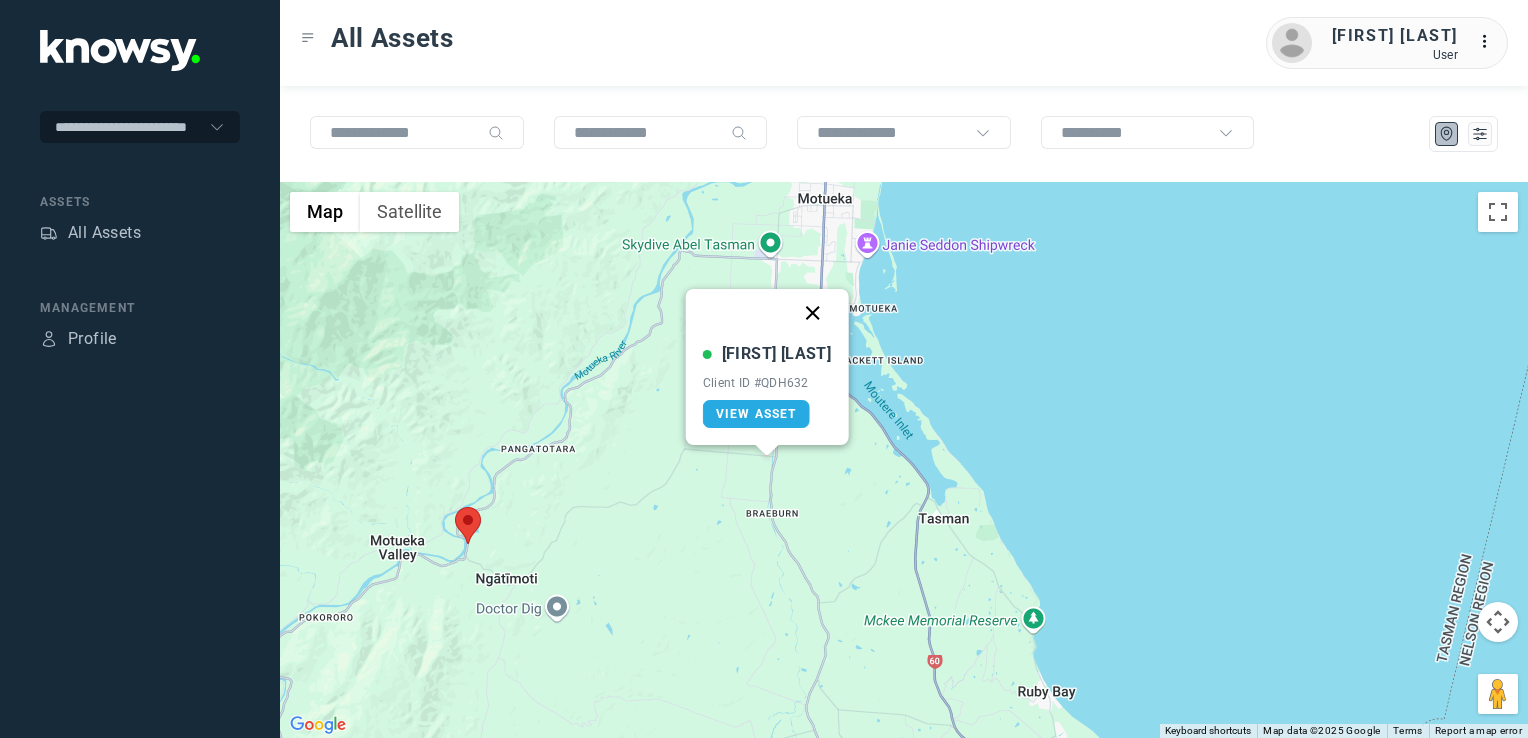 click 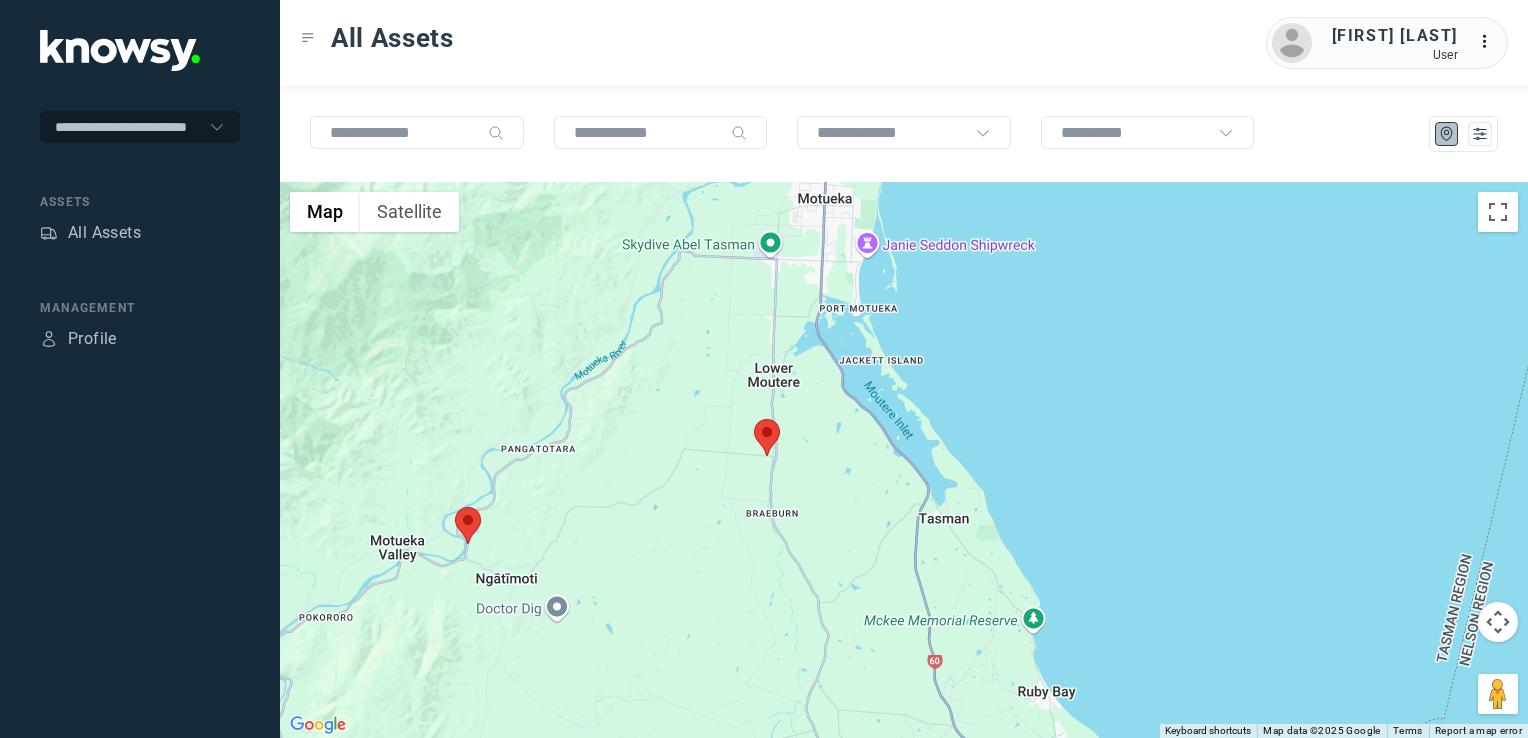 click 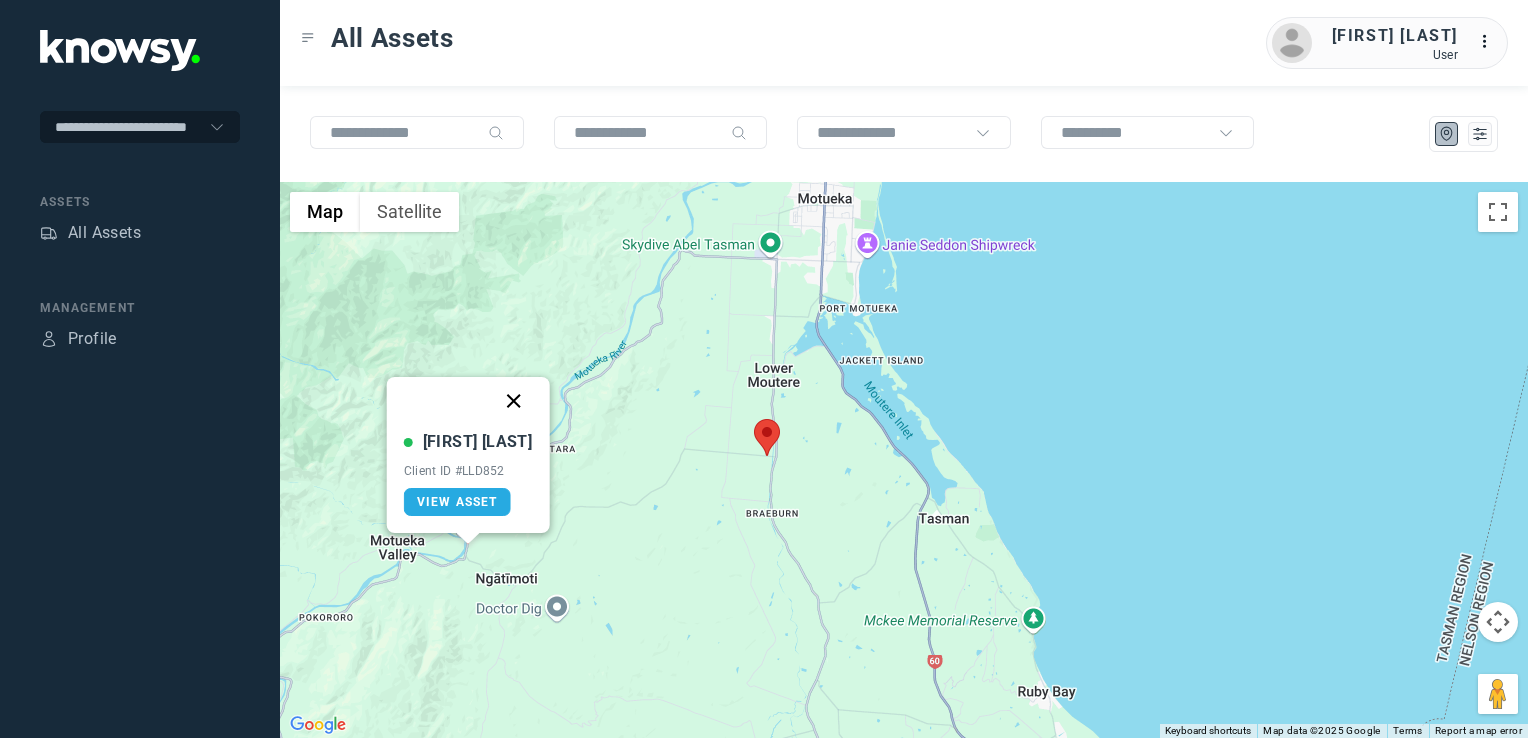 click 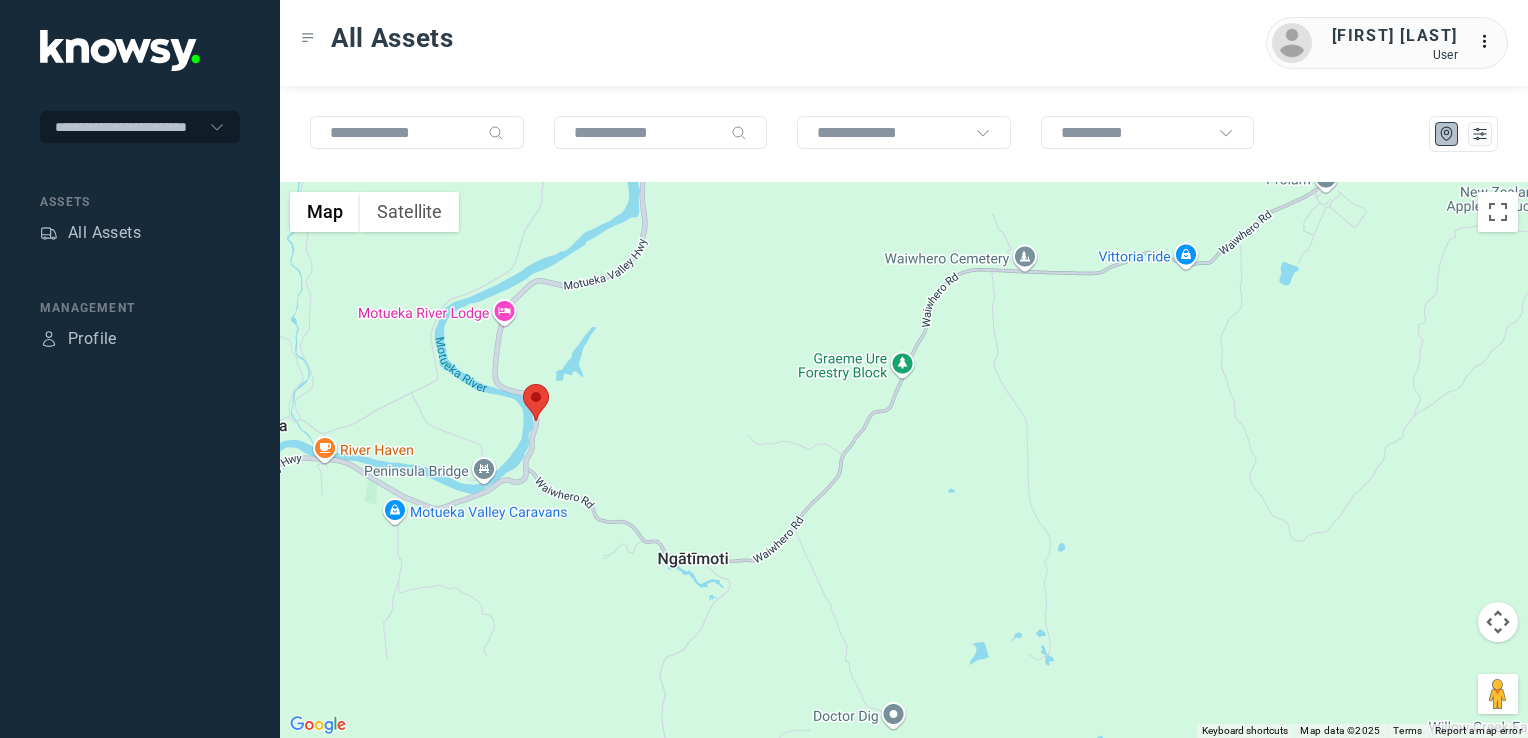 drag, startPoint x: 540, startPoint y: 482, endPoint x: 614, endPoint y: 454, distance: 79.12016 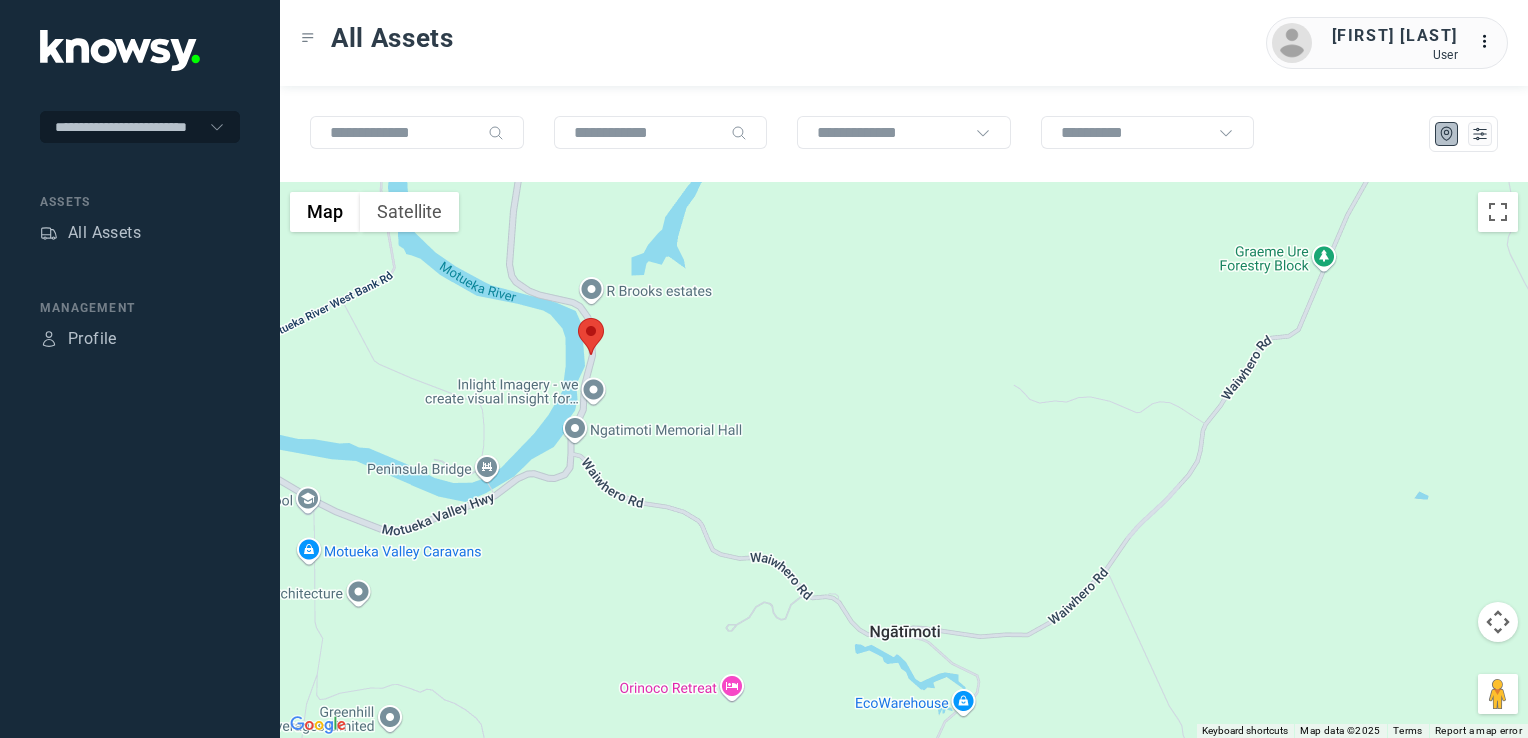 drag, startPoint x: 601, startPoint y: 435, endPoint x: 740, endPoint y: 359, distance: 158.42033 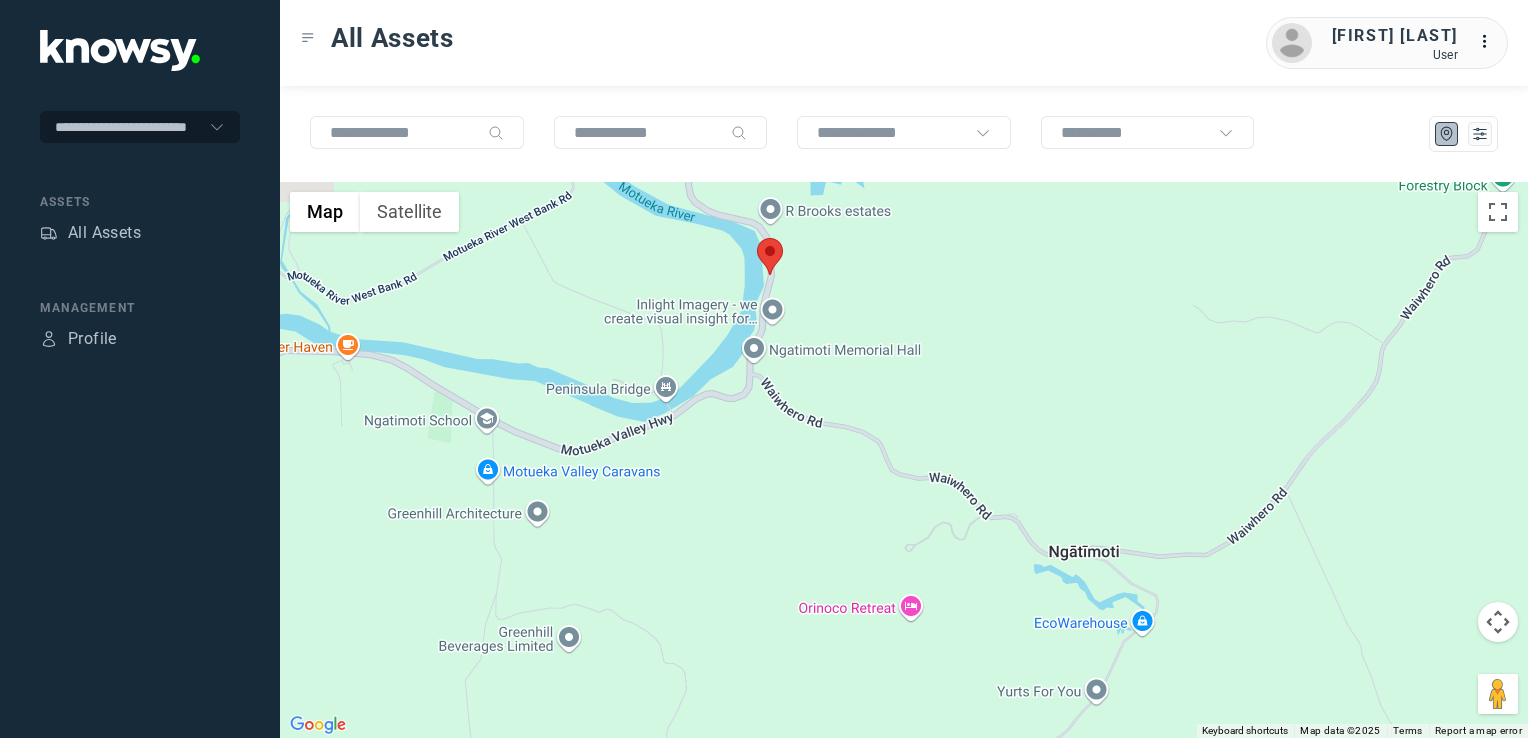 click 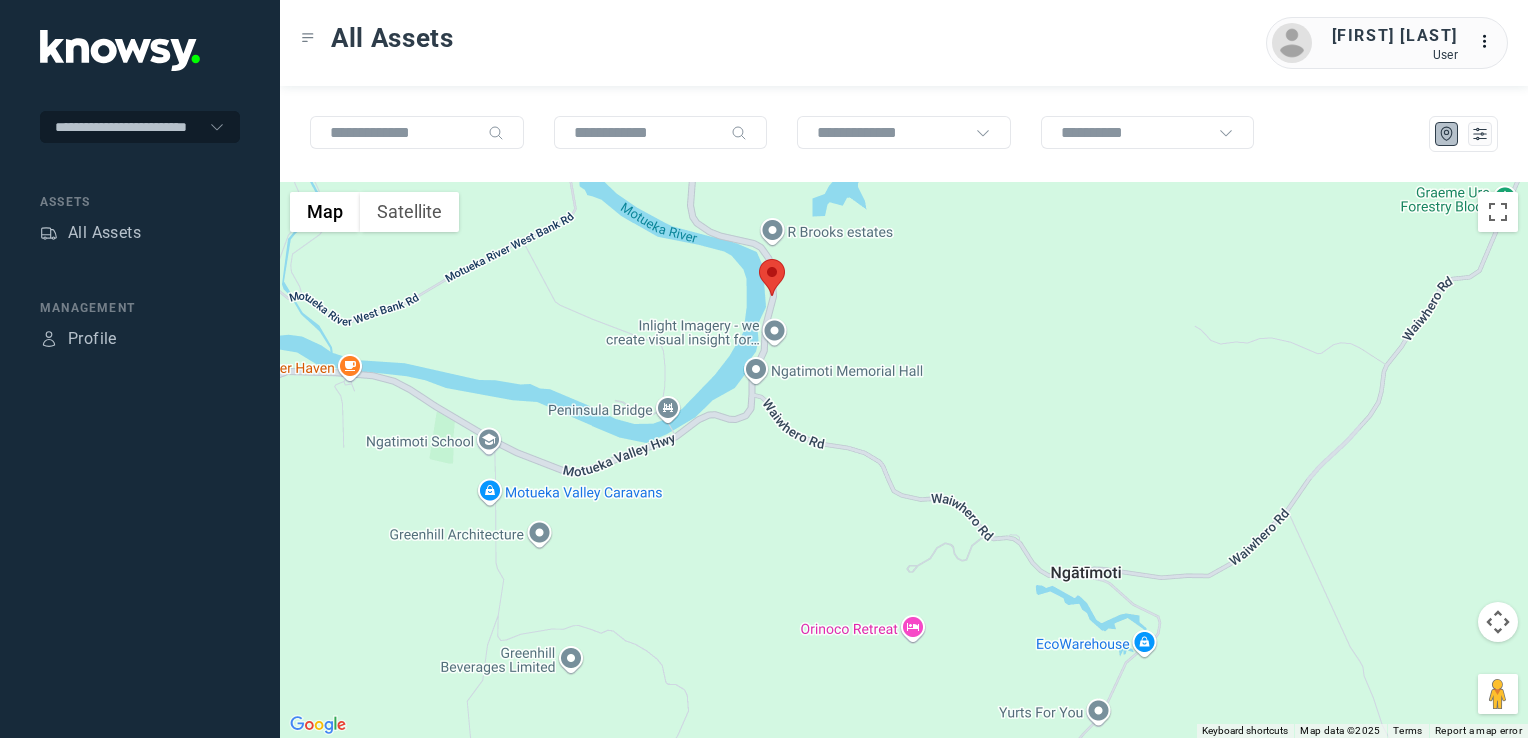 click 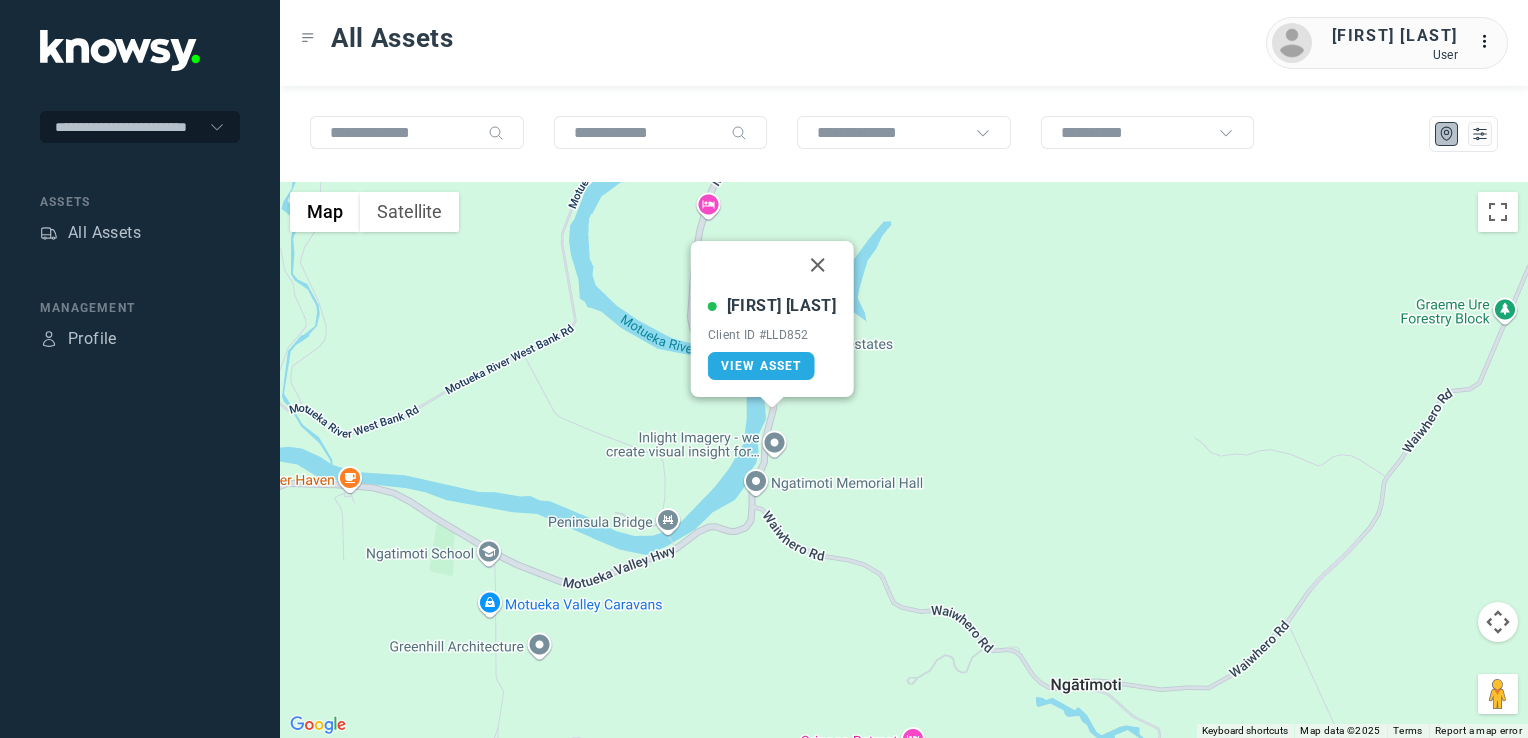 drag, startPoint x: 801, startPoint y: 262, endPoint x: 810, endPoint y: 417, distance: 155.26108 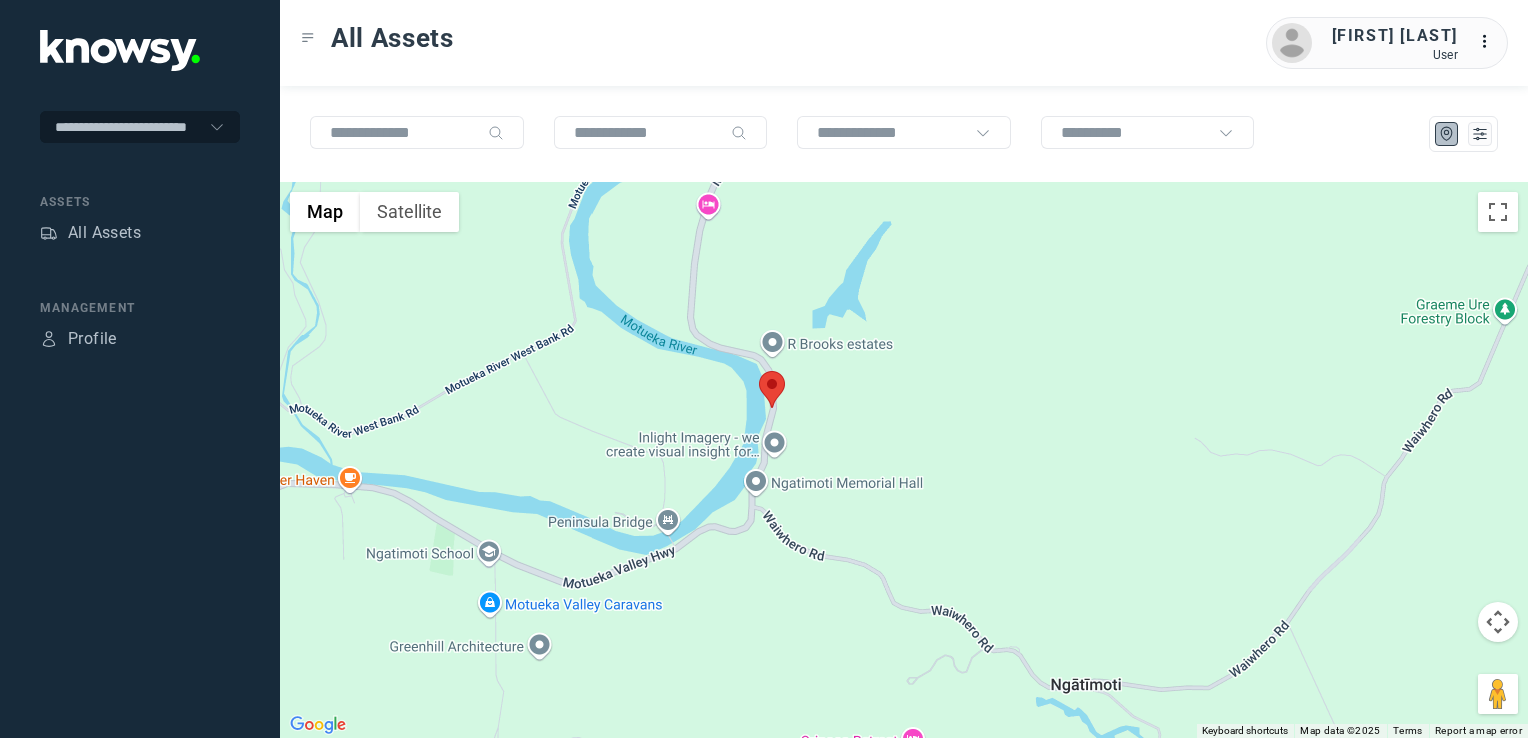 drag, startPoint x: 776, startPoint y: 618, endPoint x: 813, endPoint y: 600, distance: 41.14608 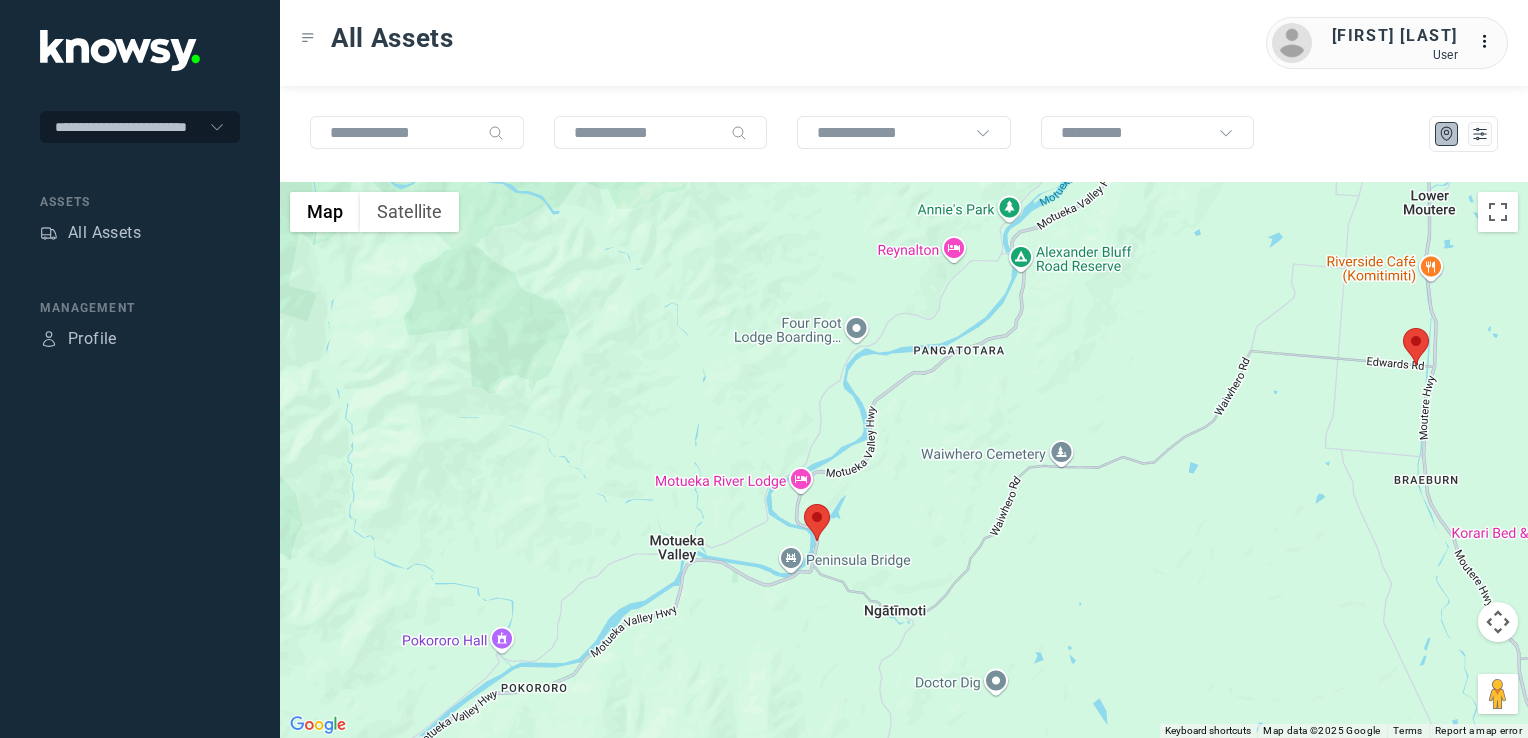 click 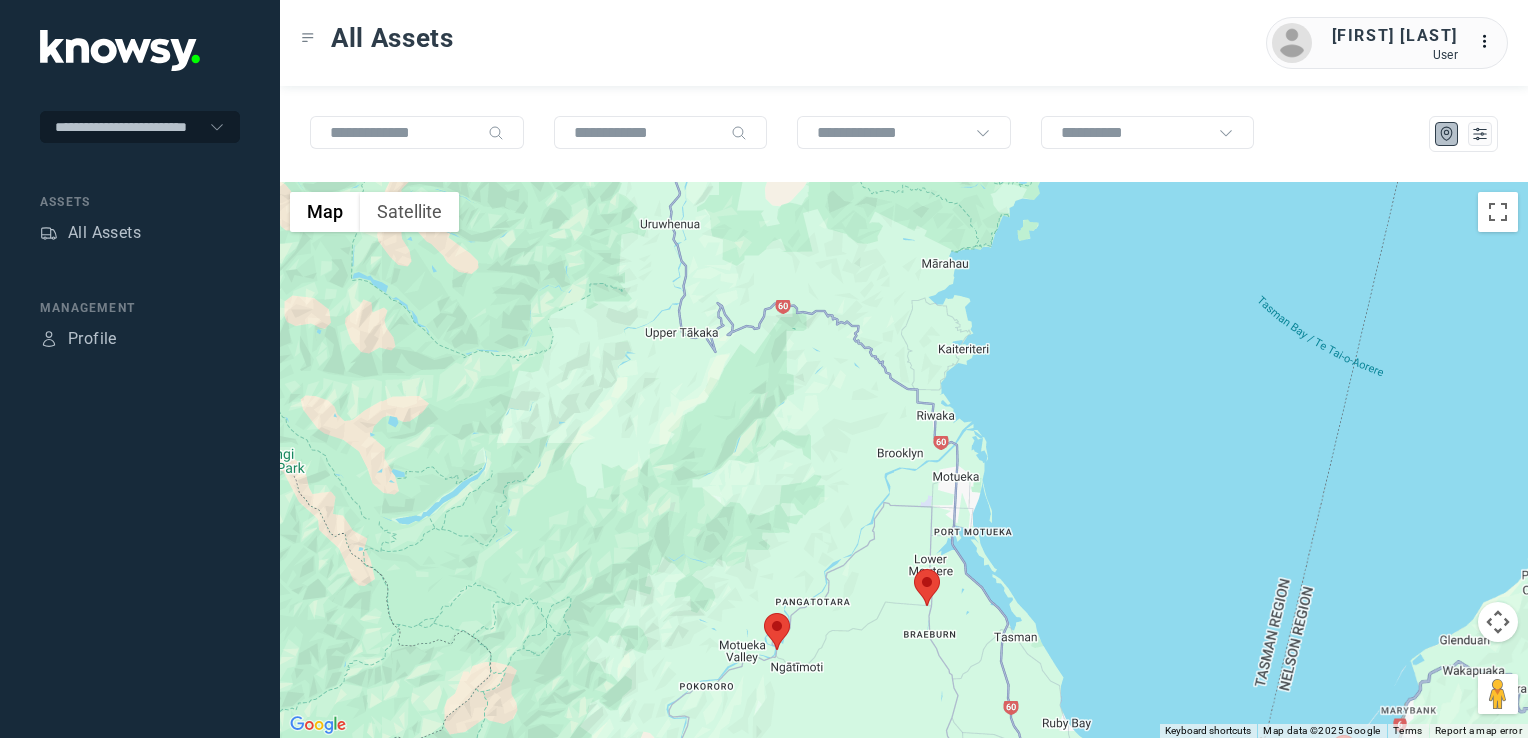drag, startPoint x: 908, startPoint y: 638, endPoint x: 896, endPoint y: 574, distance: 65.11528 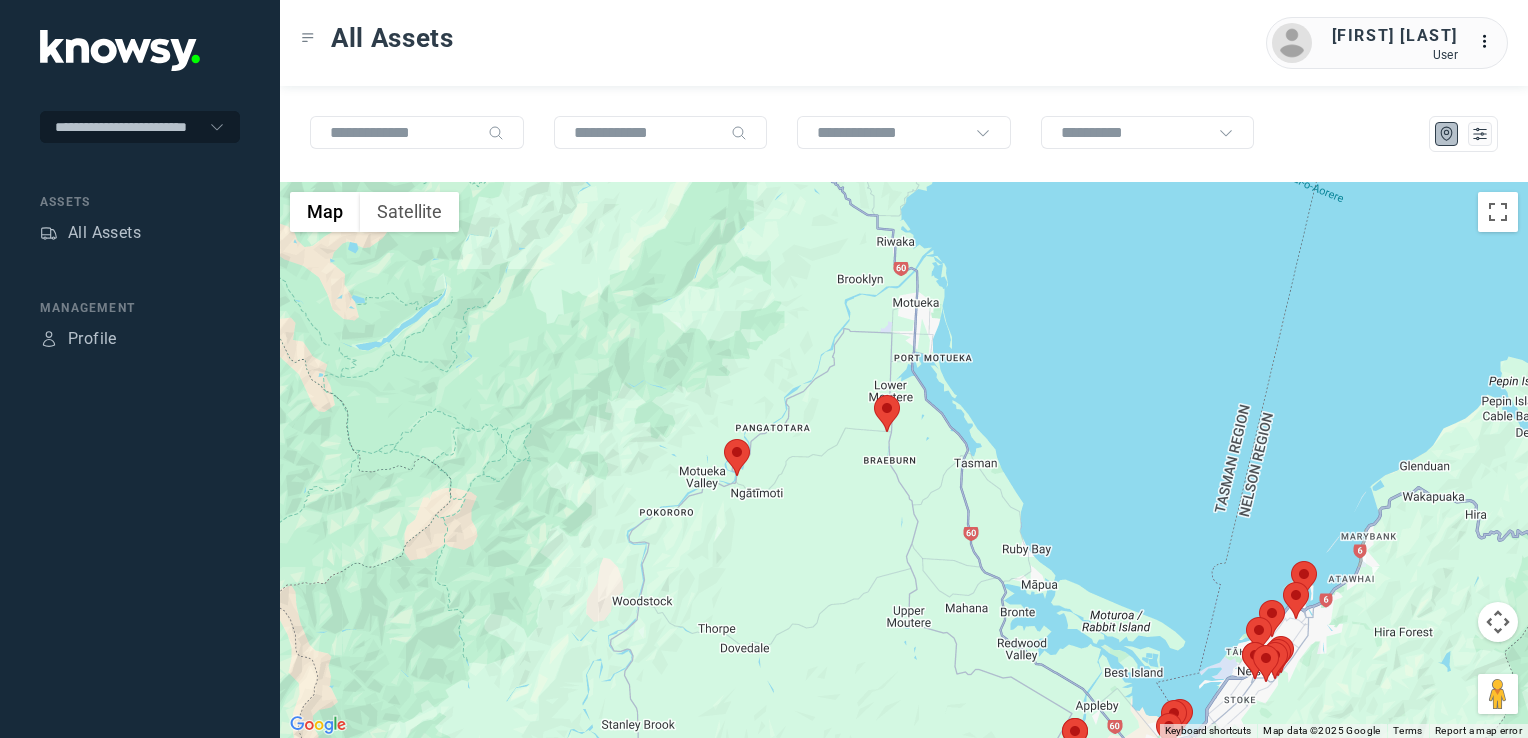 click 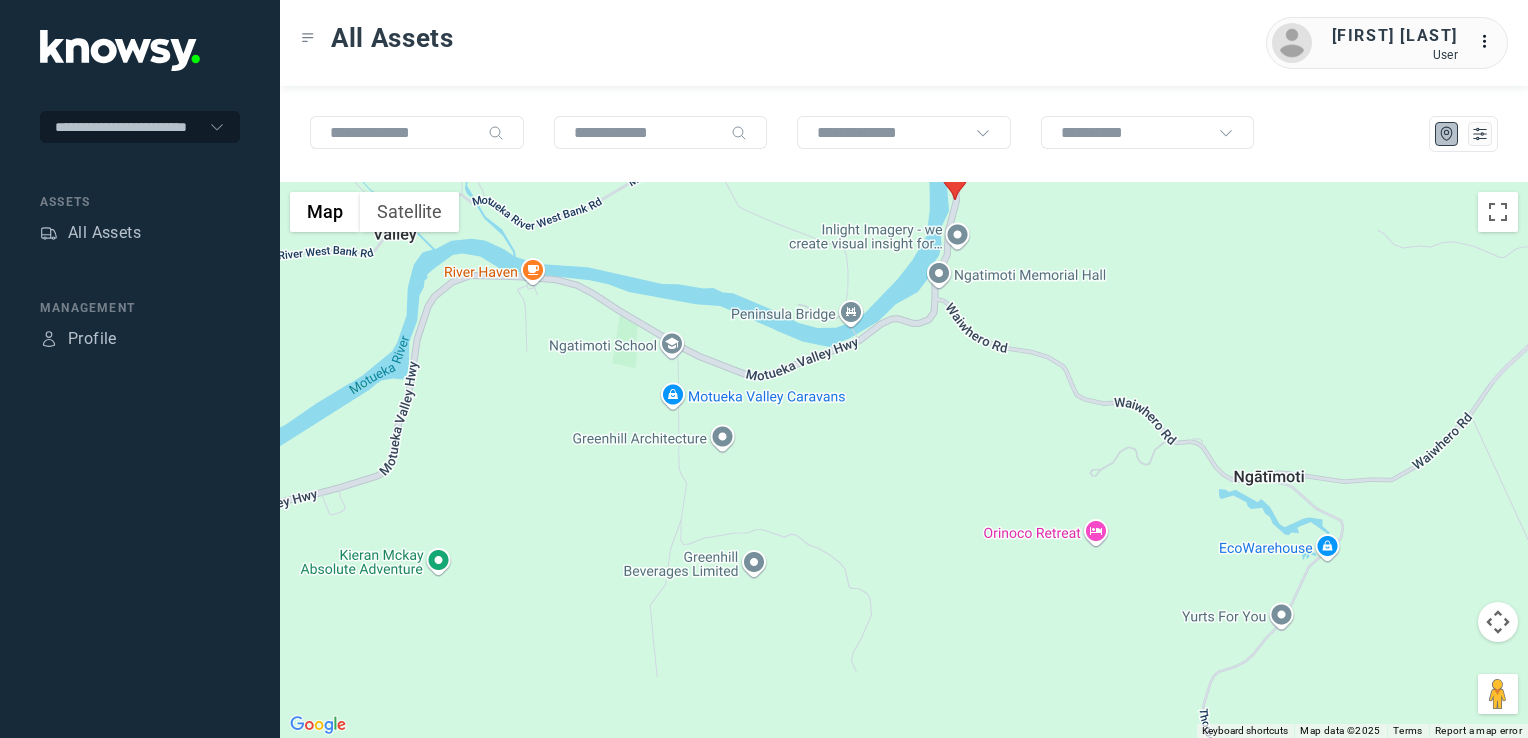 drag, startPoint x: 1000, startPoint y: 394, endPoint x: 941, endPoint y: 569, distance: 184.6781 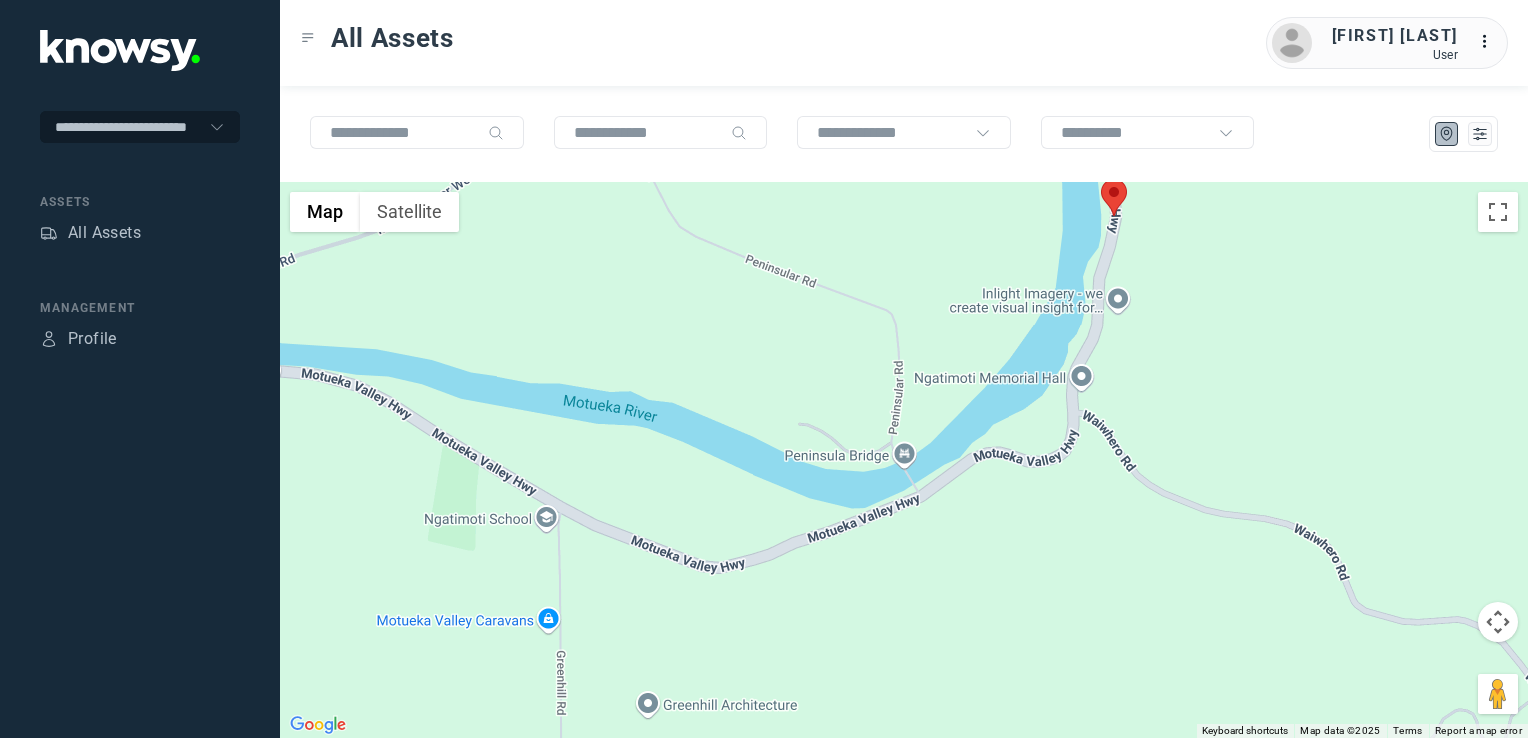 drag, startPoint x: 1140, startPoint y: 392, endPoint x: 1144, endPoint y: 428, distance: 36.221542 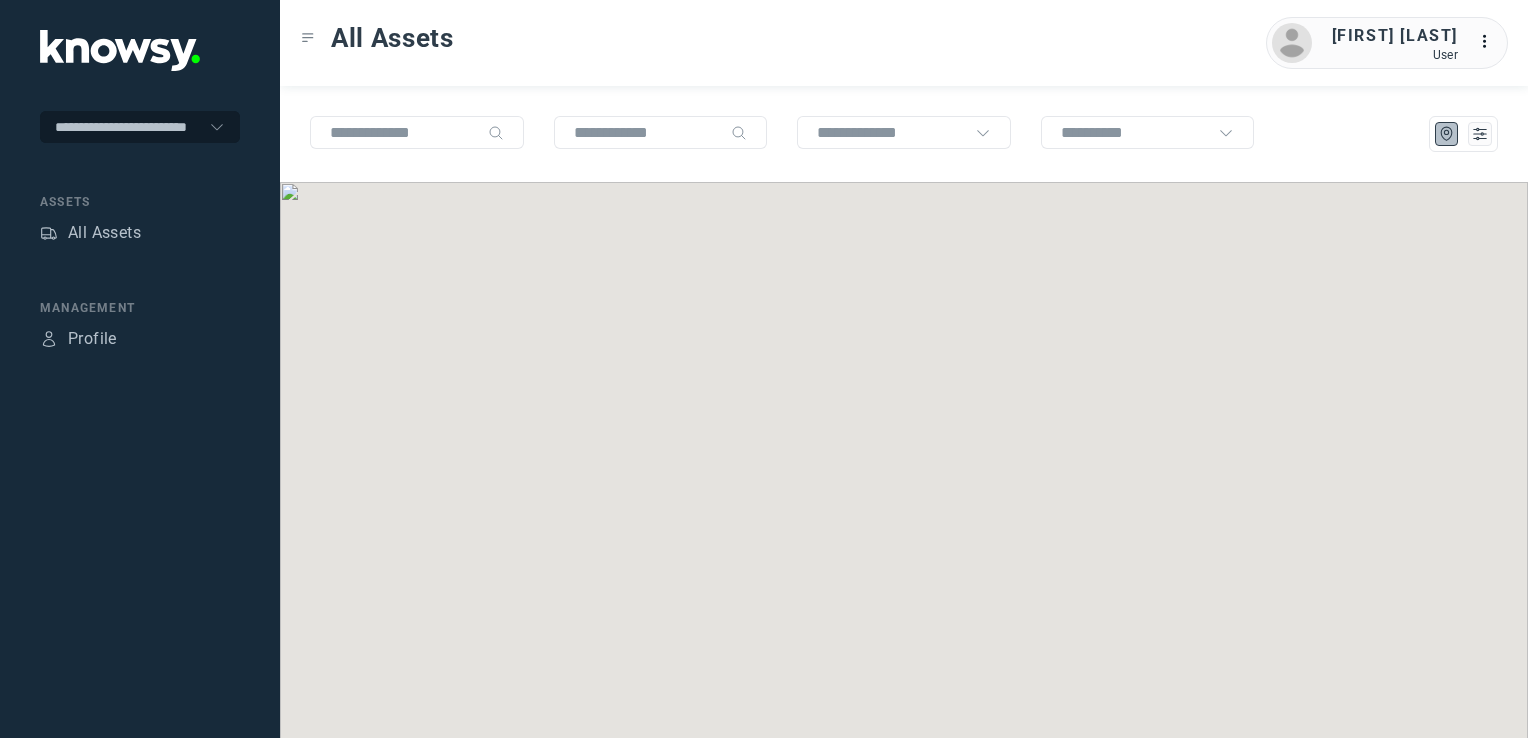 scroll, scrollTop: 0, scrollLeft: 0, axis: both 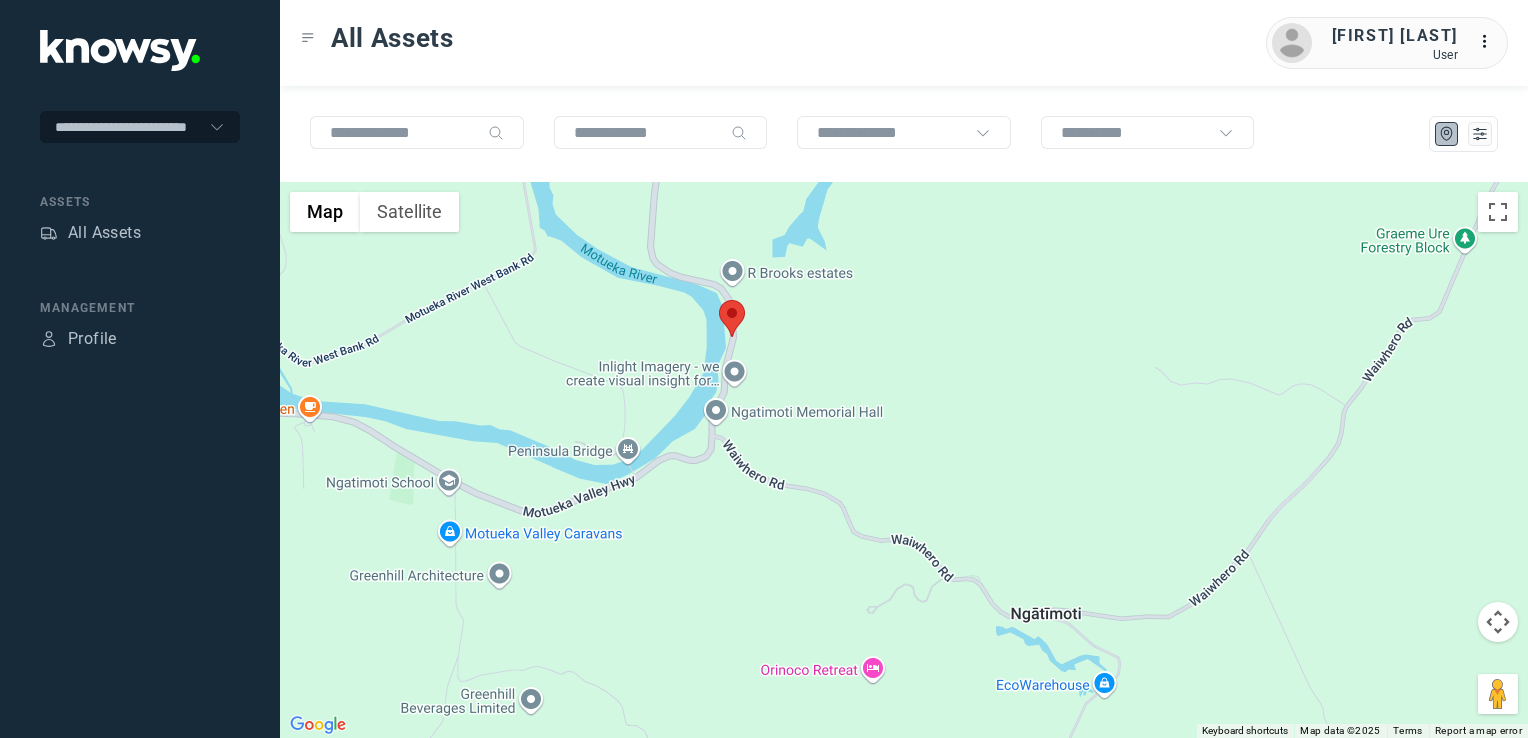drag, startPoint x: 800, startPoint y: 525, endPoint x: 933, endPoint y: 324, distance: 241.01868 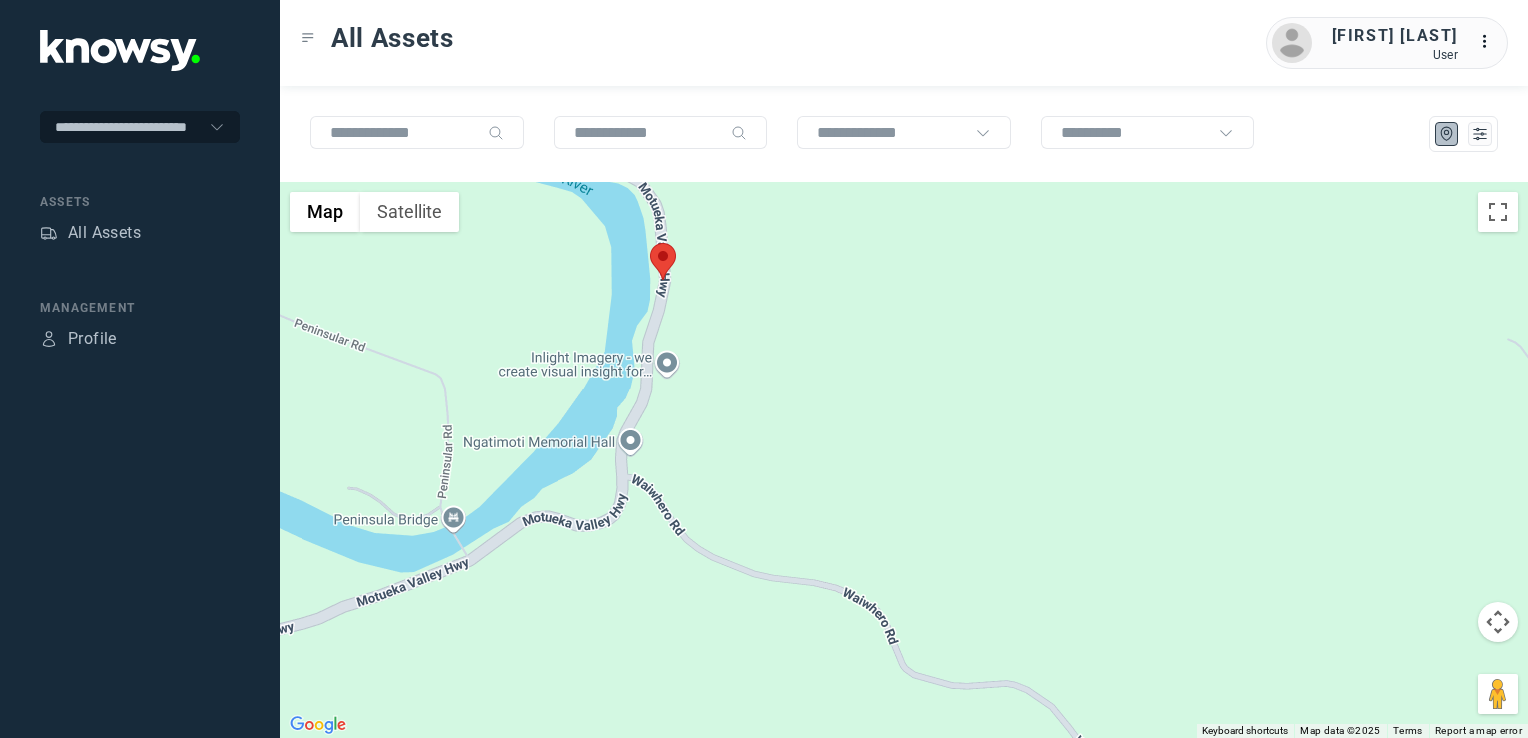drag, startPoint x: 828, startPoint y: 389, endPoint x: 850, endPoint y: 472, distance: 85.86617 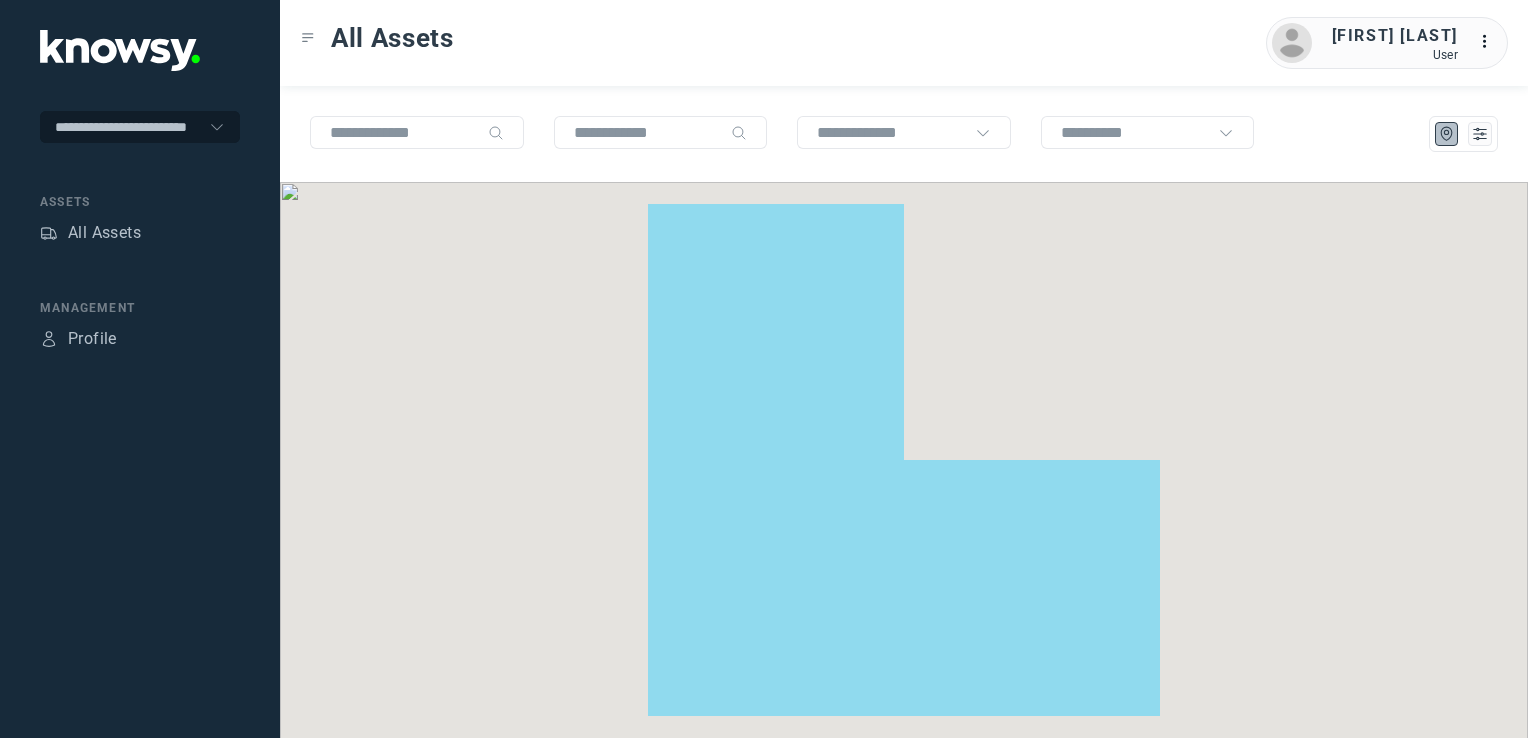scroll, scrollTop: 0, scrollLeft: 0, axis: both 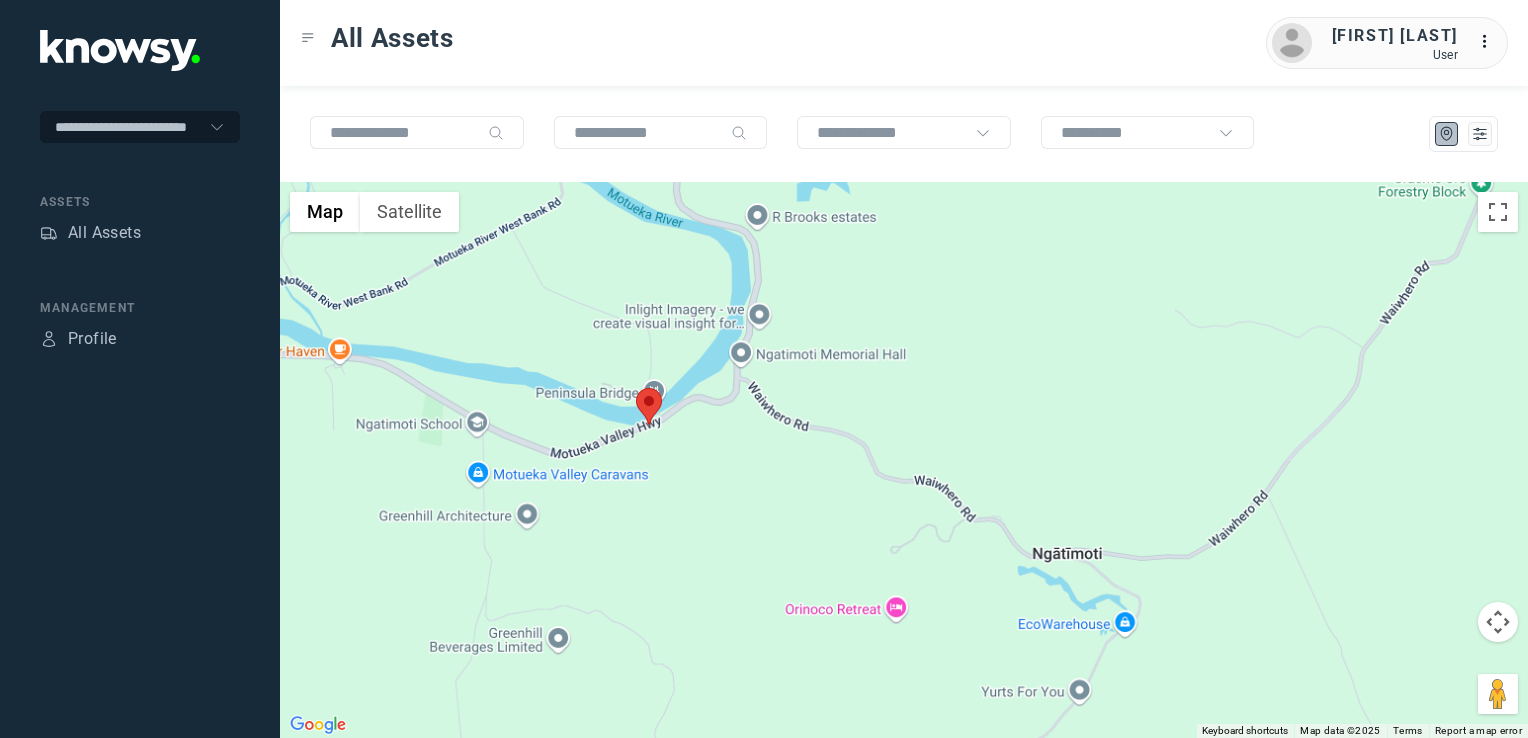 drag, startPoint x: 484, startPoint y: 338, endPoint x: 715, endPoint y: 598, distance: 347.7945 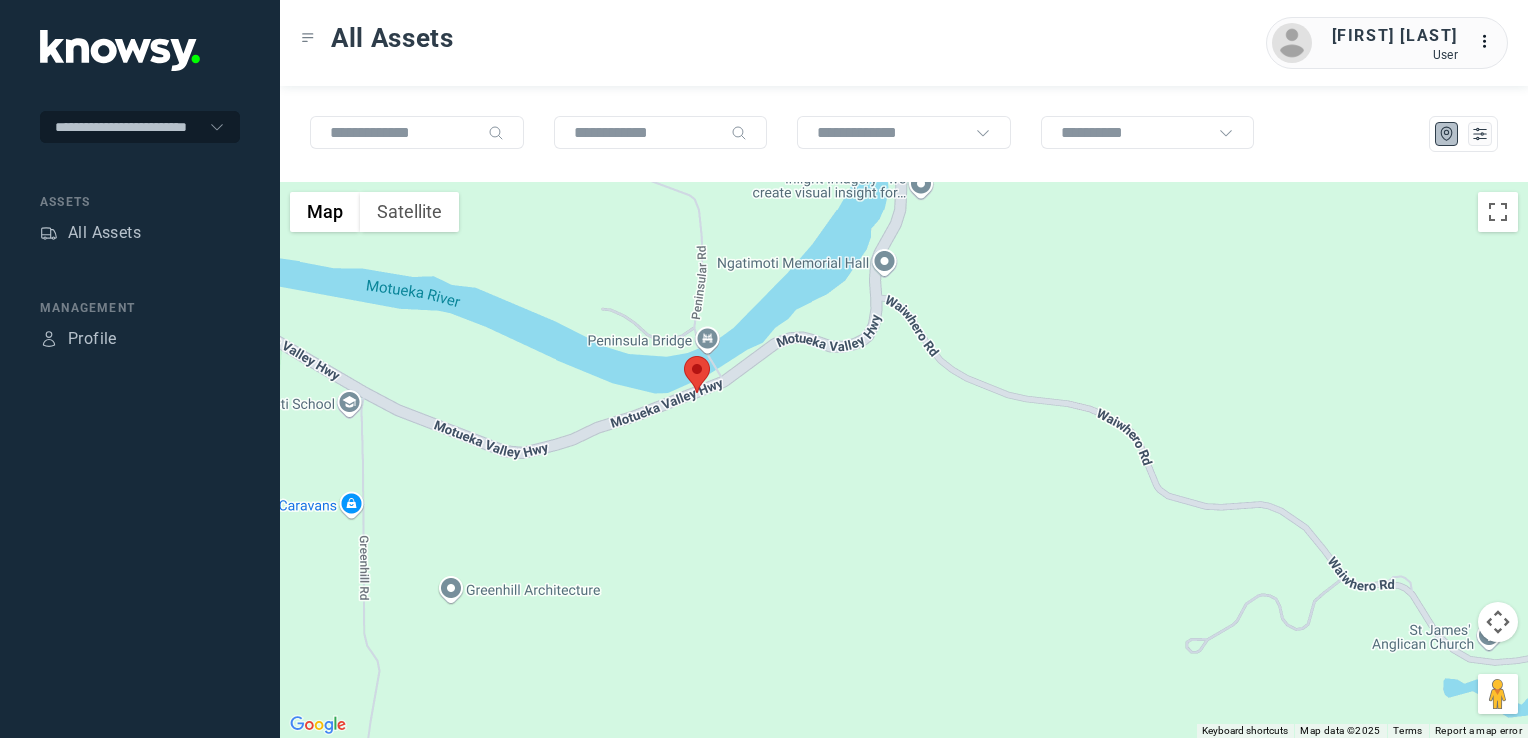 click 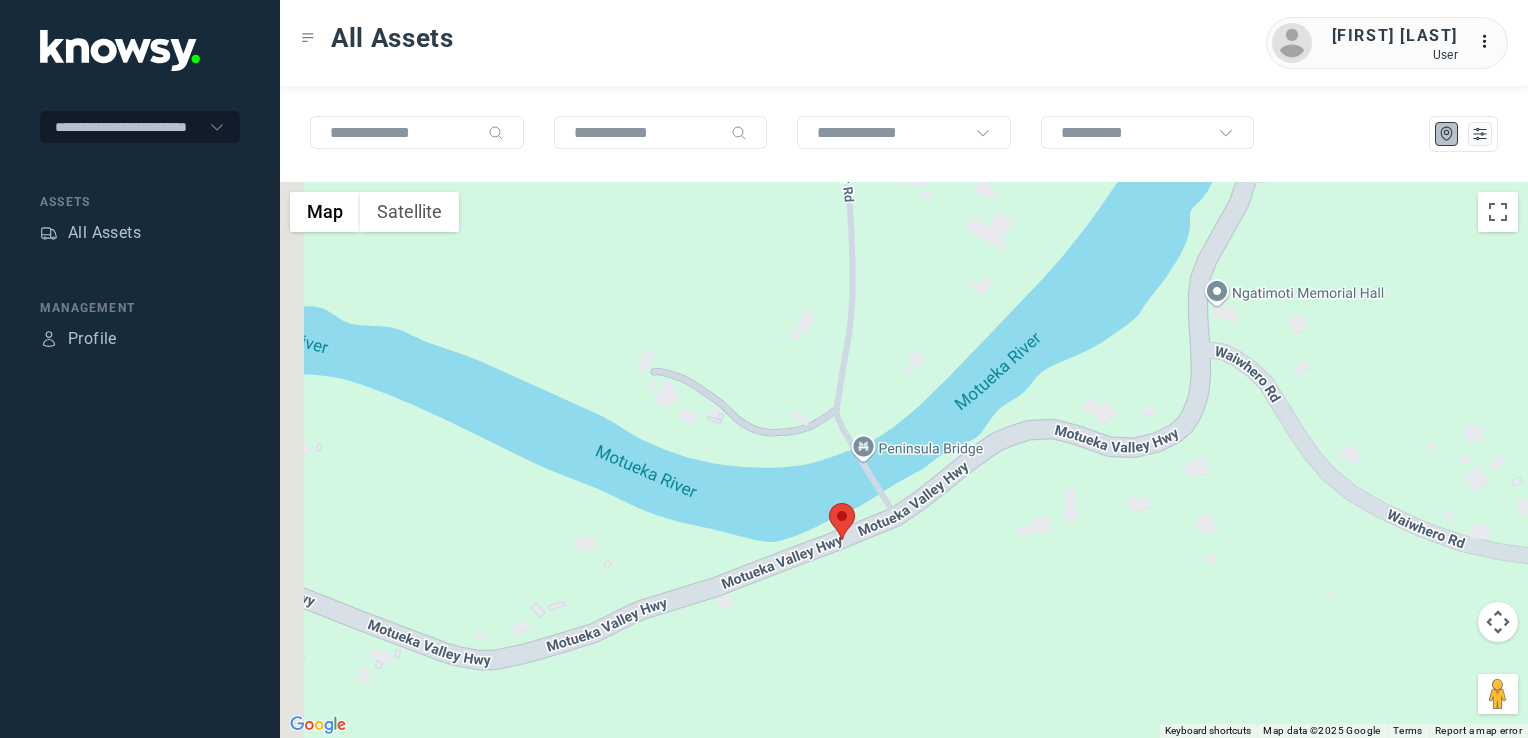 drag, startPoint x: 795, startPoint y: 439, endPoint x: 877, endPoint y: 606, distance: 186.0457 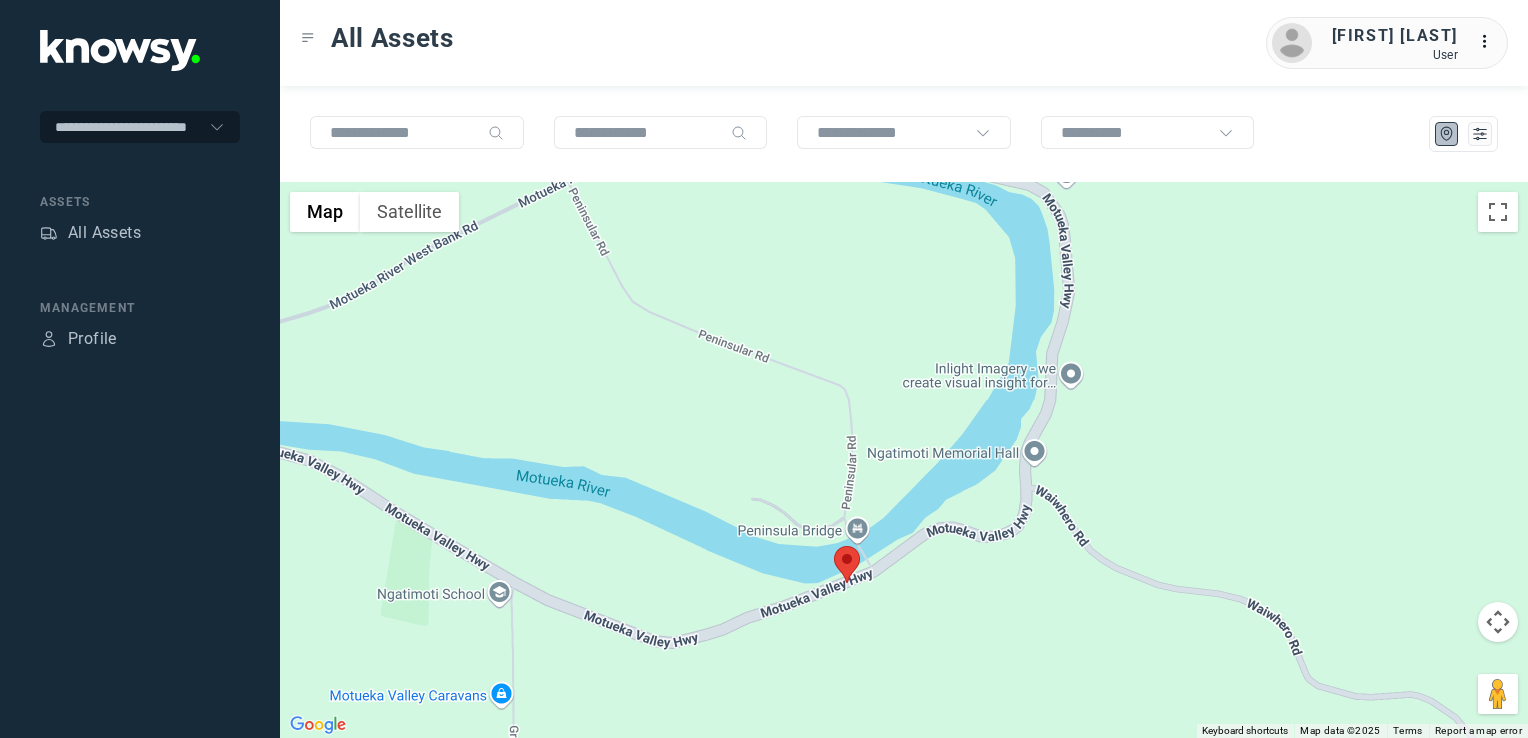 drag, startPoint x: 776, startPoint y: 632, endPoint x: 829, endPoint y: 605, distance: 59.48109 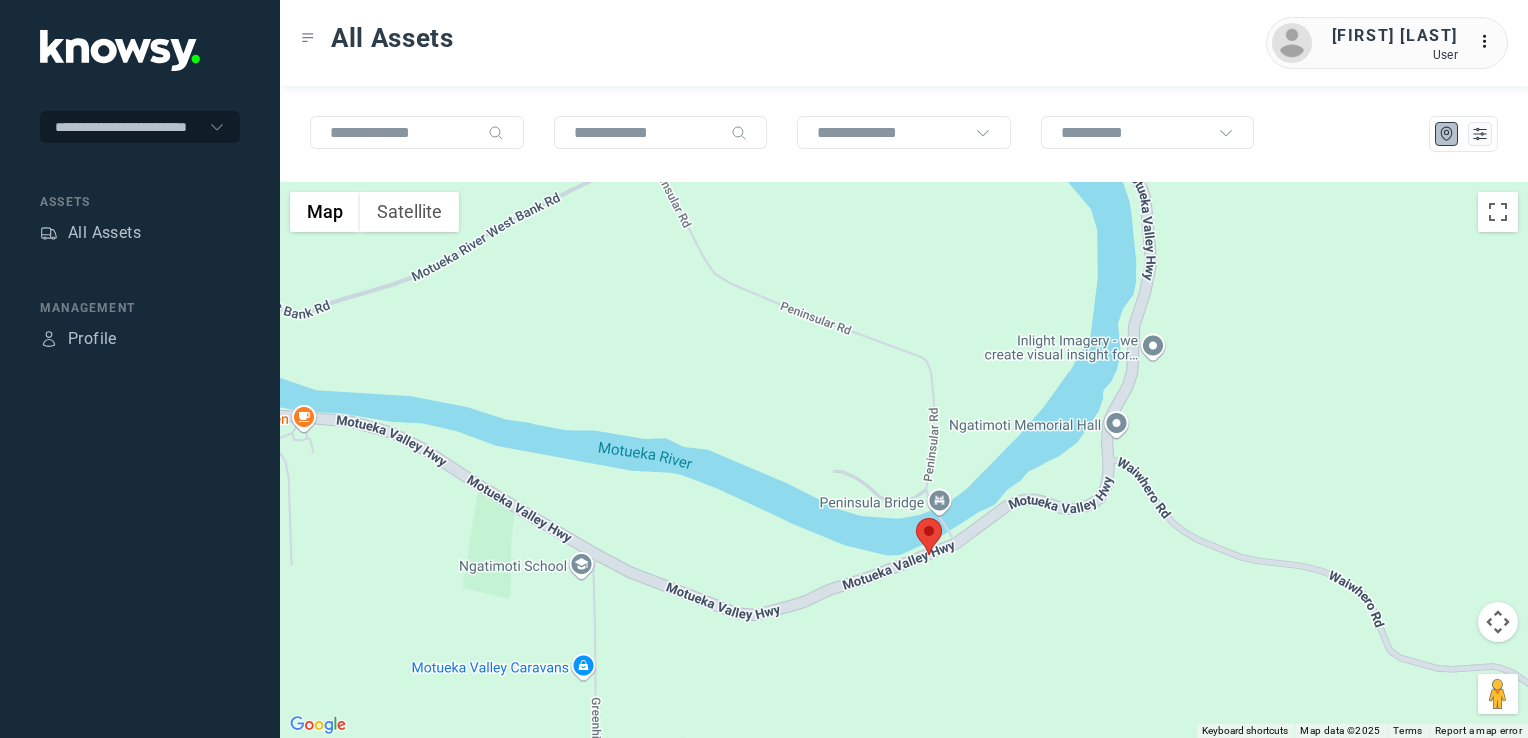 drag, startPoint x: 800, startPoint y: 626, endPoint x: 830, endPoint y: 614, distance: 32.31099 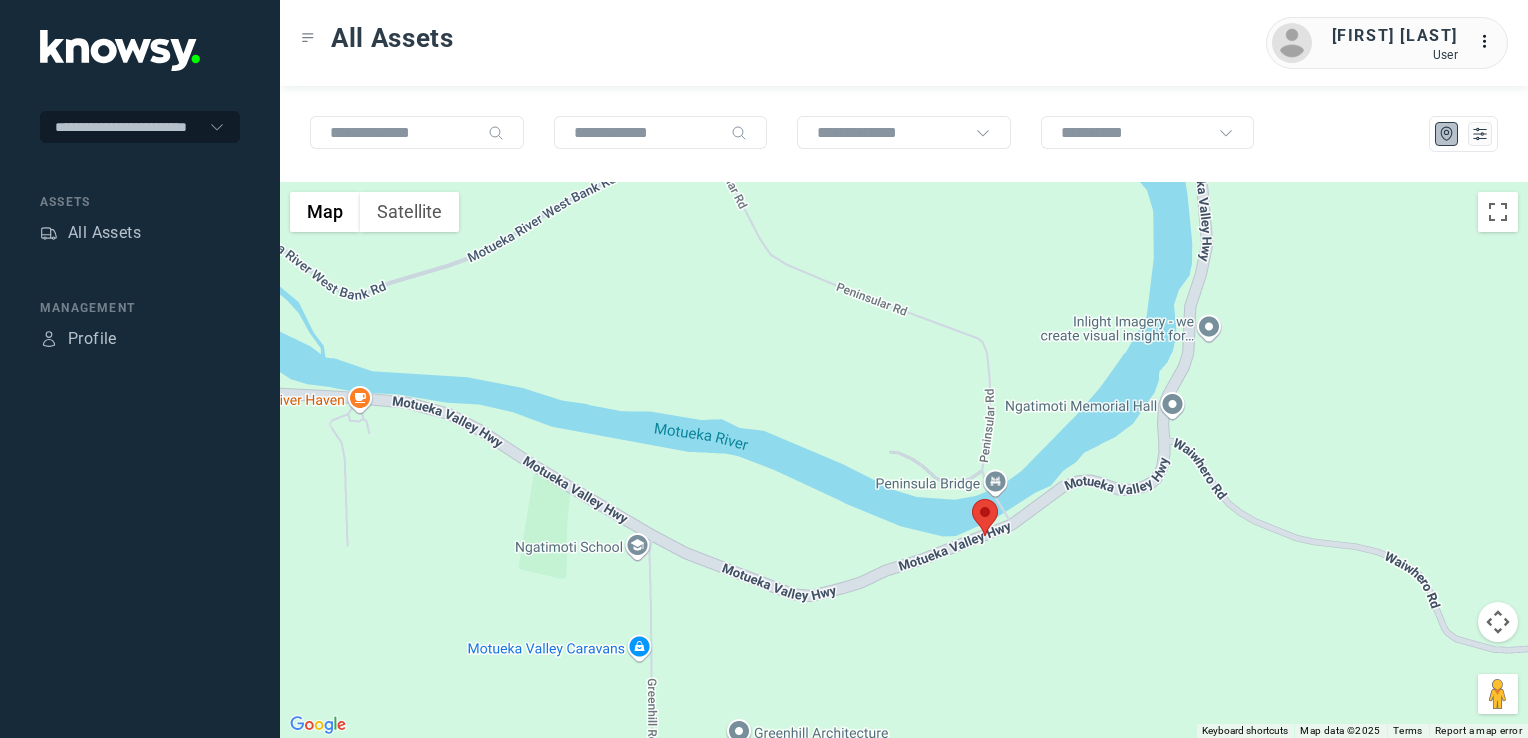 drag, startPoint x: 827, startPoint y: 618, endPoint x: 919, endPoint y: 635, distance: 93.55747 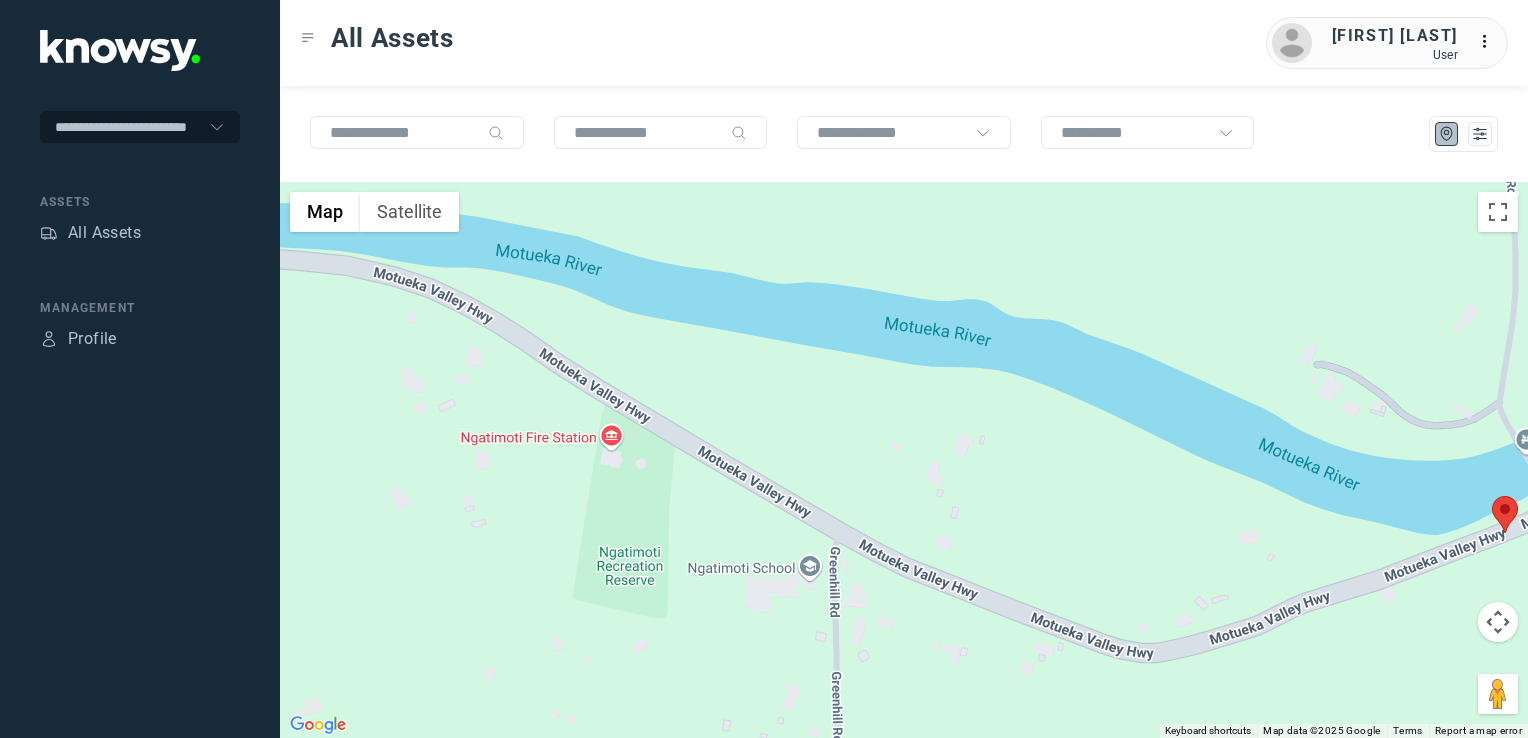 drag, startPoint x: 938, startPoint y: 646, endPoint x: 832, endPoint y: 604, distance: 114.01754 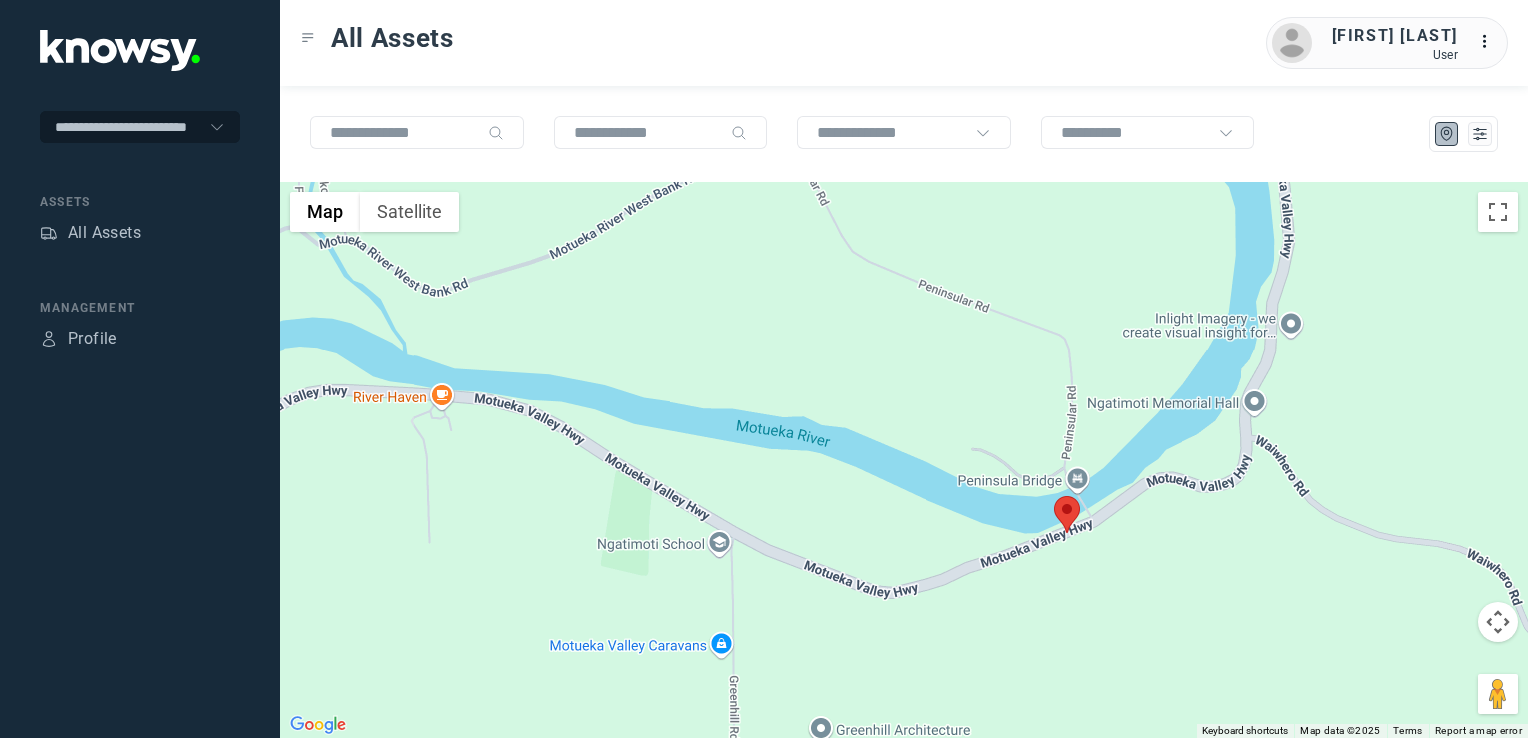 click 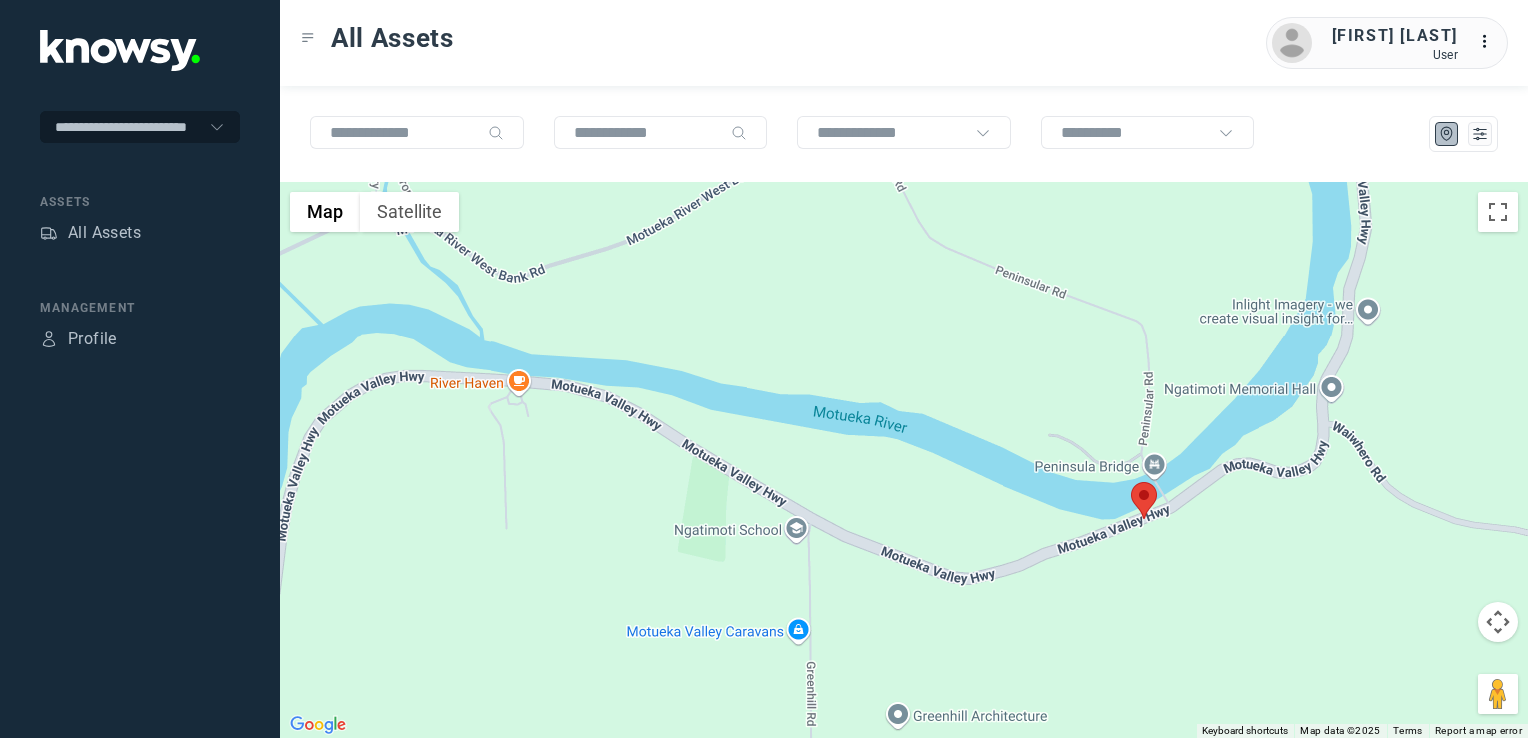 drag, startPoint x: 852, startPoint y: 606, endPoint x: 840, endPoint y: 550, distance: 57.271286 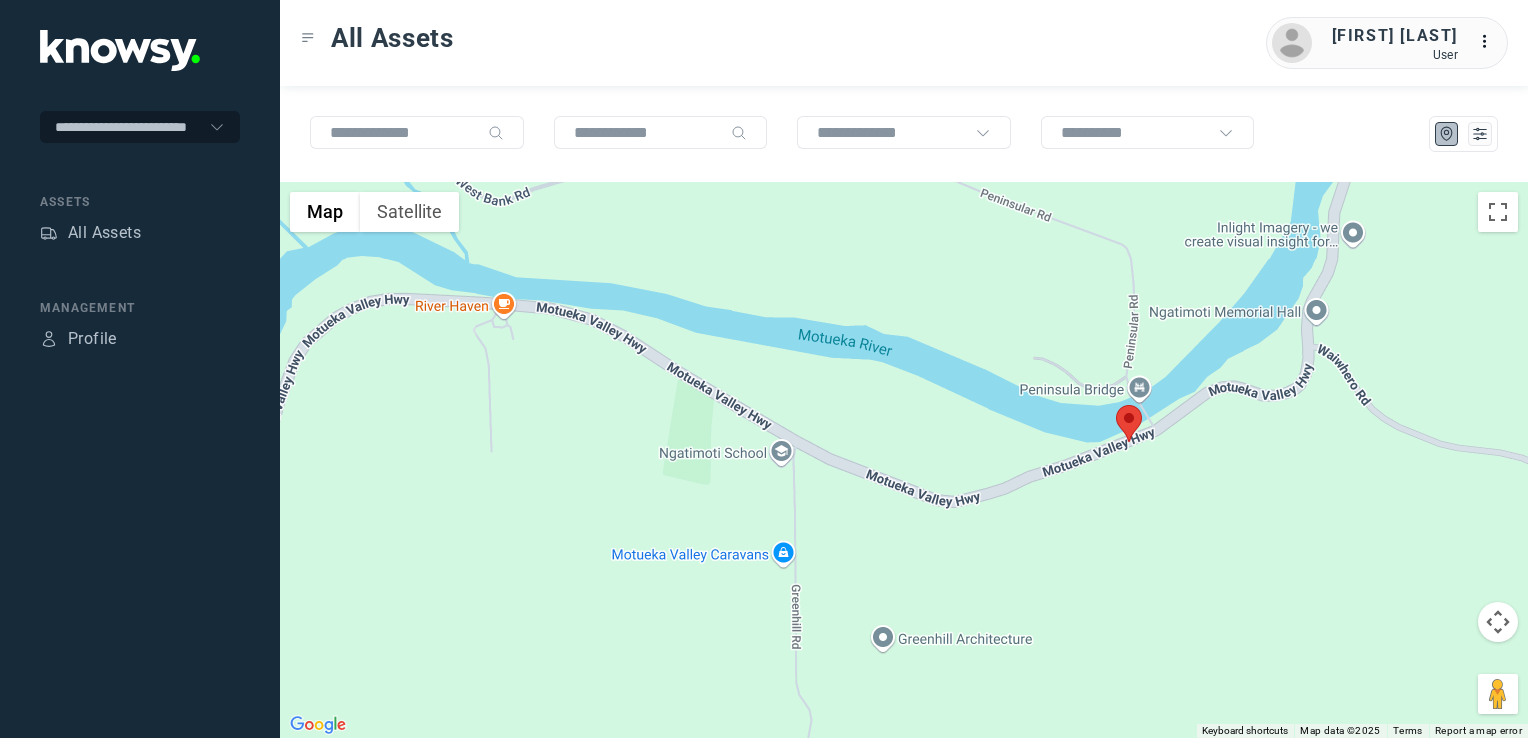 click 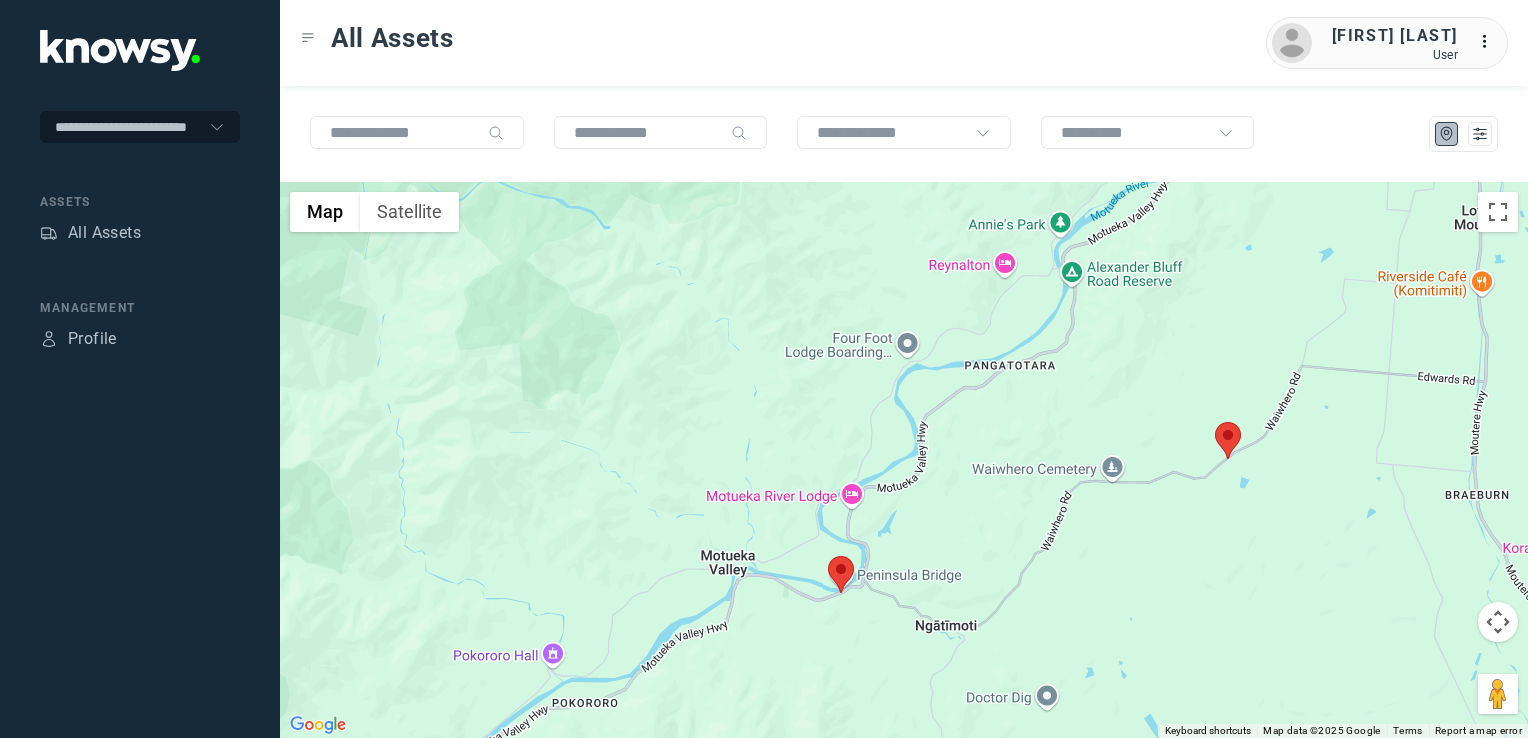 drag, startPoint x: 1327, startPoint y: 508, endPoint x: 1212, endPoint y: 522, distance: 115.84904 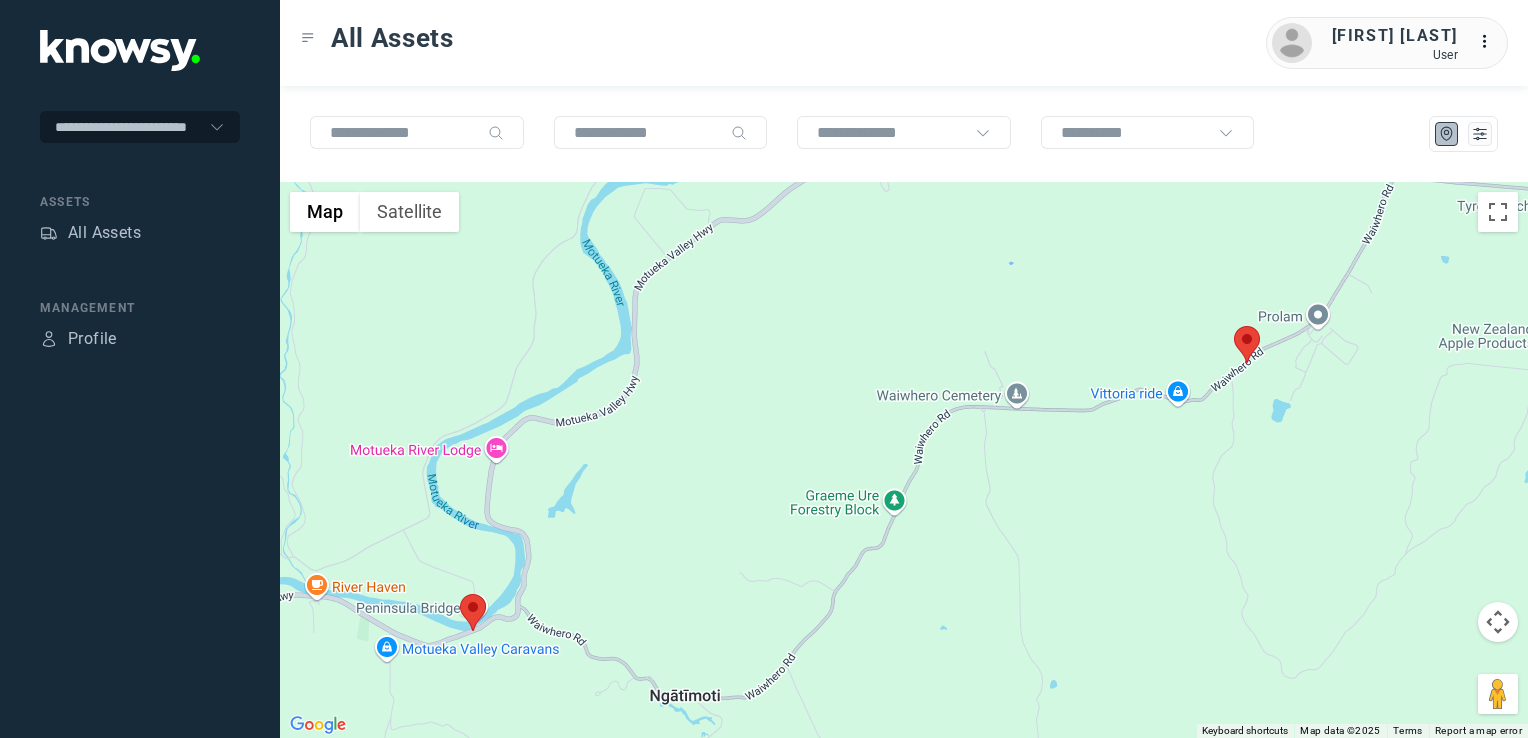 drag, startPoint x: 1264, startPoint y: 446, endPoint x: 1237, endPoint y: 508, distance: 67.62396 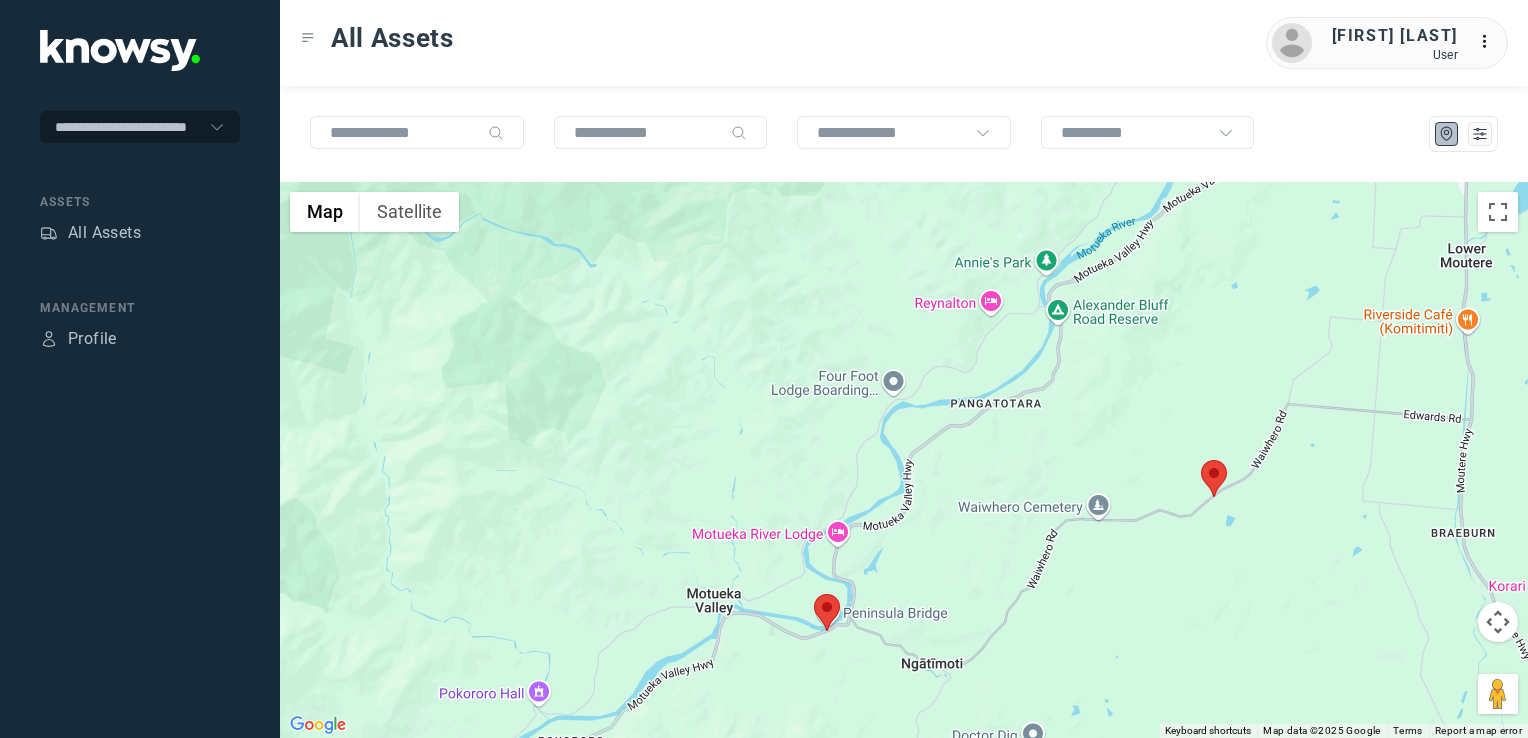 drag, startPoint x: 1225, startPoint y: 559, endPoint x: 1251, endPoint y: 530, distance: 38.948685 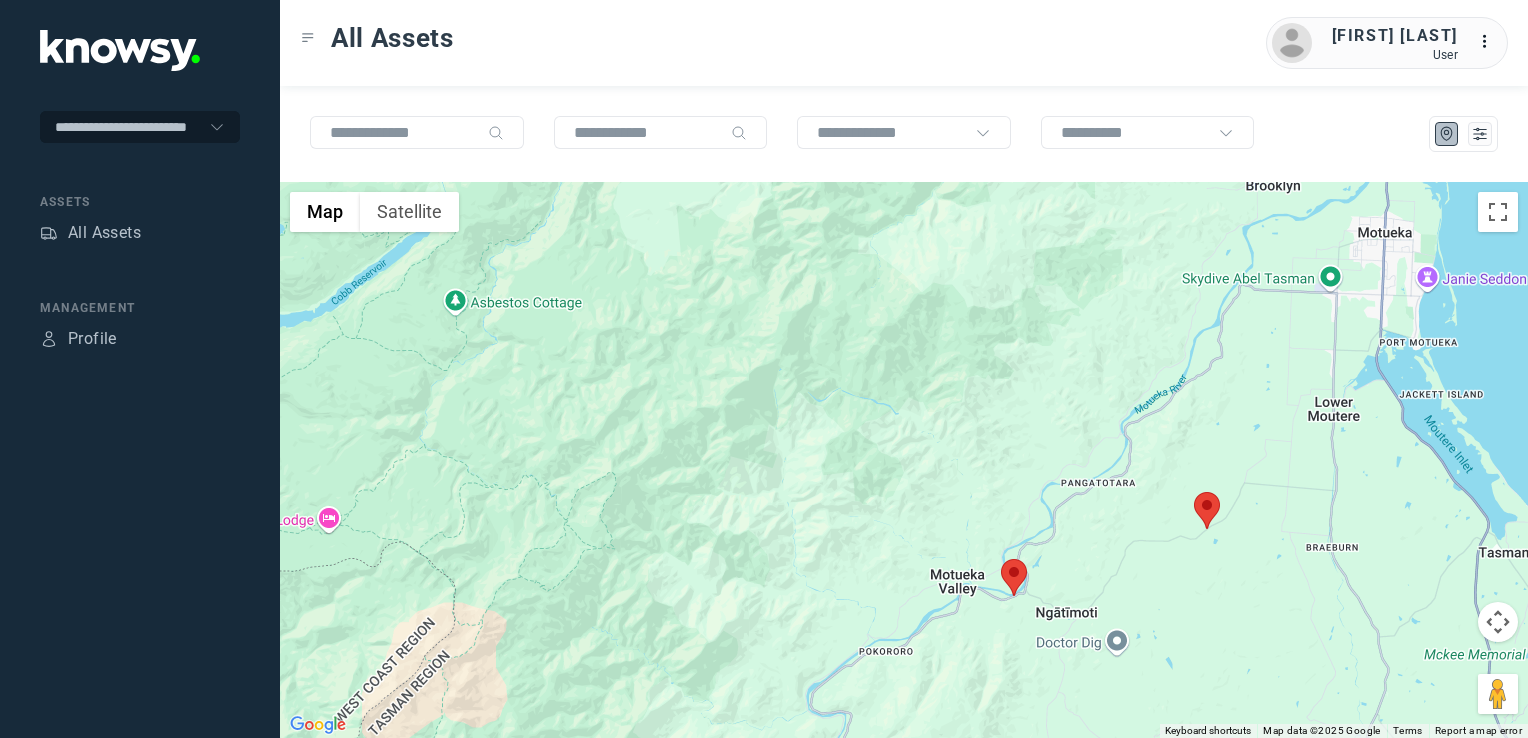 drag, startPoint x: 1276, startPoint y: 588, endPoint x: 1233, endPoint y: 592, distance: 43.185646 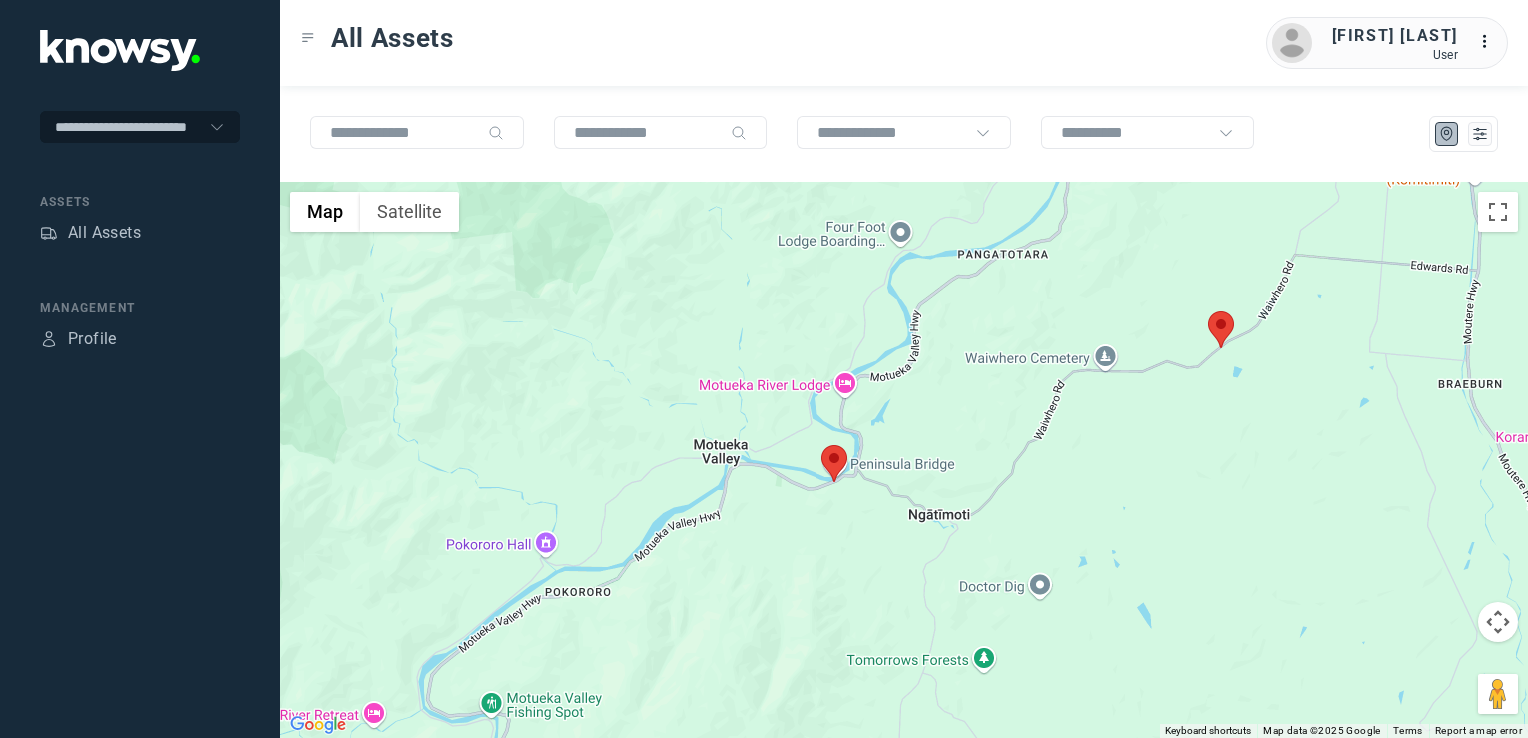 click 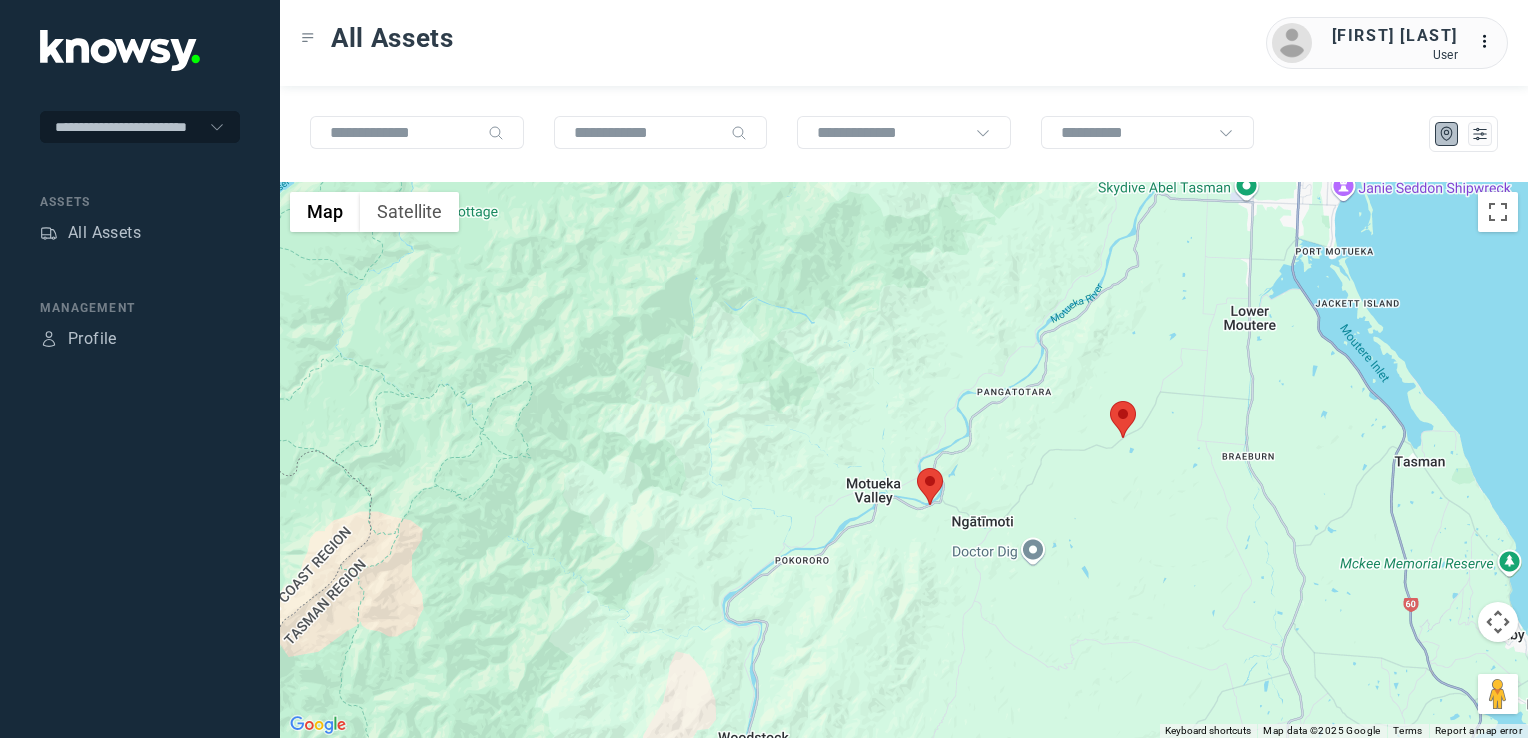 drag, startPoint x: 1211, startPoint y: 578, endPoint x: 1112, endPoint y: 554, distance: 101.86756 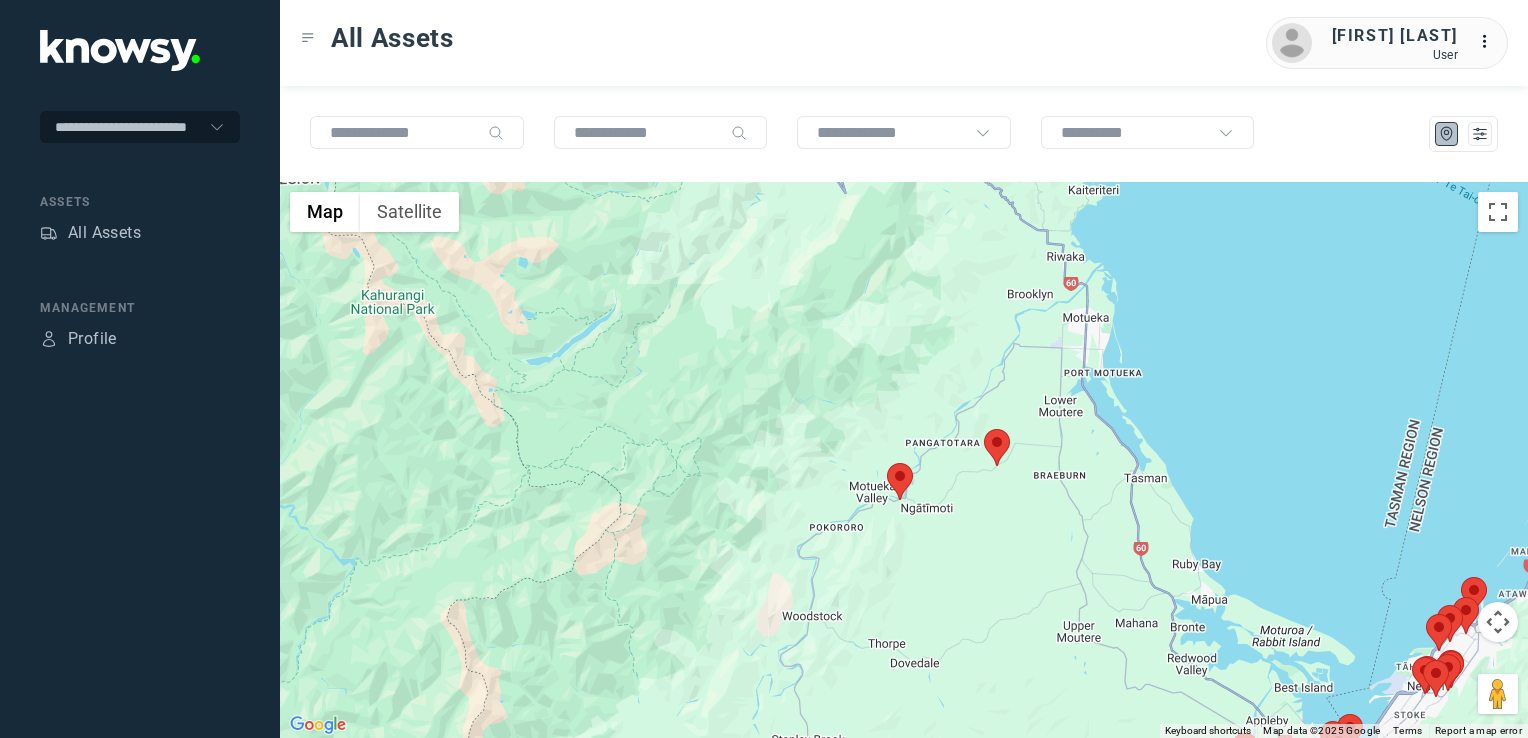 drag, startPoint x: 1086, startPoint y: 600, endPoint x: 1020, endPoint y: 551, distance: 82.20097 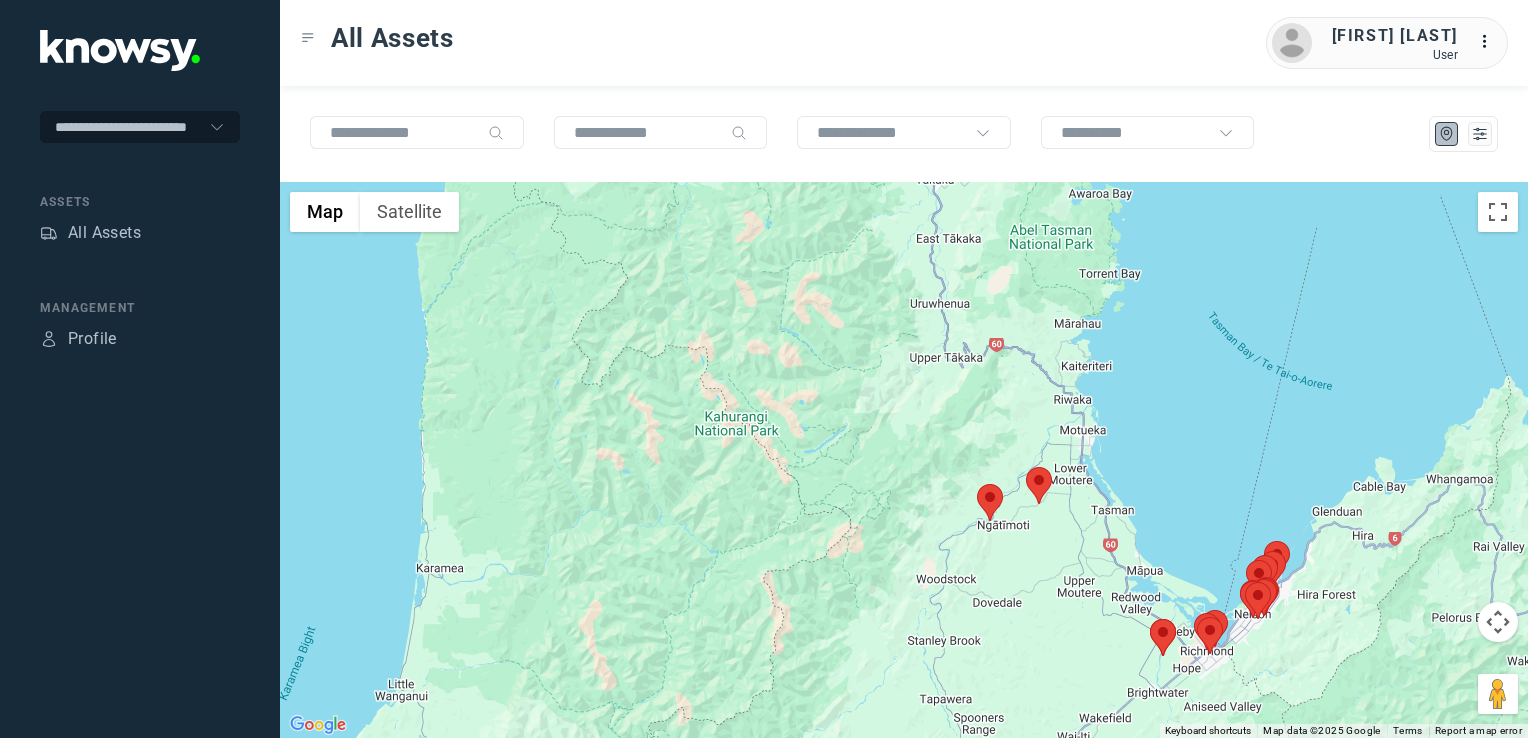 drag, startPoint x: 1157, startPoint y: 652, endPoint x: 1116, endPoint y: 611, distance: 57.982758 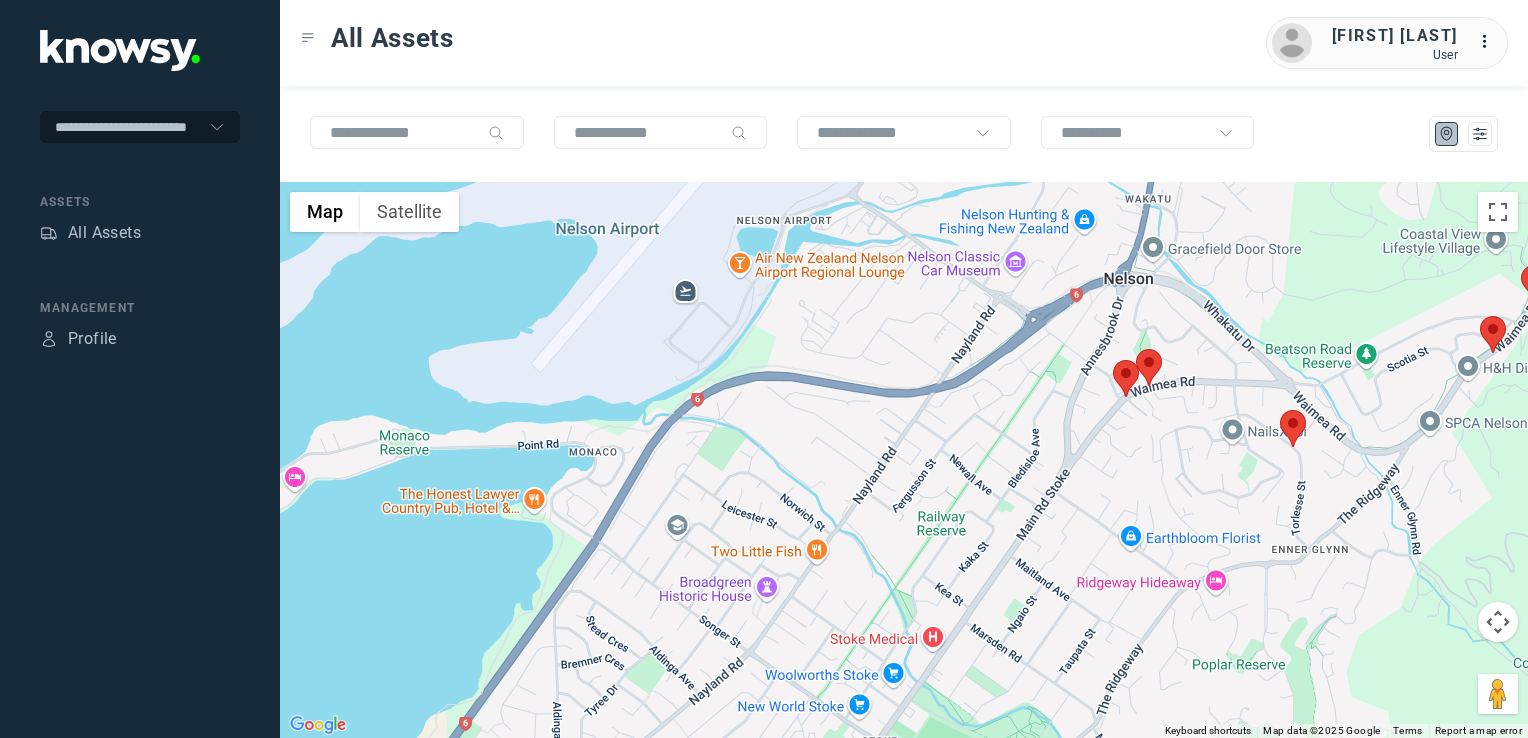 click 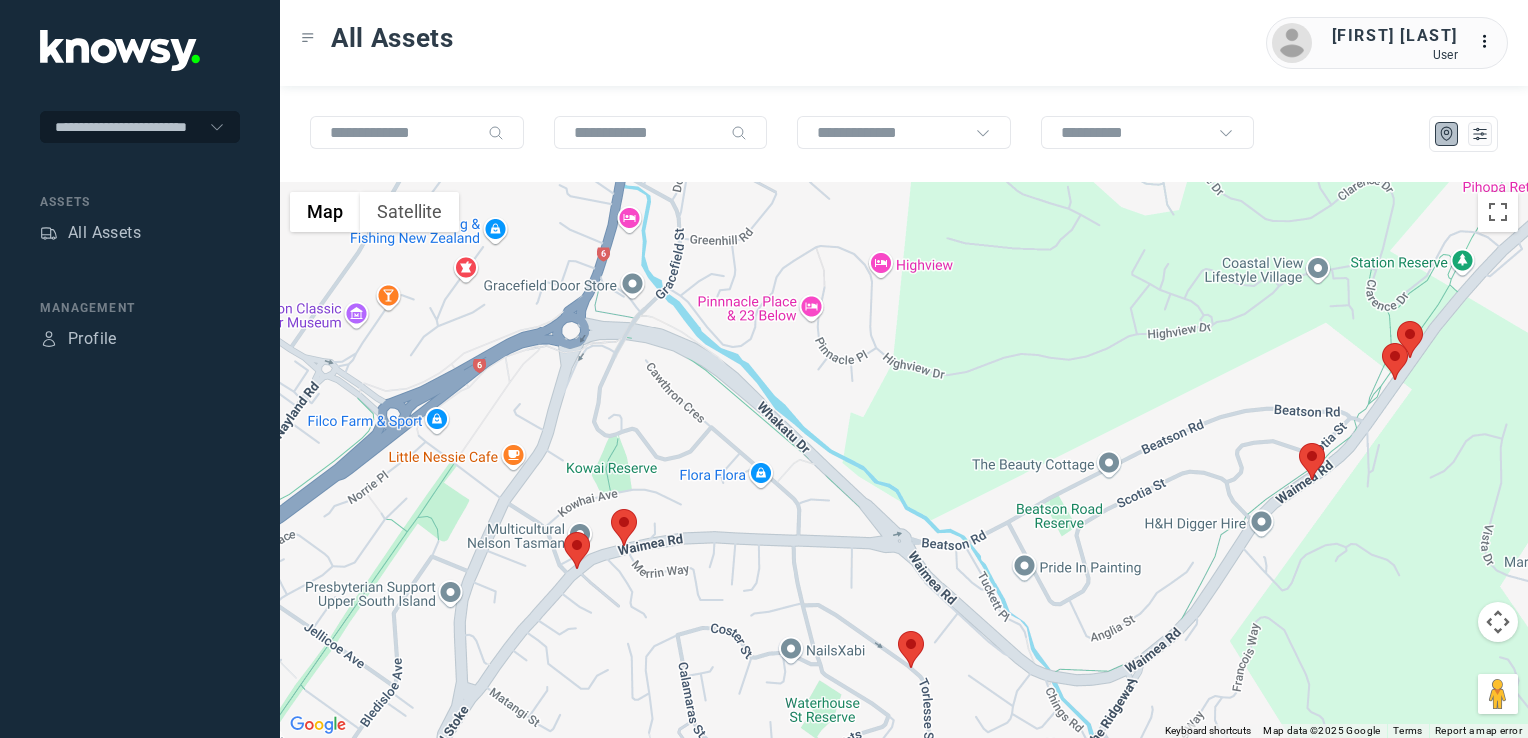 click 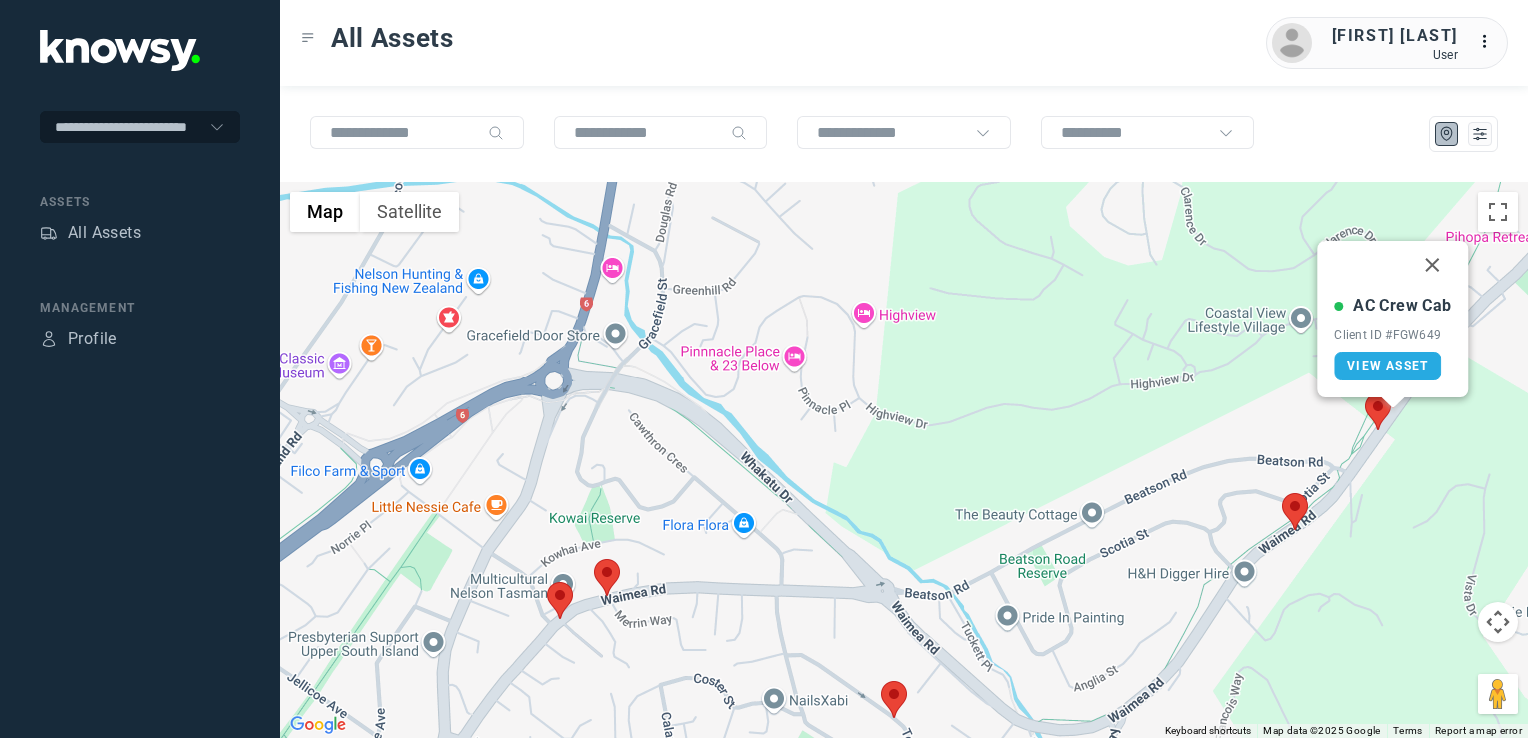 click 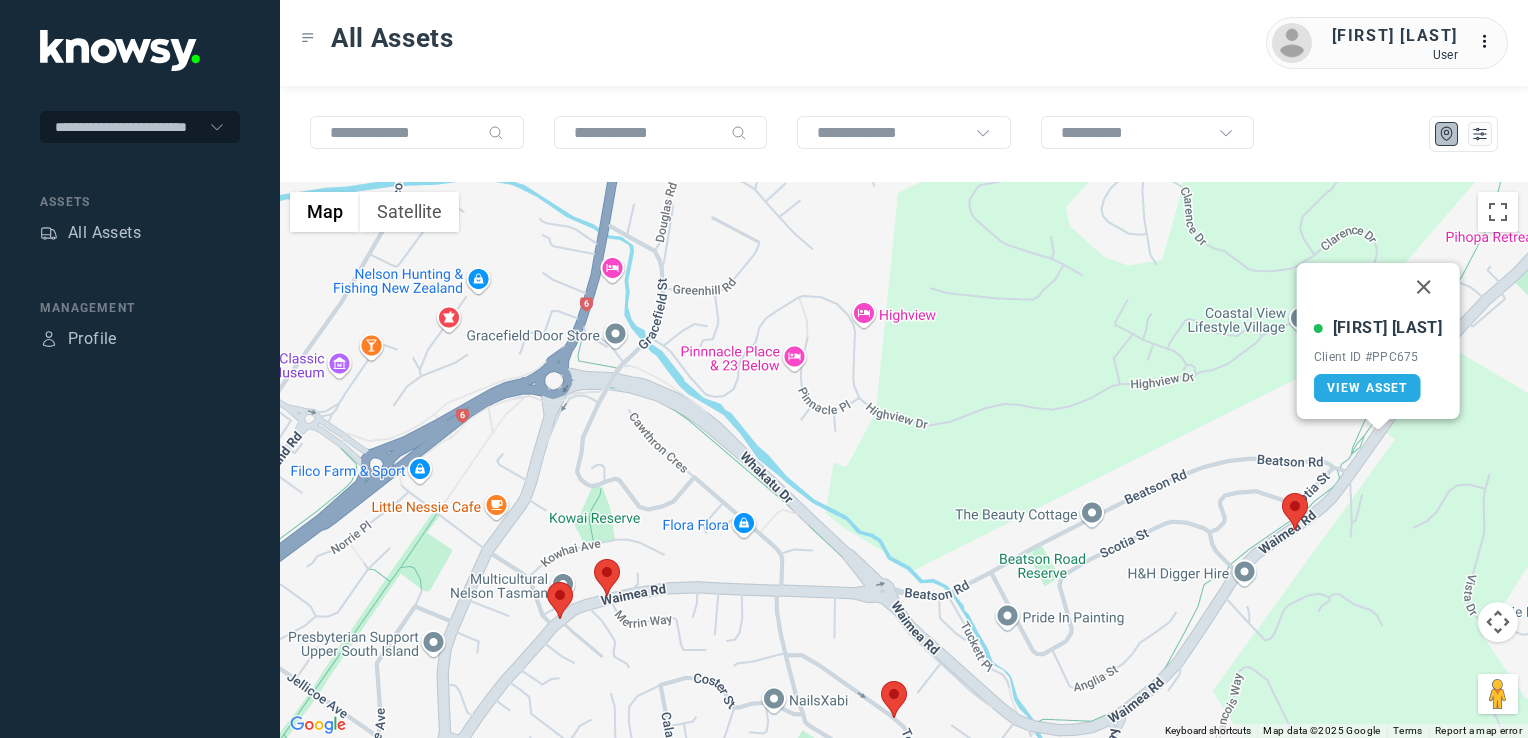 click 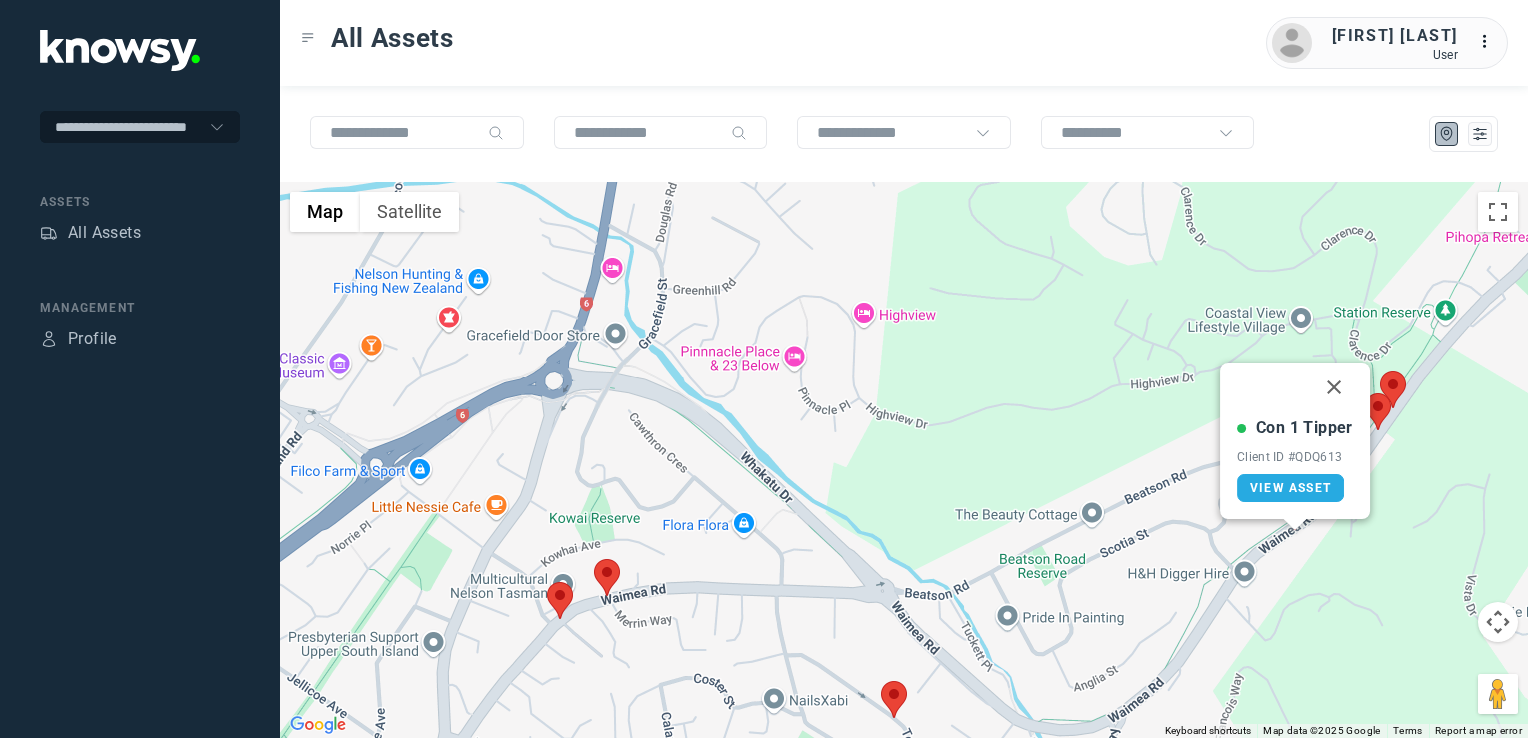 drag, startPoint x: 1336, startPoint y: 387, endPoint x: 1331, endPoint y: 462, distance: 75.16648 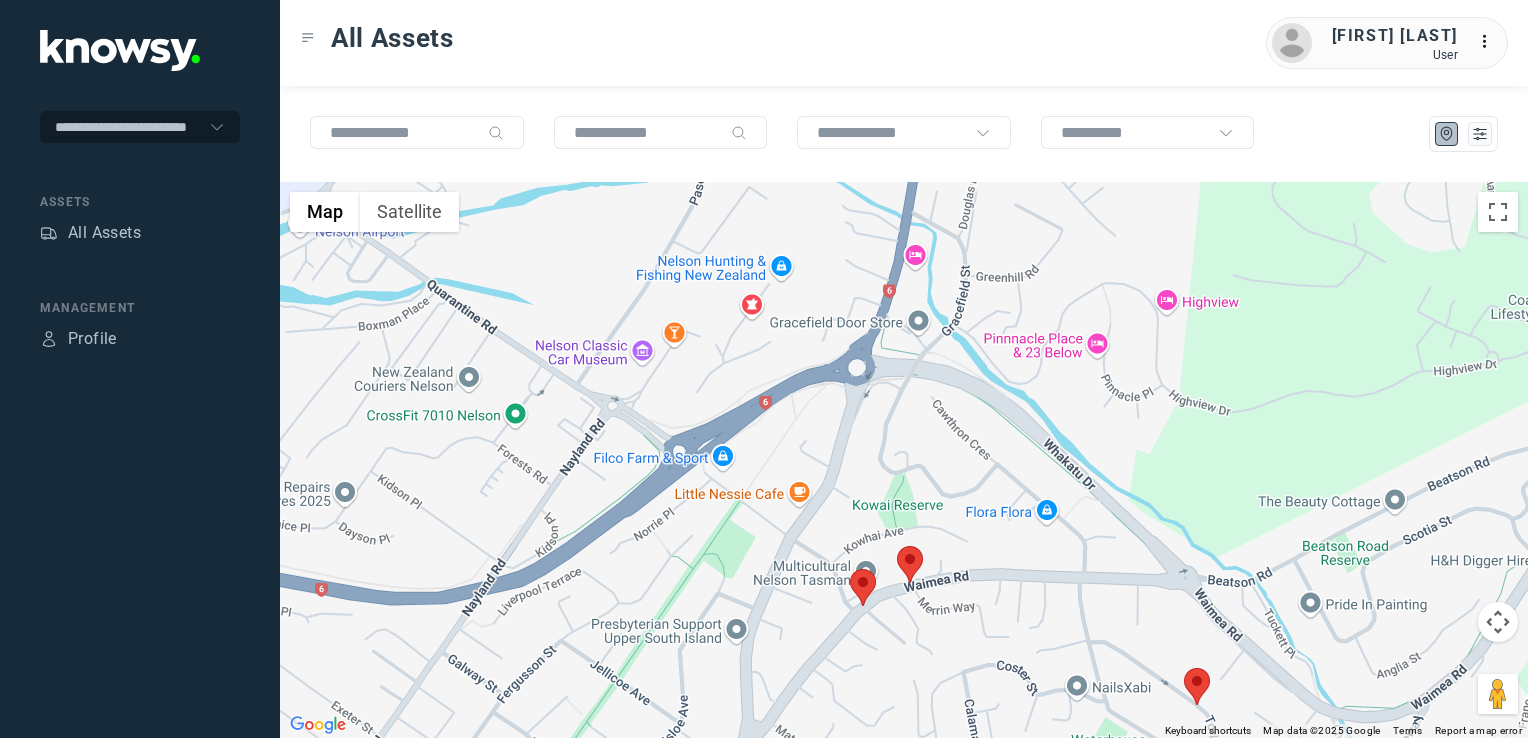 drag, startPoint x: 1027, startPoint y: 528, endPoint x: 1368, endPoint y: 759, distance: 411.8762 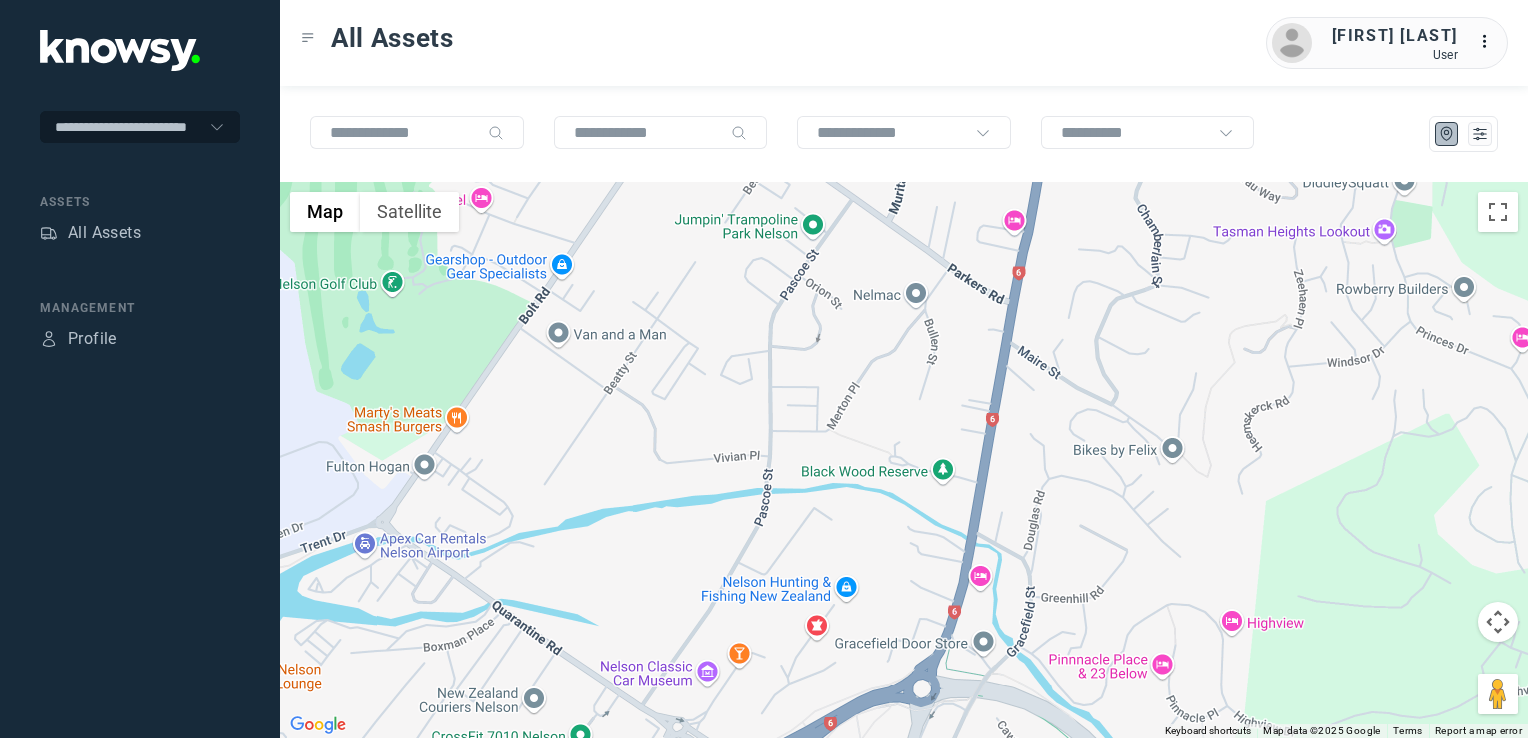 click 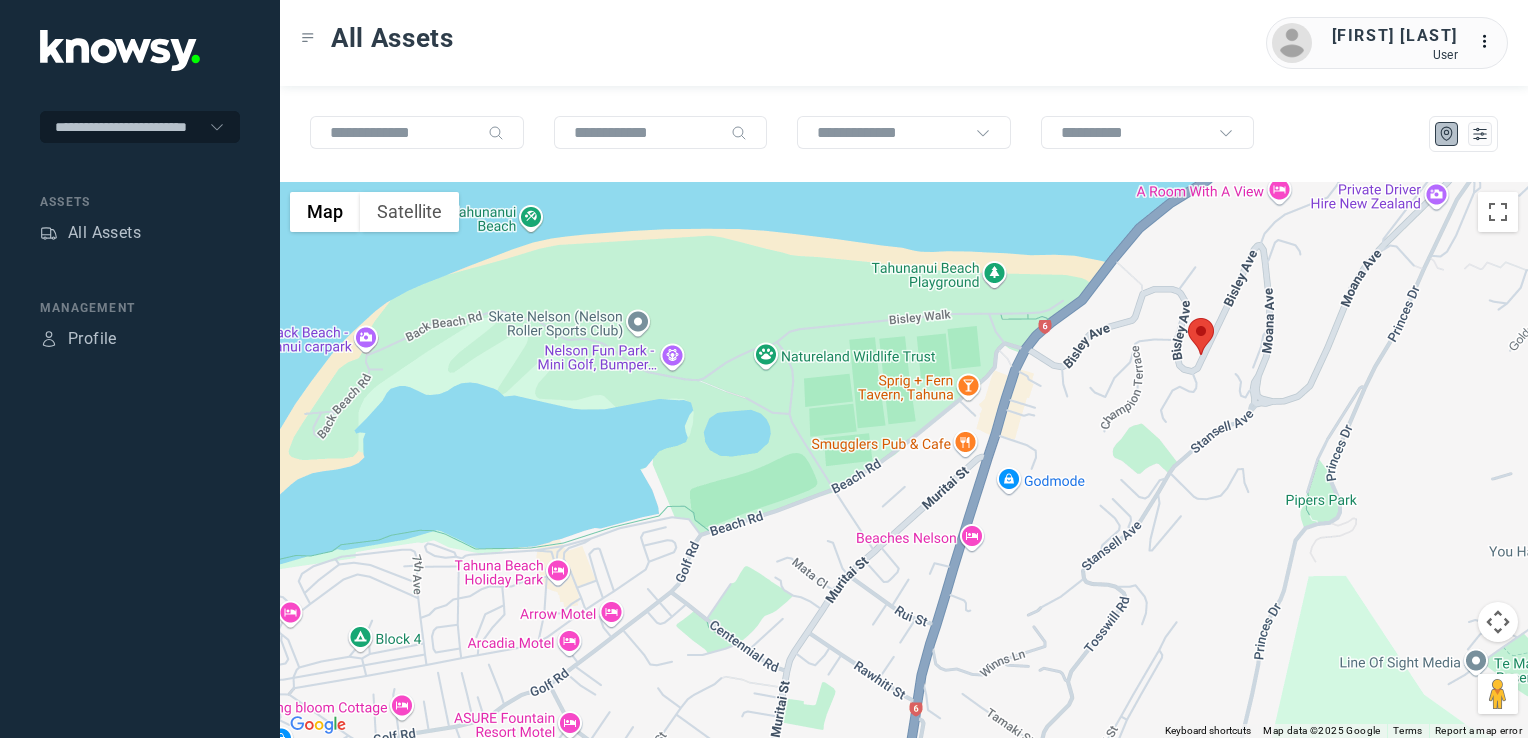 click 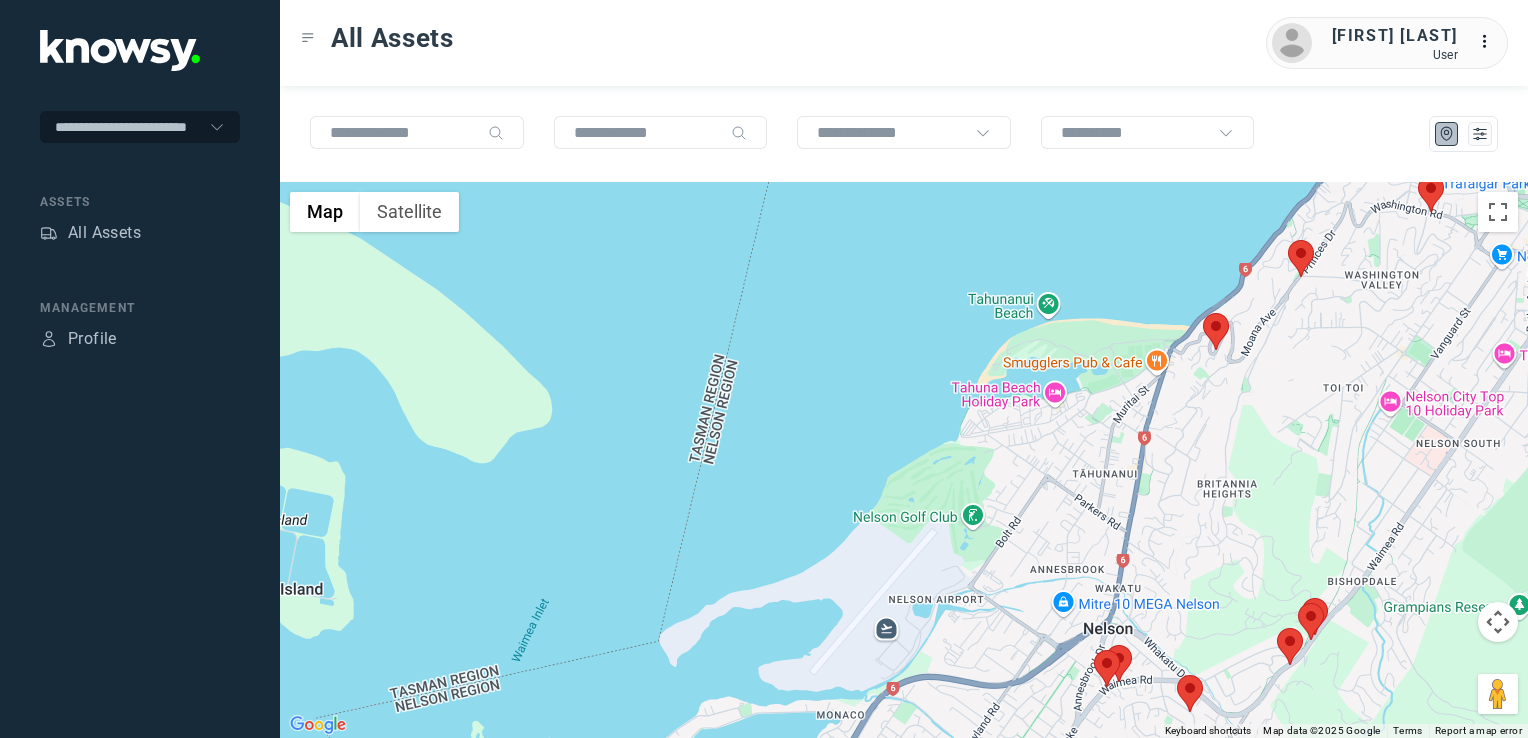click 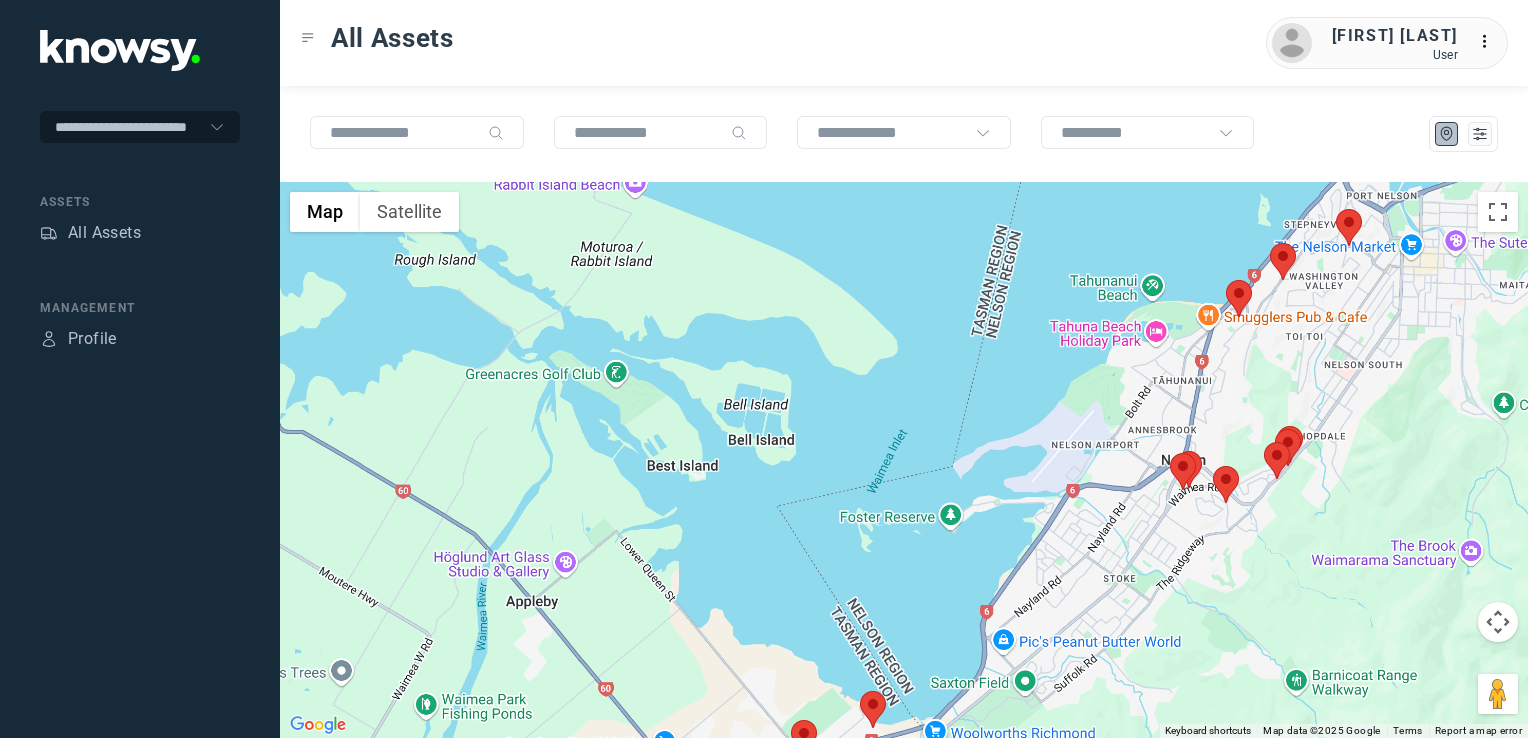 drag, startPoint x: 1114, startPoint y: 514, endPoint x: 1127, endPoint y: 462, distance: 53.600372 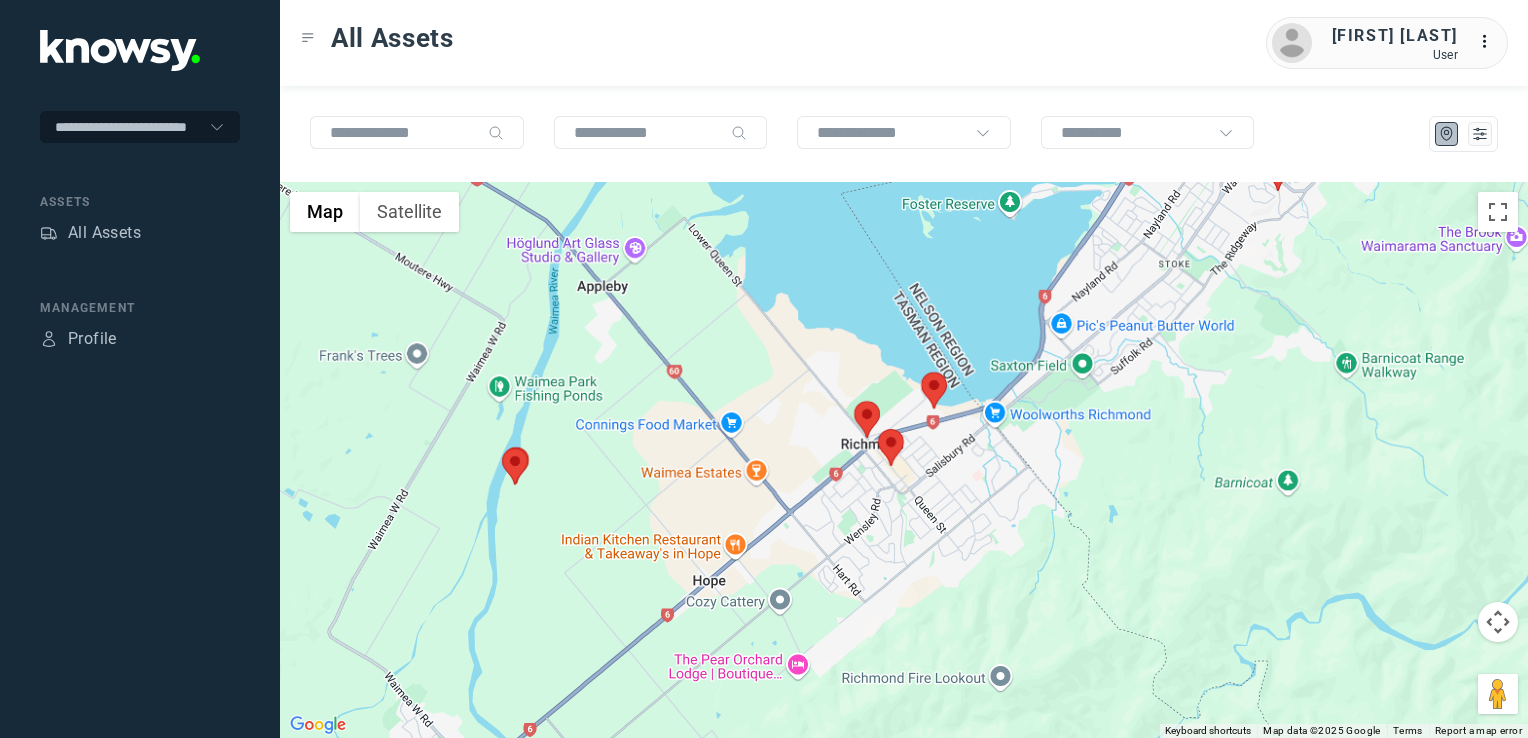 click 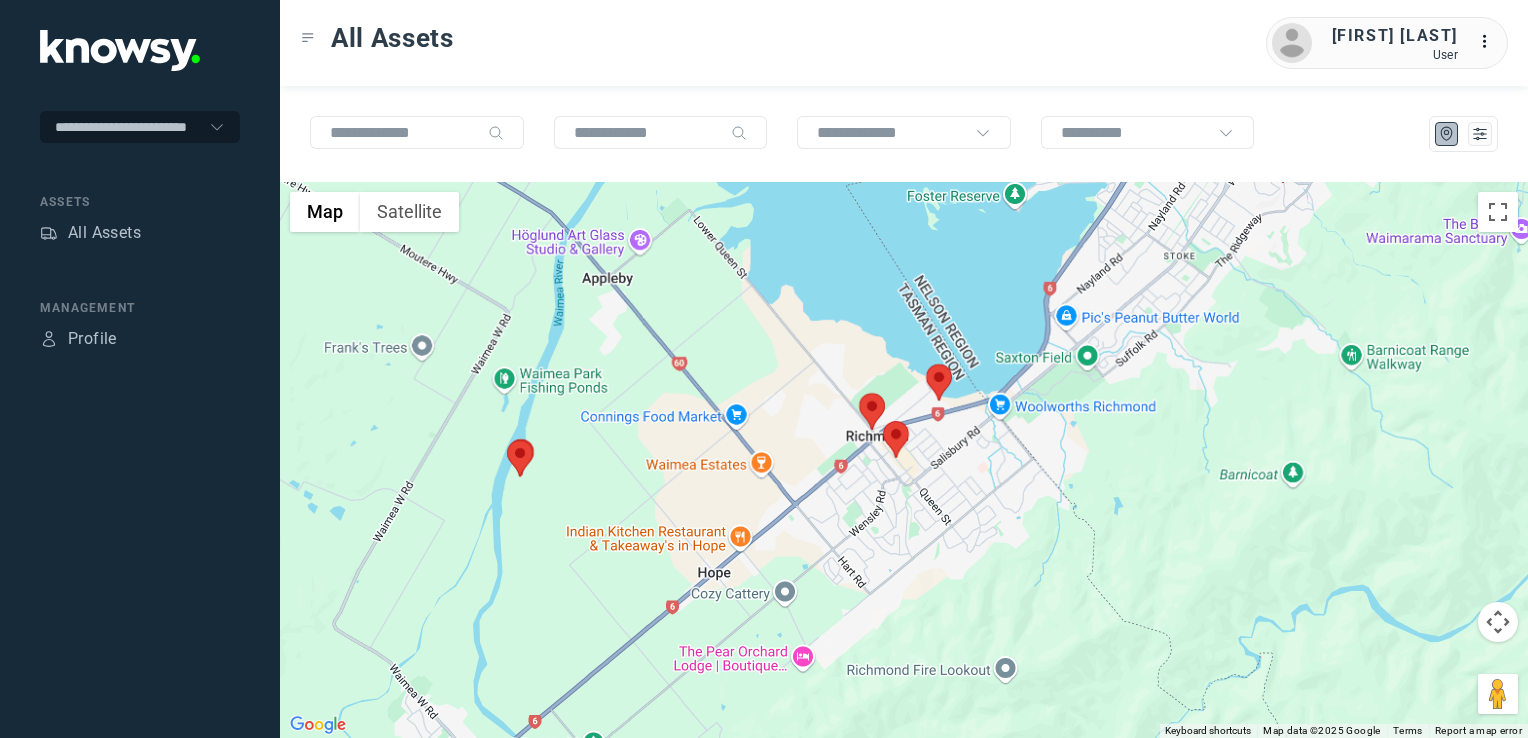 click 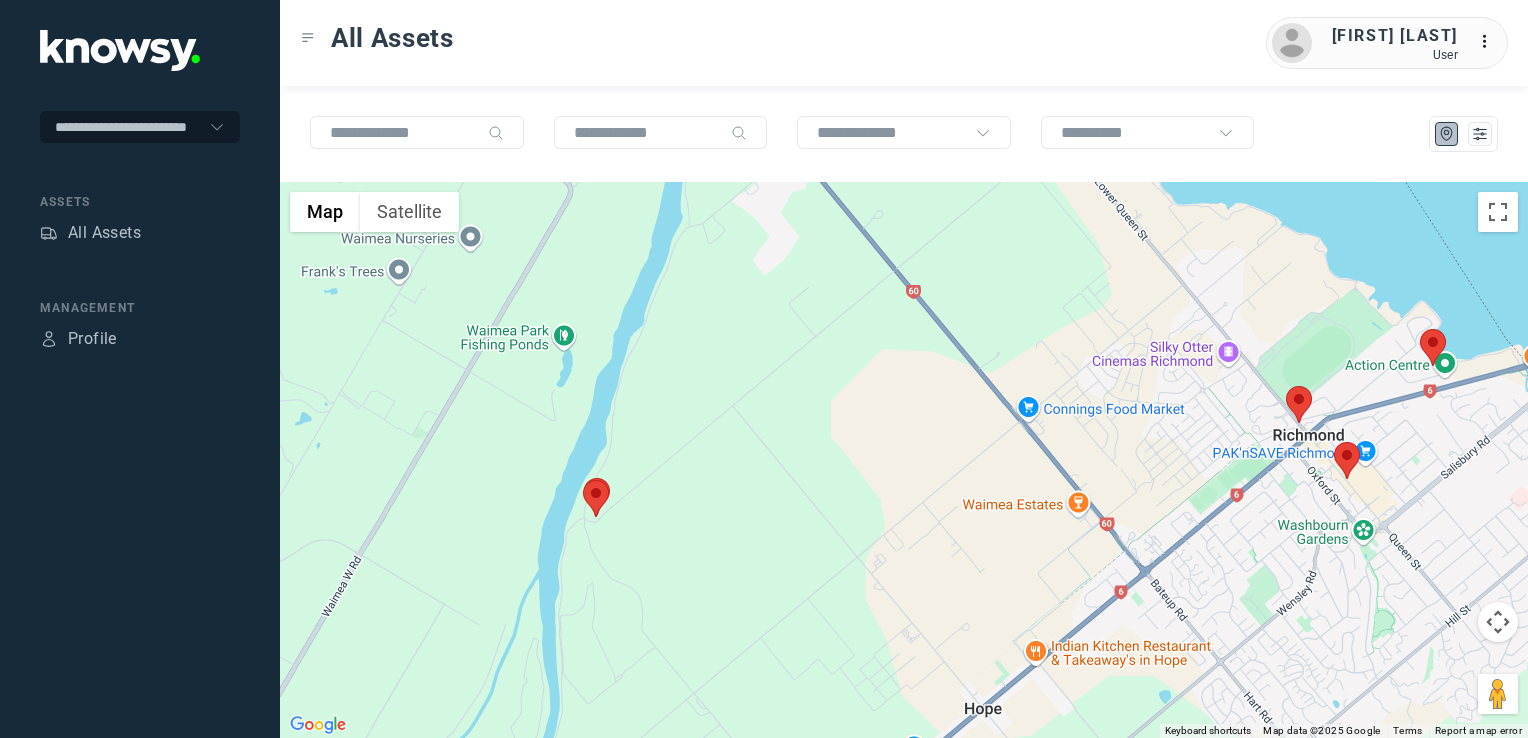 click 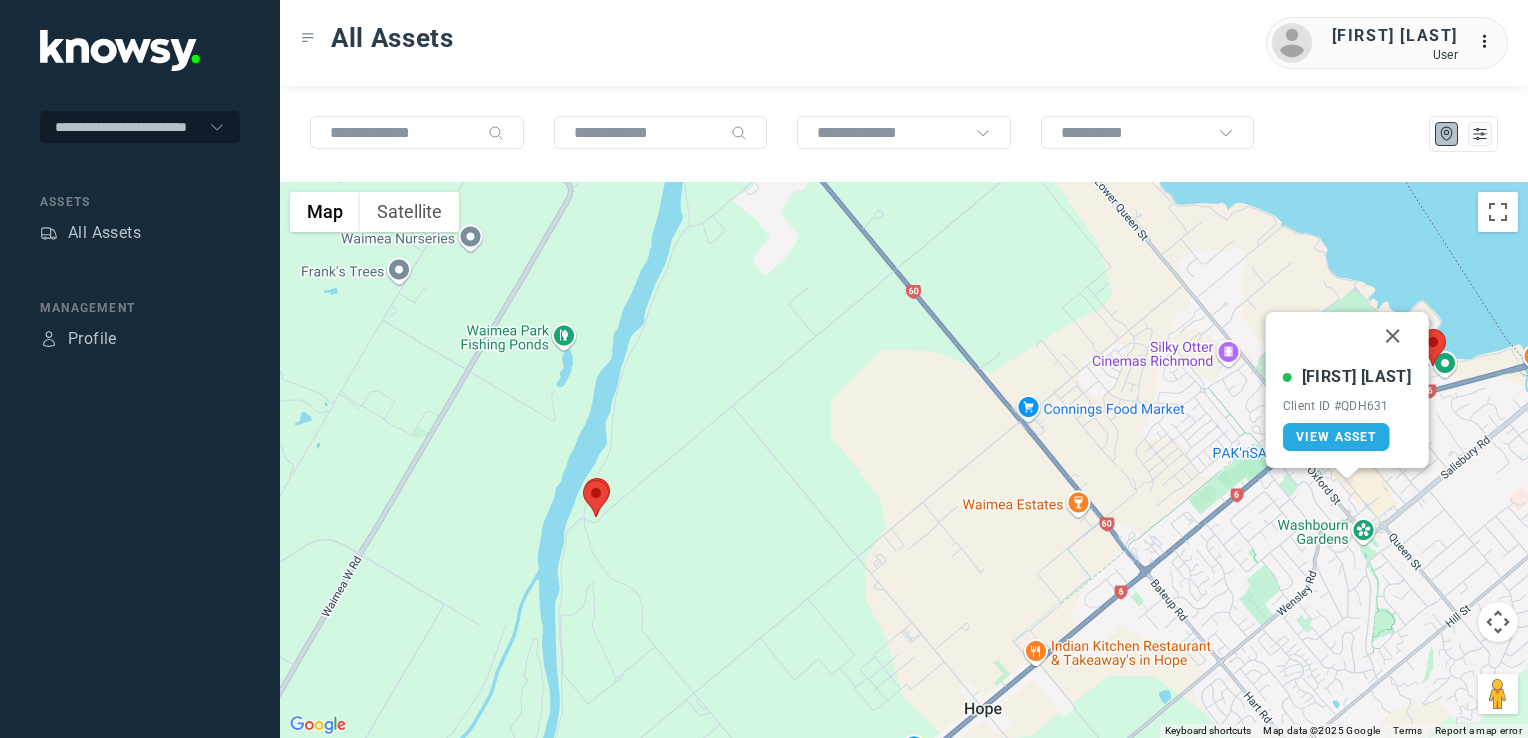drag, startPoint x: 1380, startPoint y: 343, endPoint x: 1380, endPoint y: 377, distance: 34 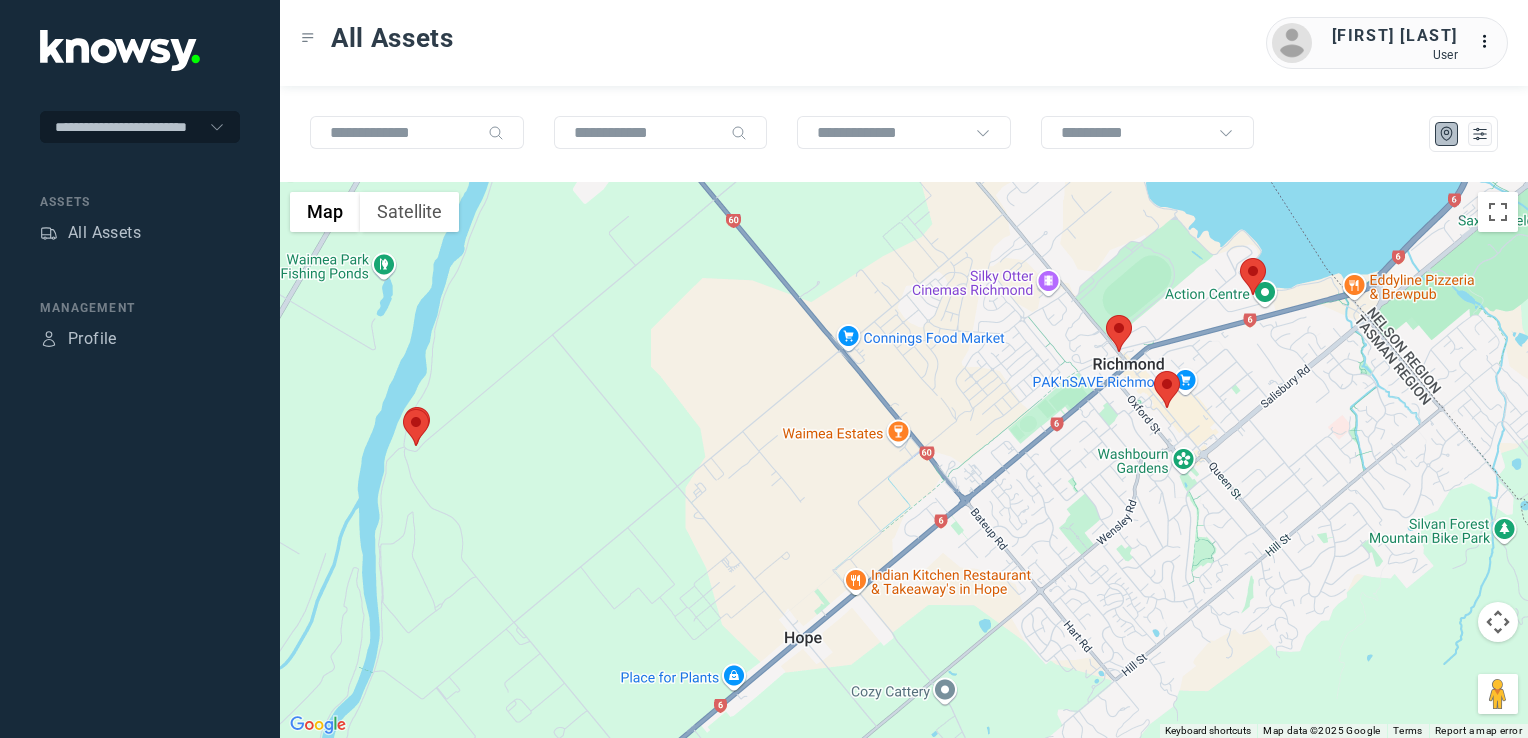 drag, startPoint x: 817, startPoint y: 446, endPoint x: 921, endPoint y: 422, distance: 106.733315 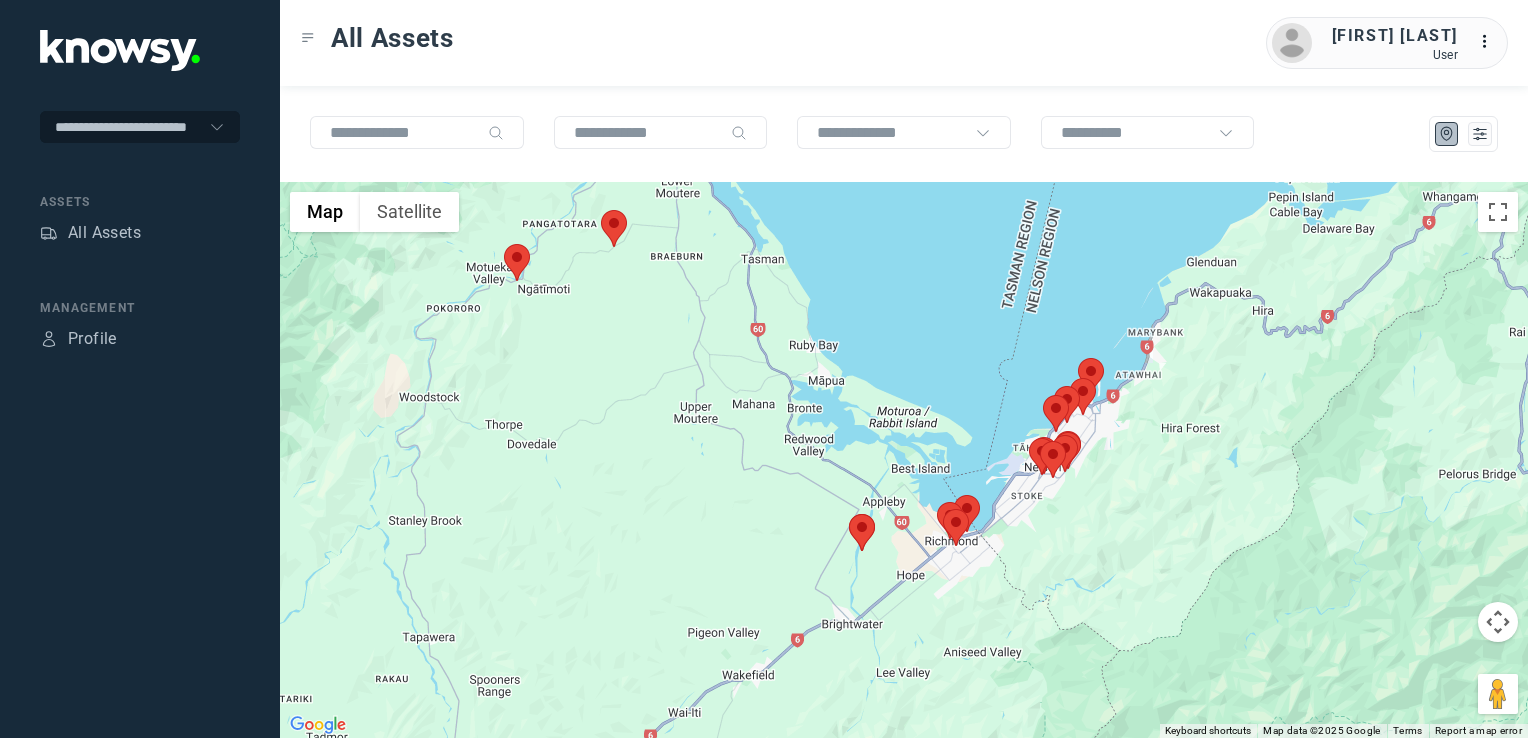 drag, startPoint x: 800, startPoint y: 526, endPoint x: 814, endPoint y: 523, distance: 14.3178215 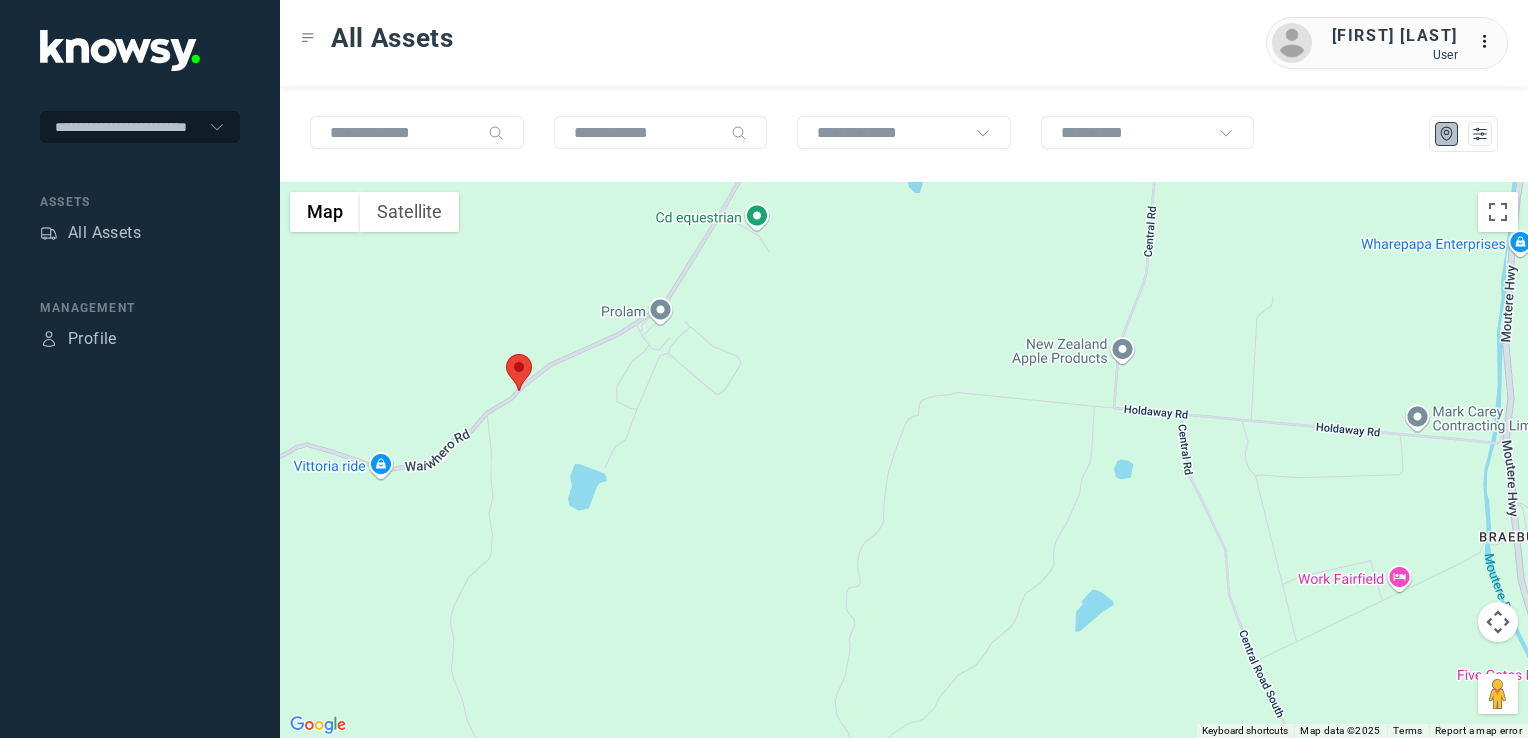drag, startPoint x: 591, startPoint y: 408, endPoint x: 638, endPoint y: 376, distance: 56.859474 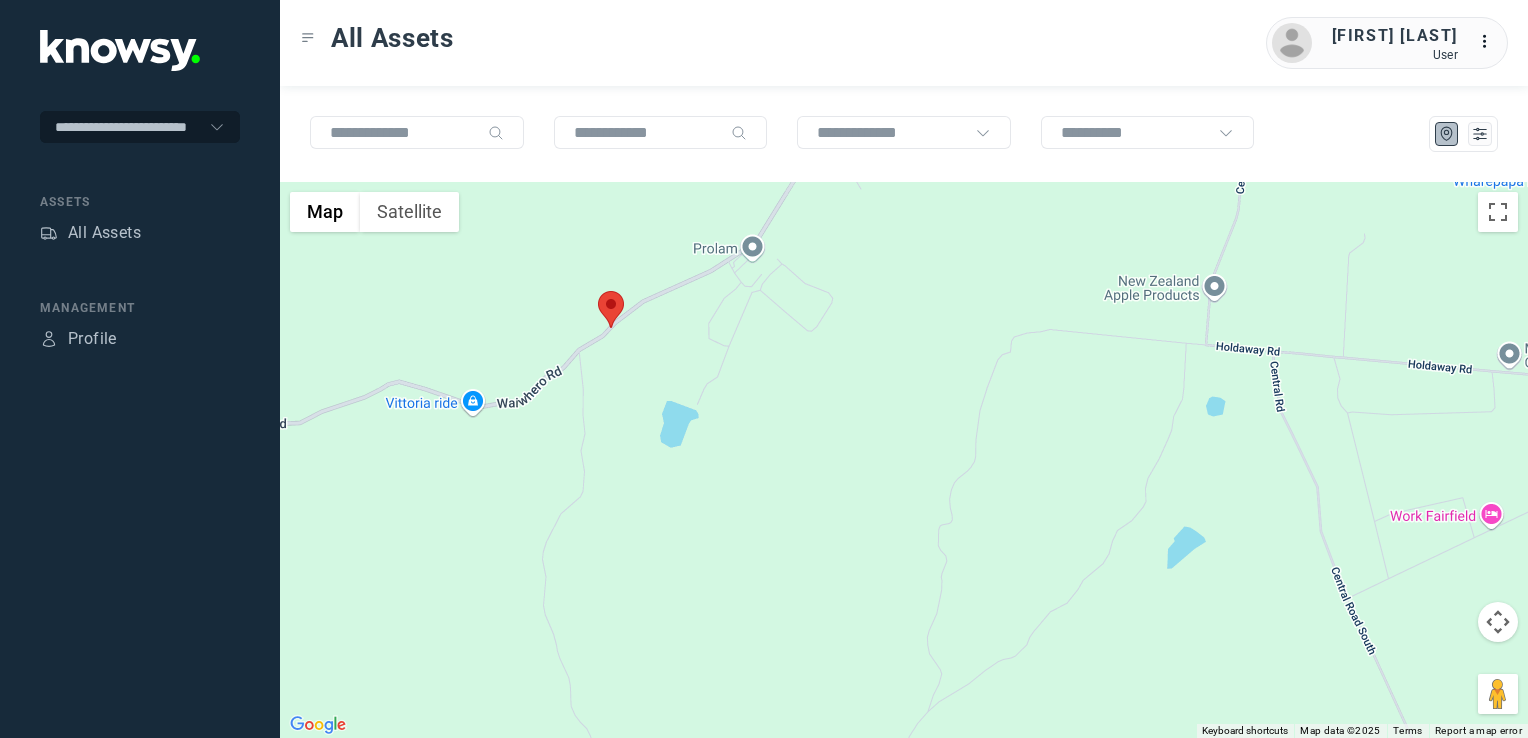 drag, startPoint x: 679, startPoint y: 371, endPoint x: 692, endPoint y: 358, distance: 18.384777 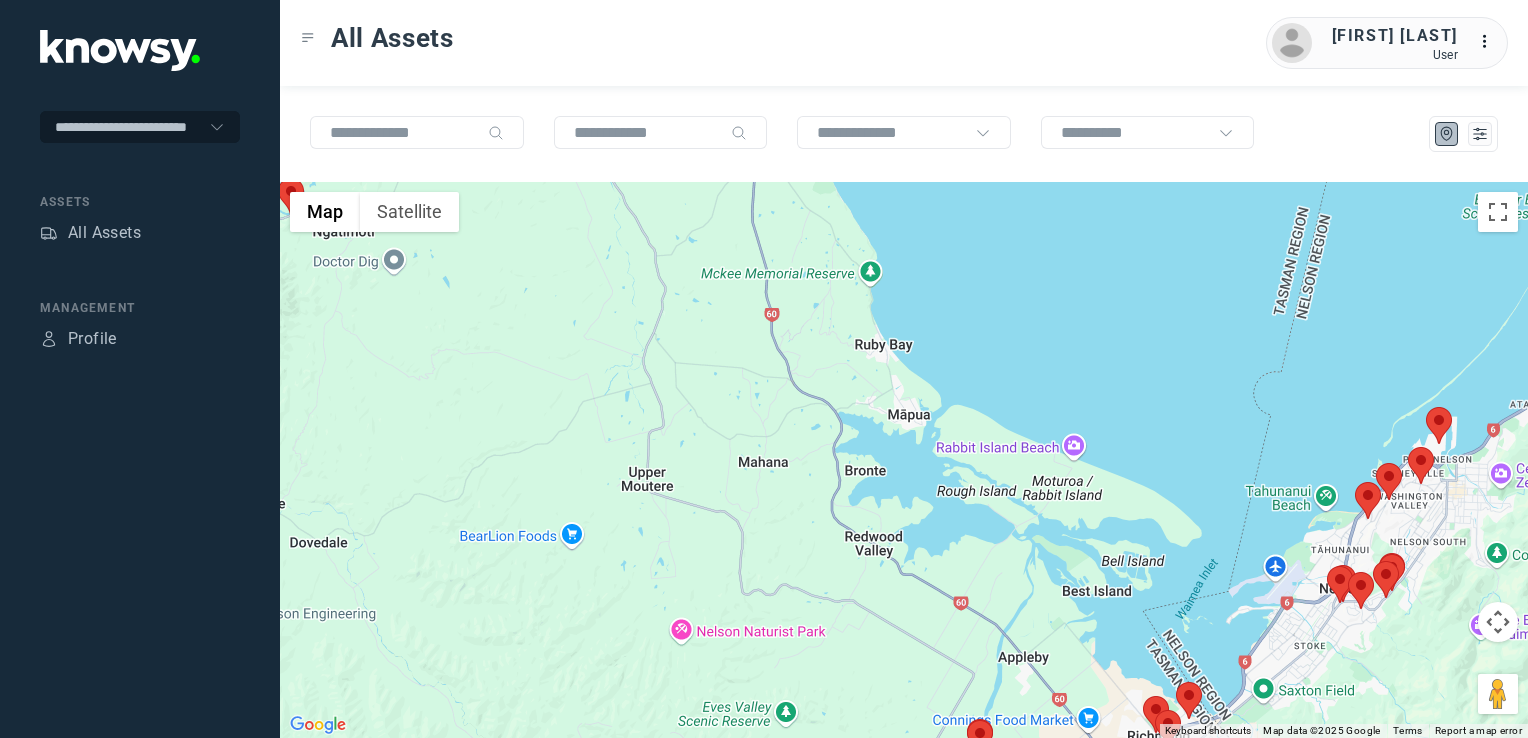 drag, startPoint x: 1014, startPoint y: 622, endPoint x: 980, endPoint y: 526, distance: 101.84302 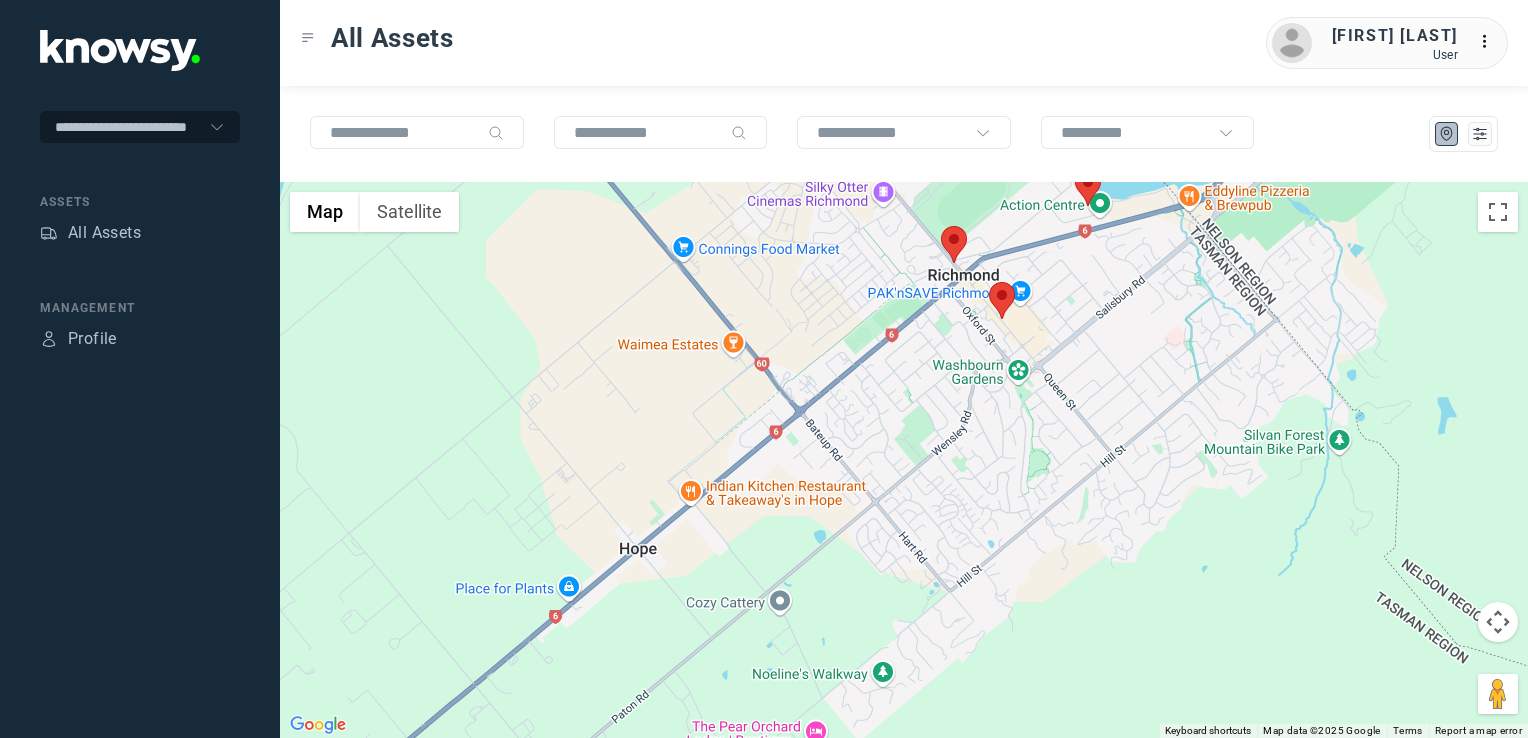 click 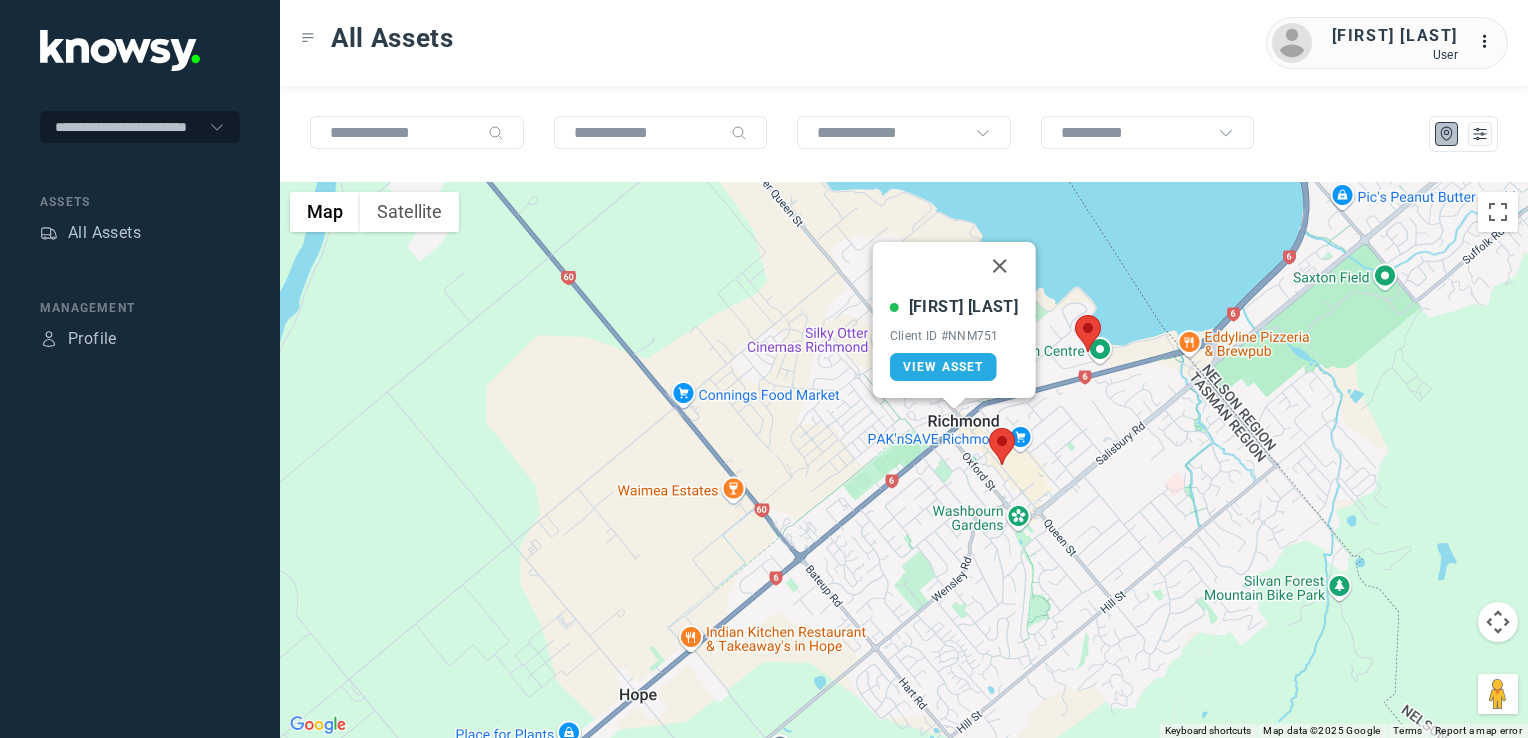 drag, startPoint x: 996, startPoint y: 269, endPoint x: 1013, endPoint y: 302, distance: 37.12142 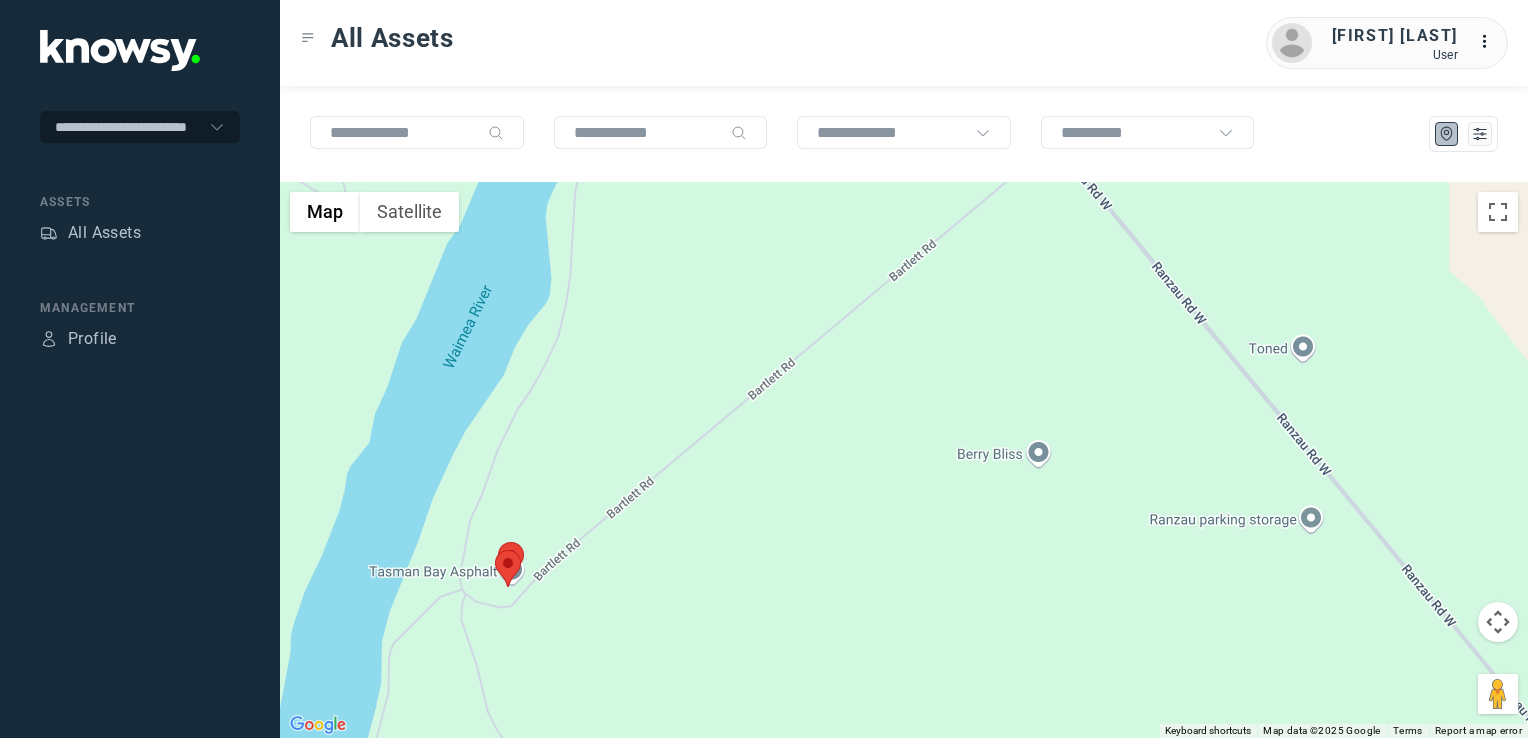 click 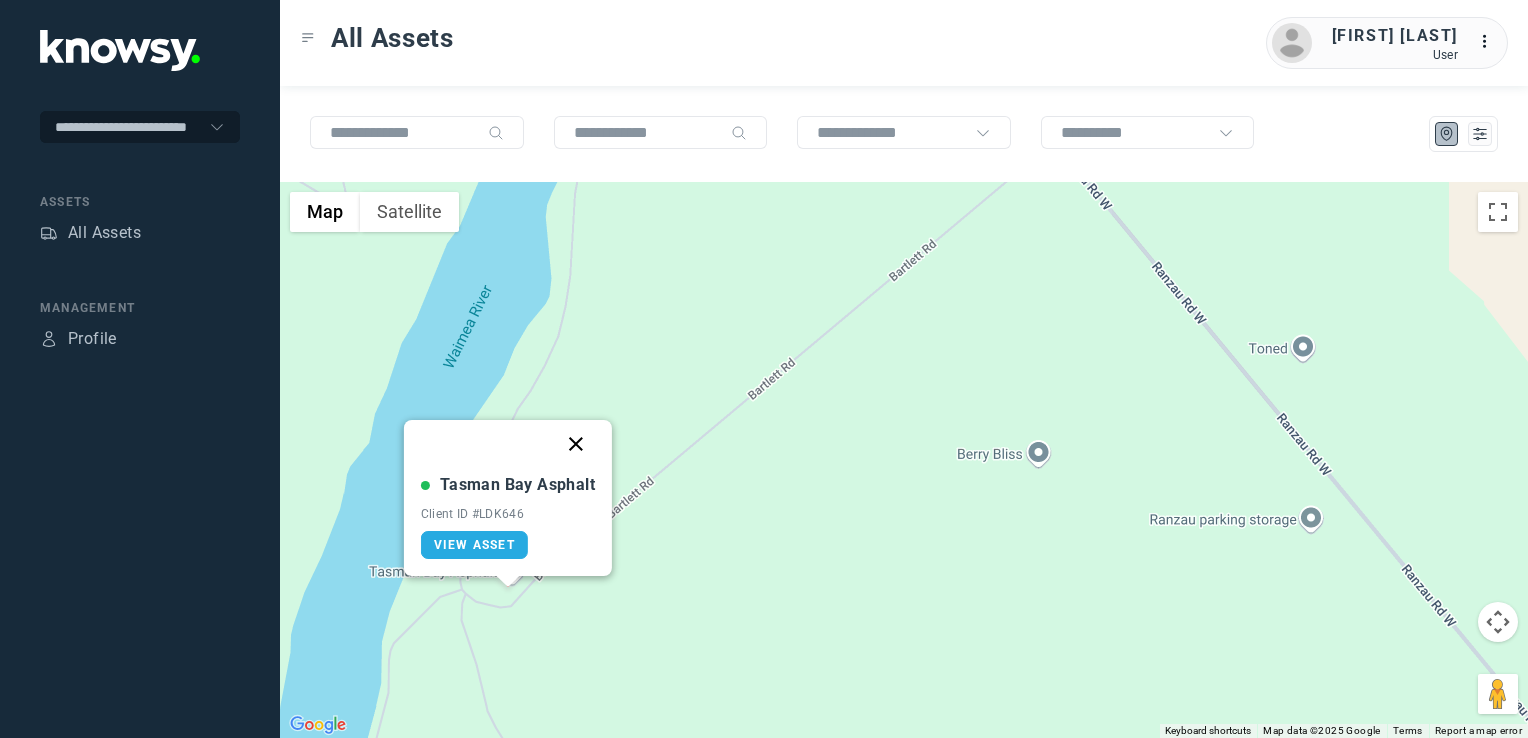 click 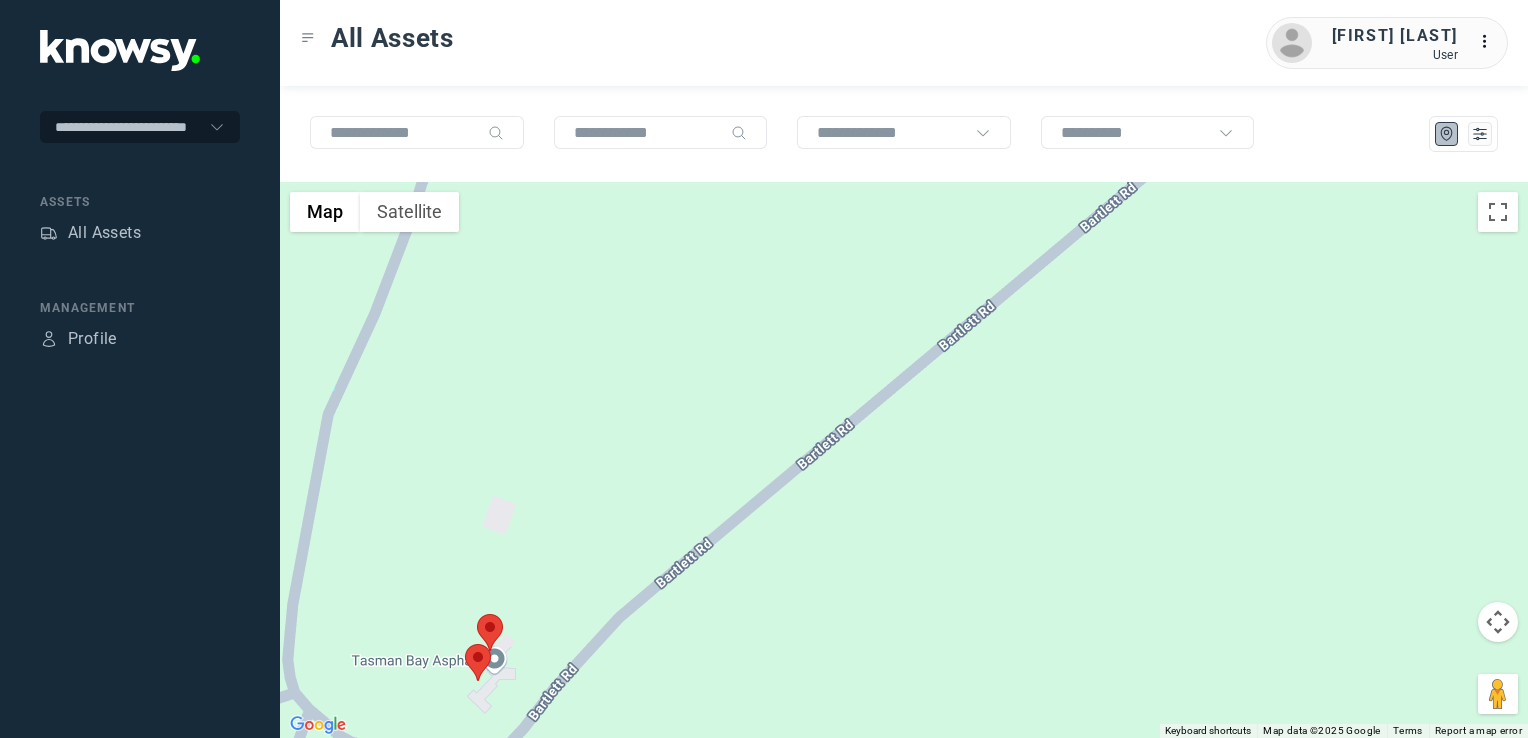 click 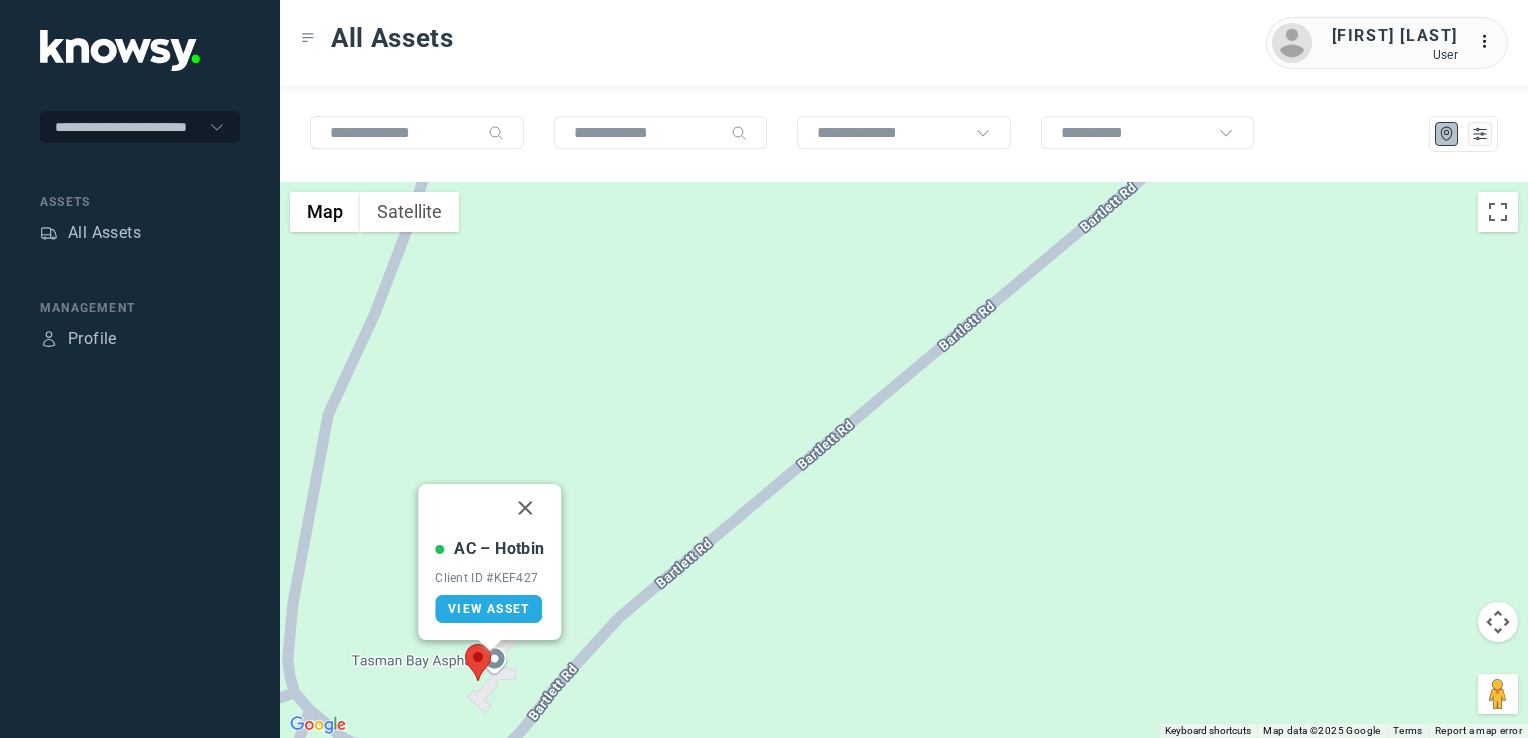drag, startPoint x: 529, startPoint y: 506, endPoint x: 557, endPoint y: 515, distance: 29.410883 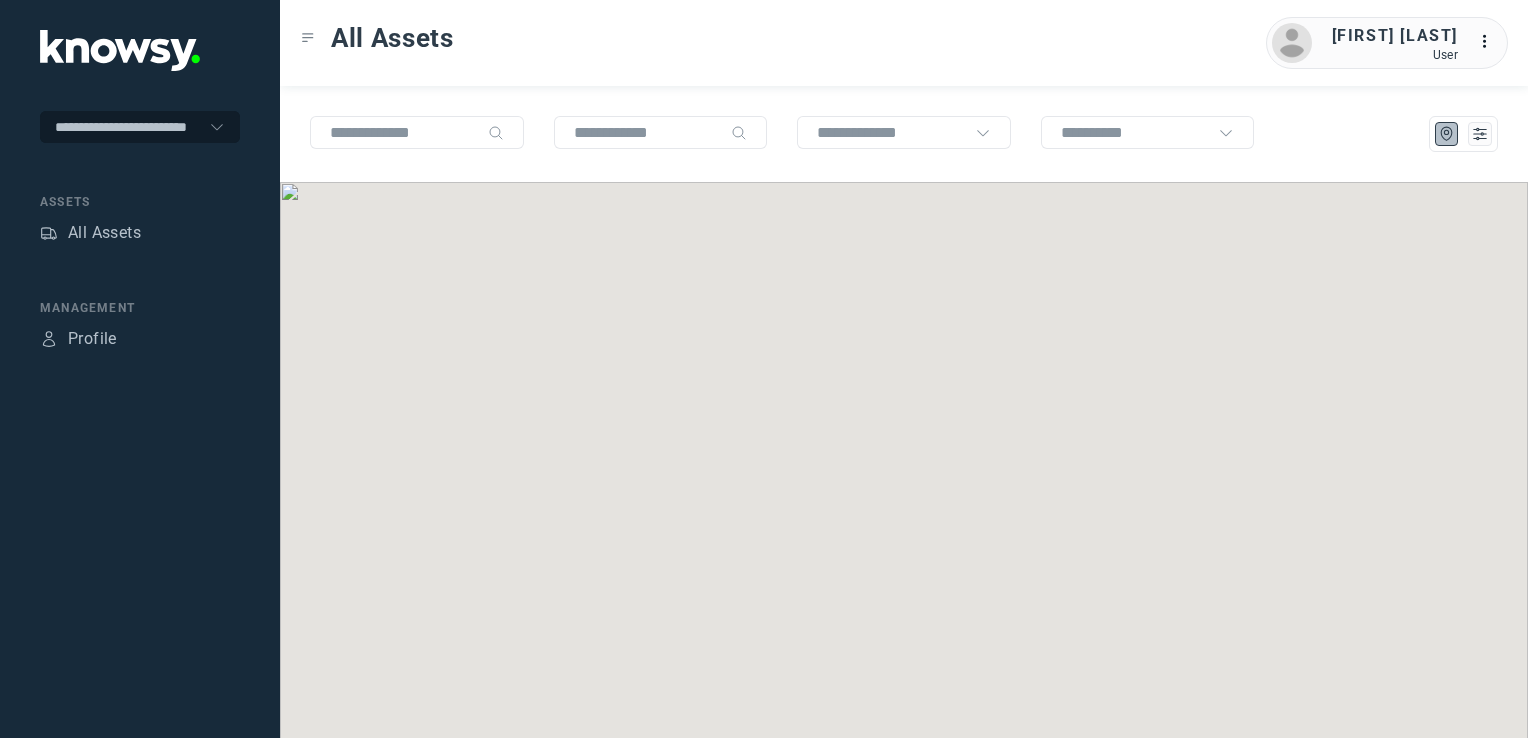 scroll, scrollTop: 0, scrollLeft: 0, axis: both 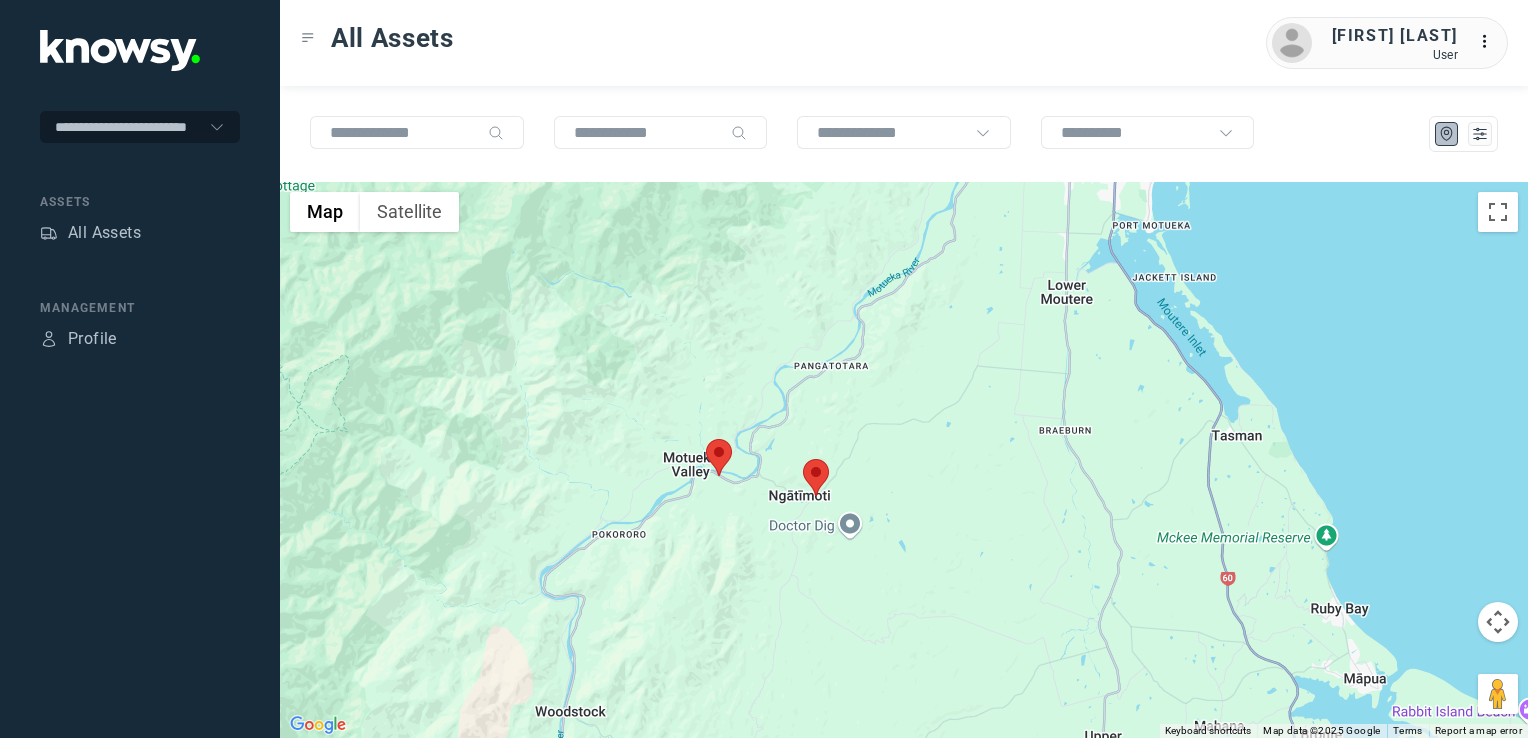 drag, startPoint x: 824, startPoint y: 521, endPoint x: 897, endPoint y: 584, distance: 96.42614 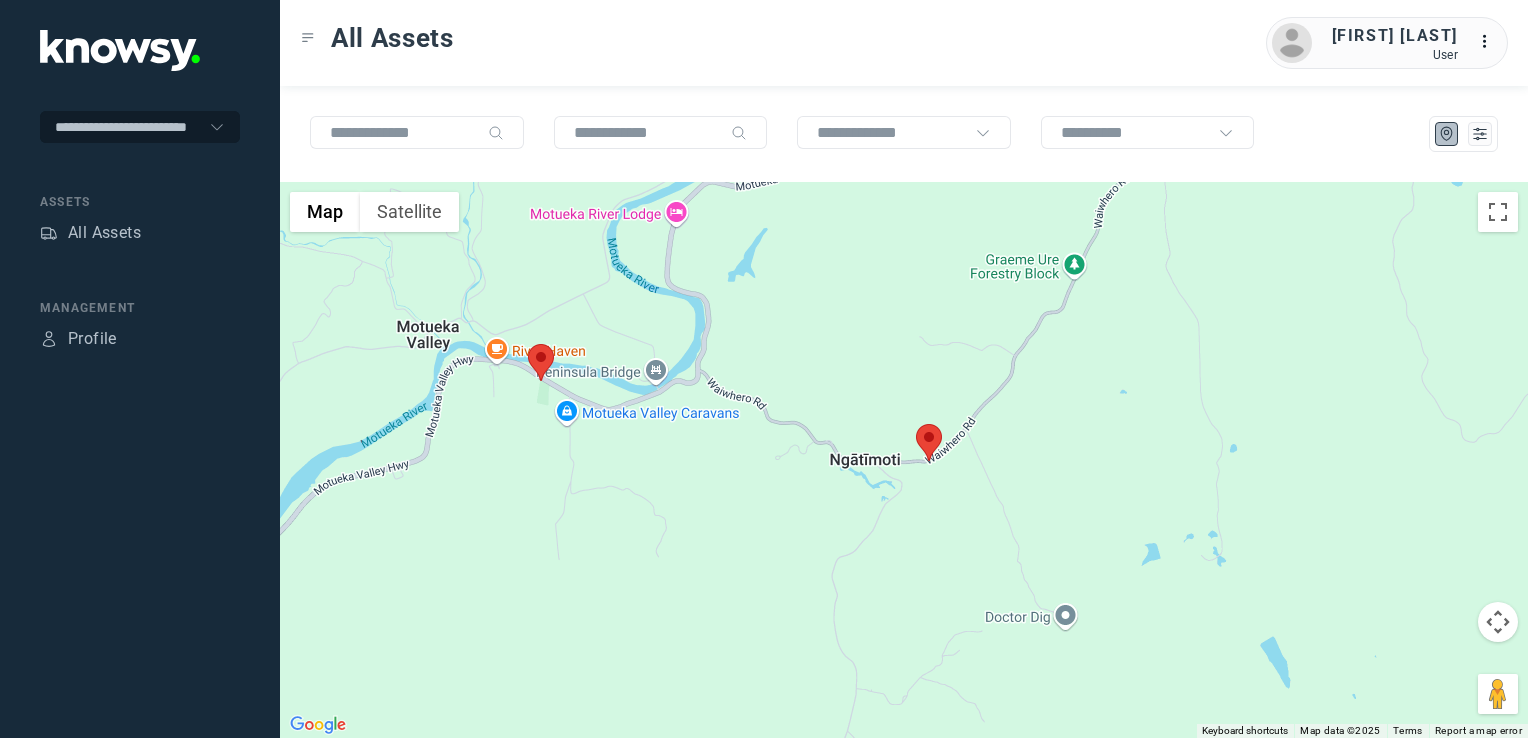 drag, startPoint x: 1044, startPoint y: 462, endPoint x: 867, endPoint y: 586, distance: 216.1134 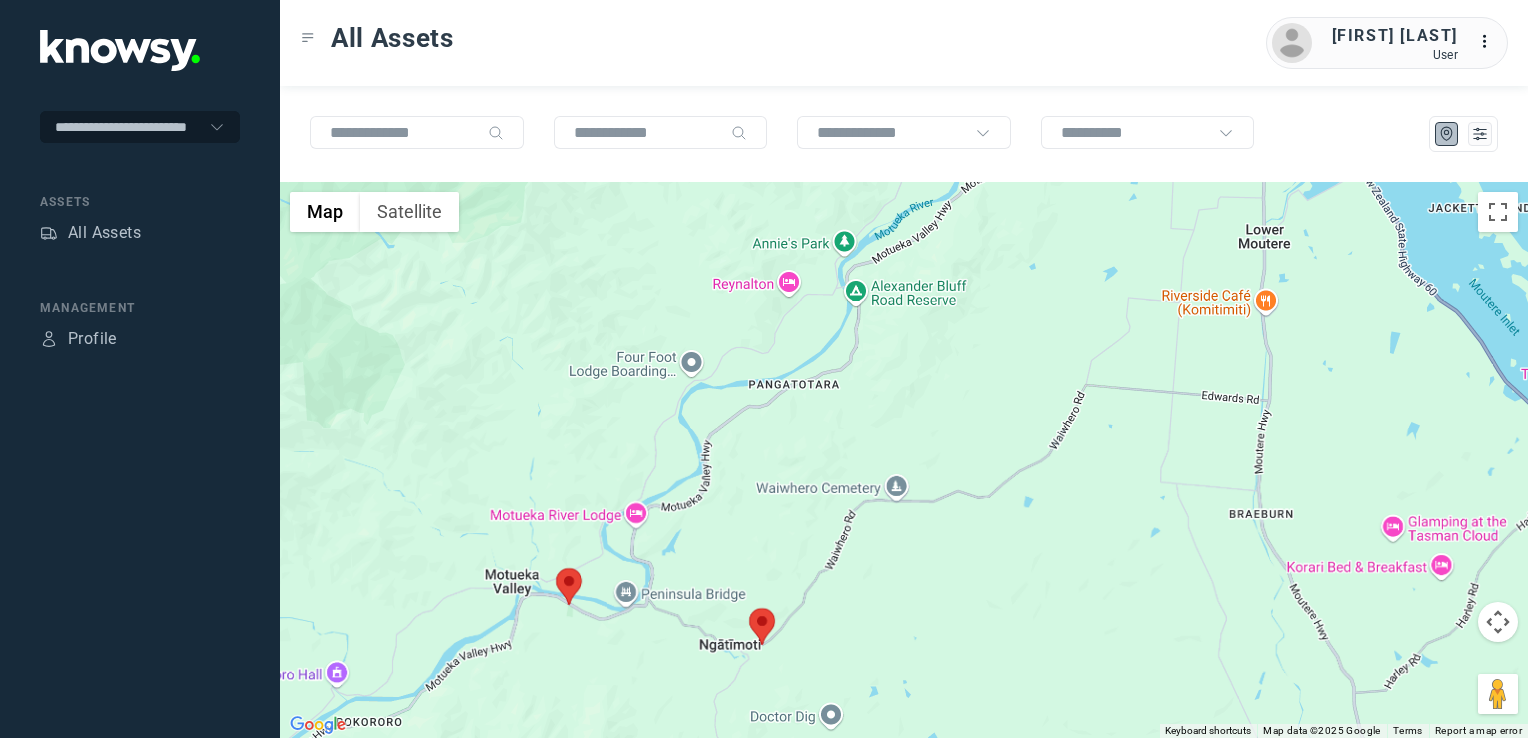 drag, startPoint x: 960, startPoint y: 662, endPoint x: 718, endPoint y: 518, distance: 281.60257 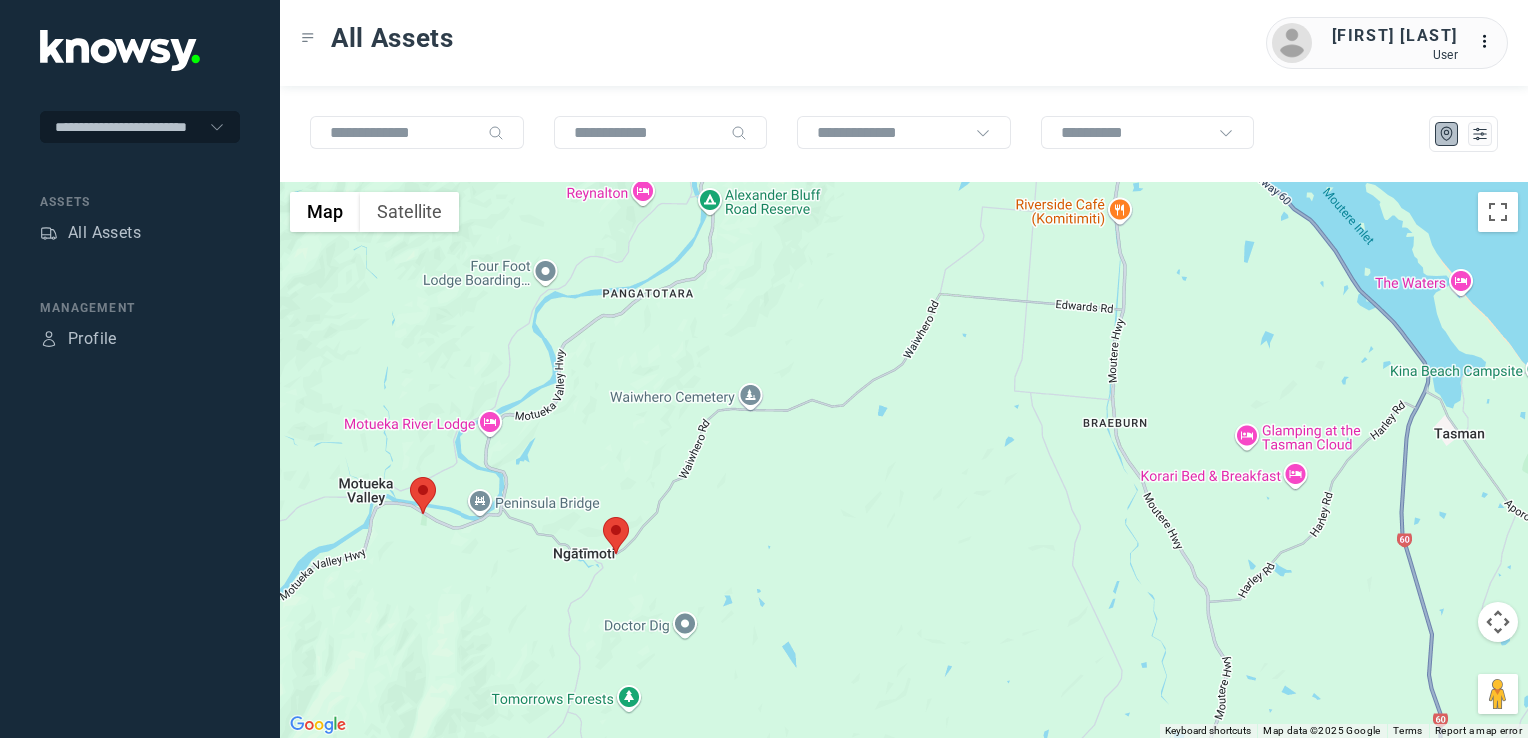click 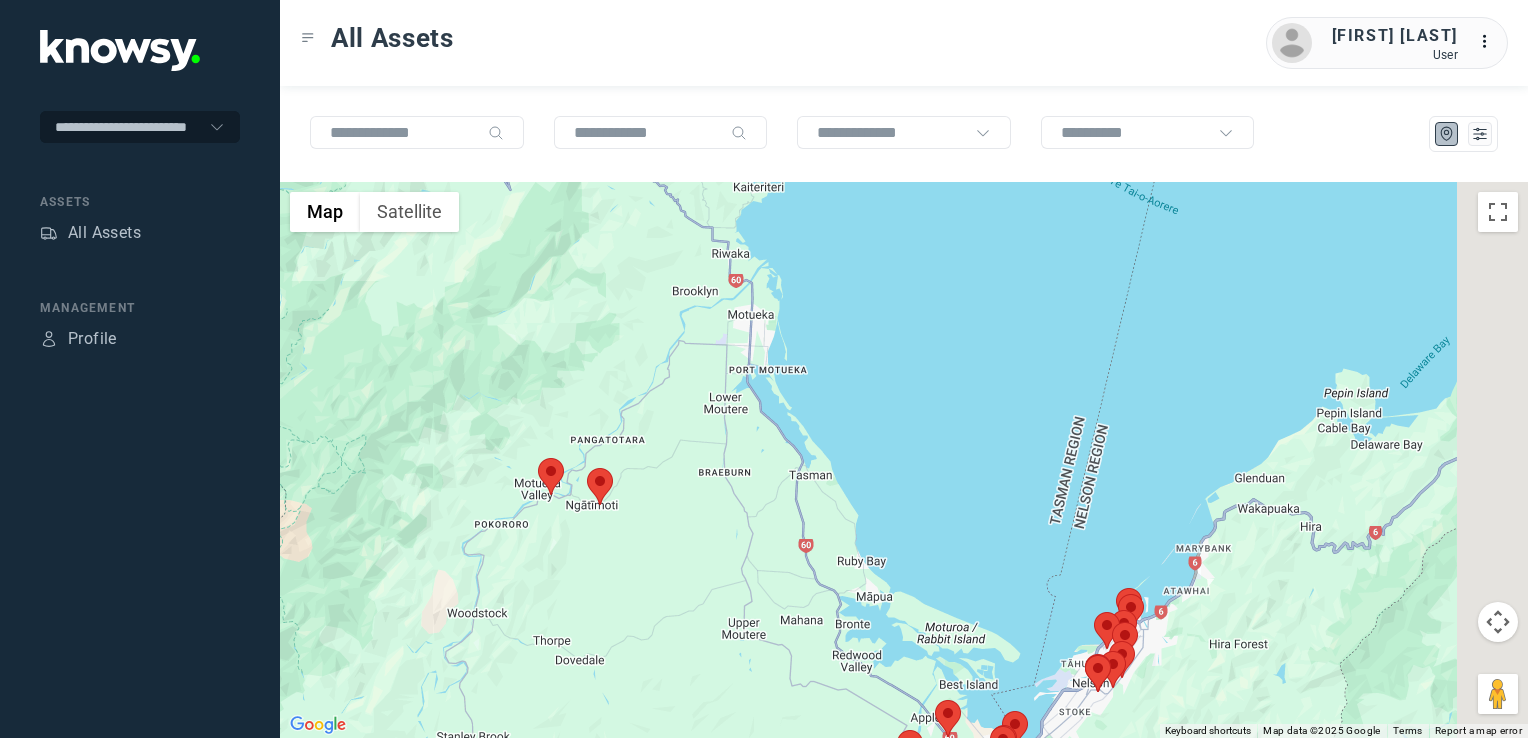 drag, startPoint x: 936, startPoint y: 626, endPoint x: 833, endPoint y: 590, distance: 109.11004 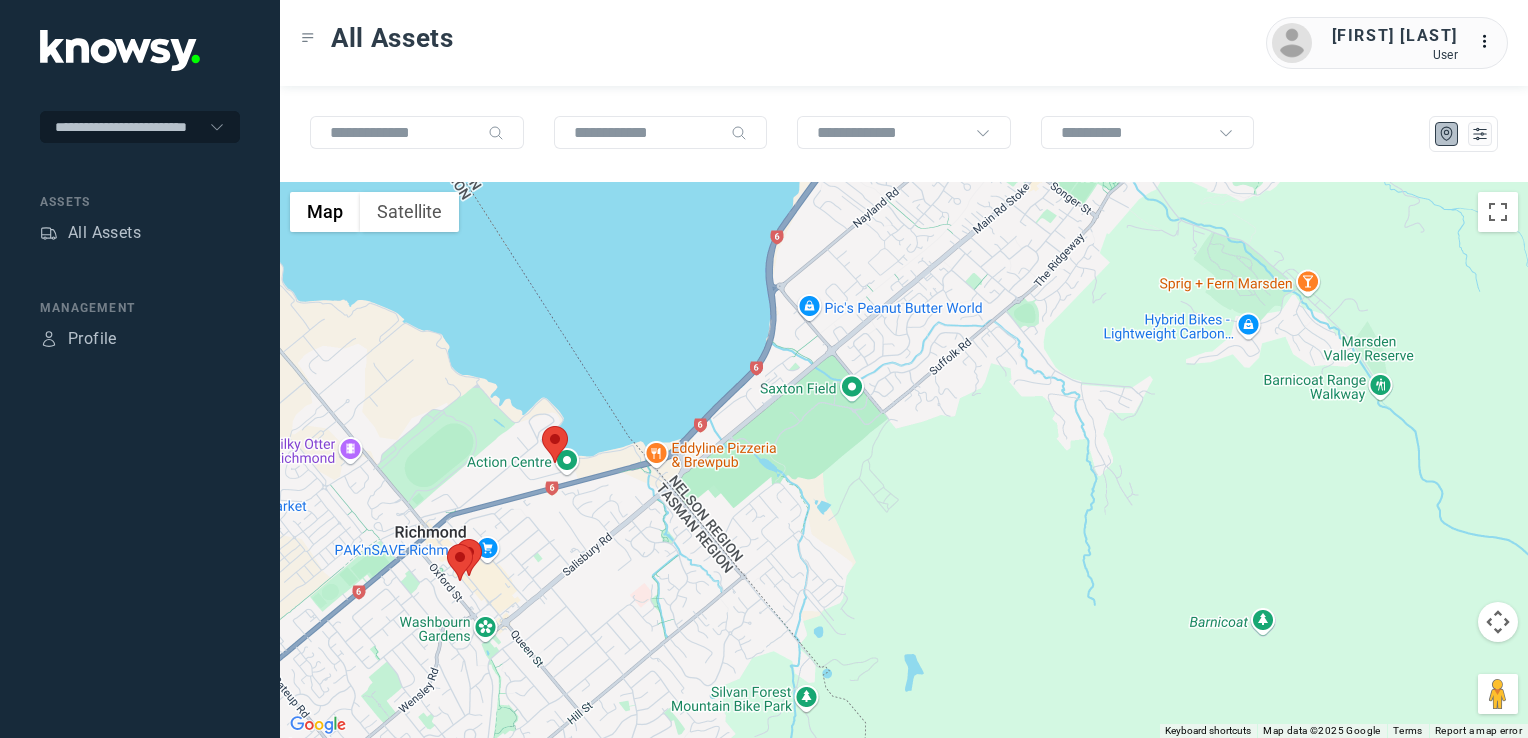 drag, startPoint x: 848, startPoint y: 376, endPoint x: 808, endPoint y: 634, distance: 261.08237 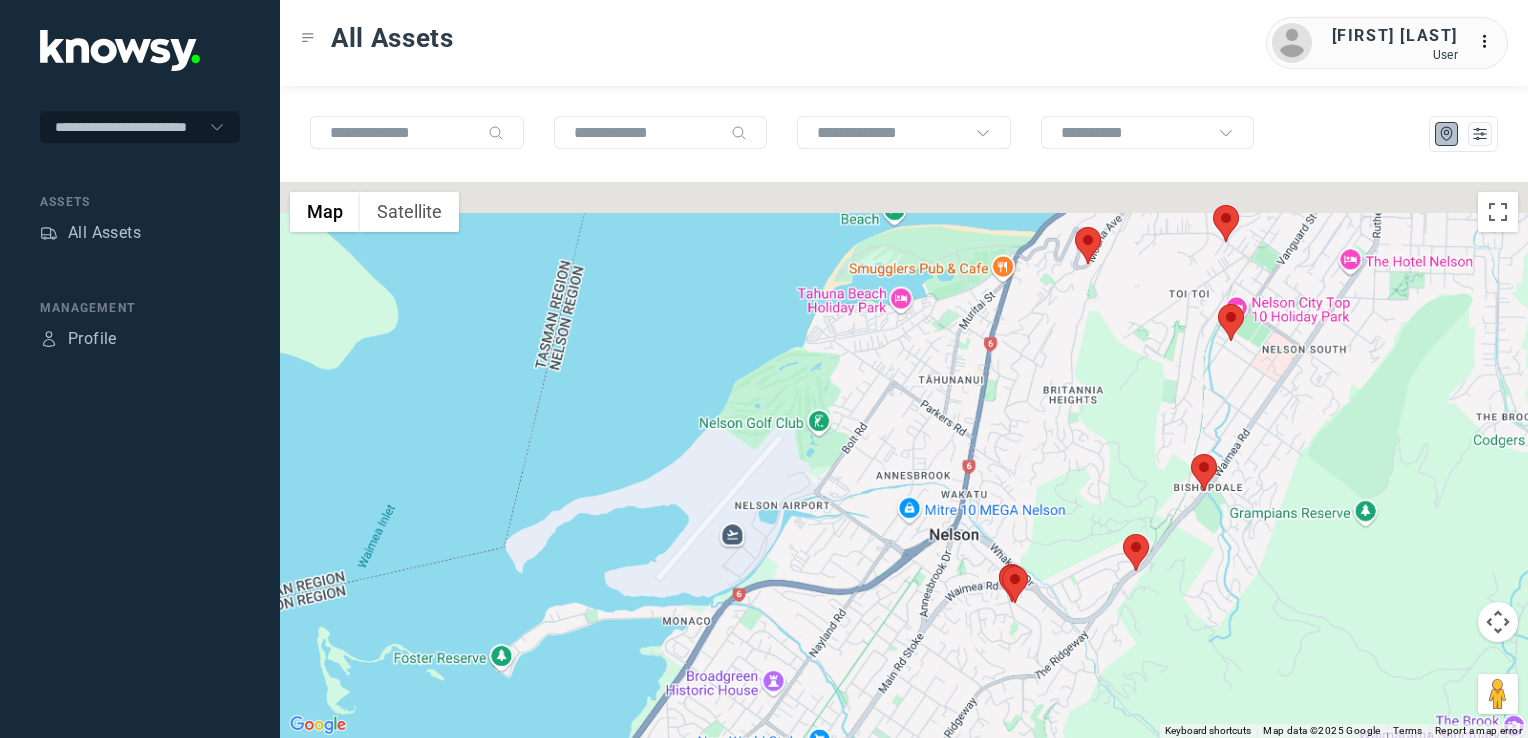 drag, startPoint x: 1164, startPoint y: 381, endPoint x: 1104, endPoint y: 533, distance: 163.41359 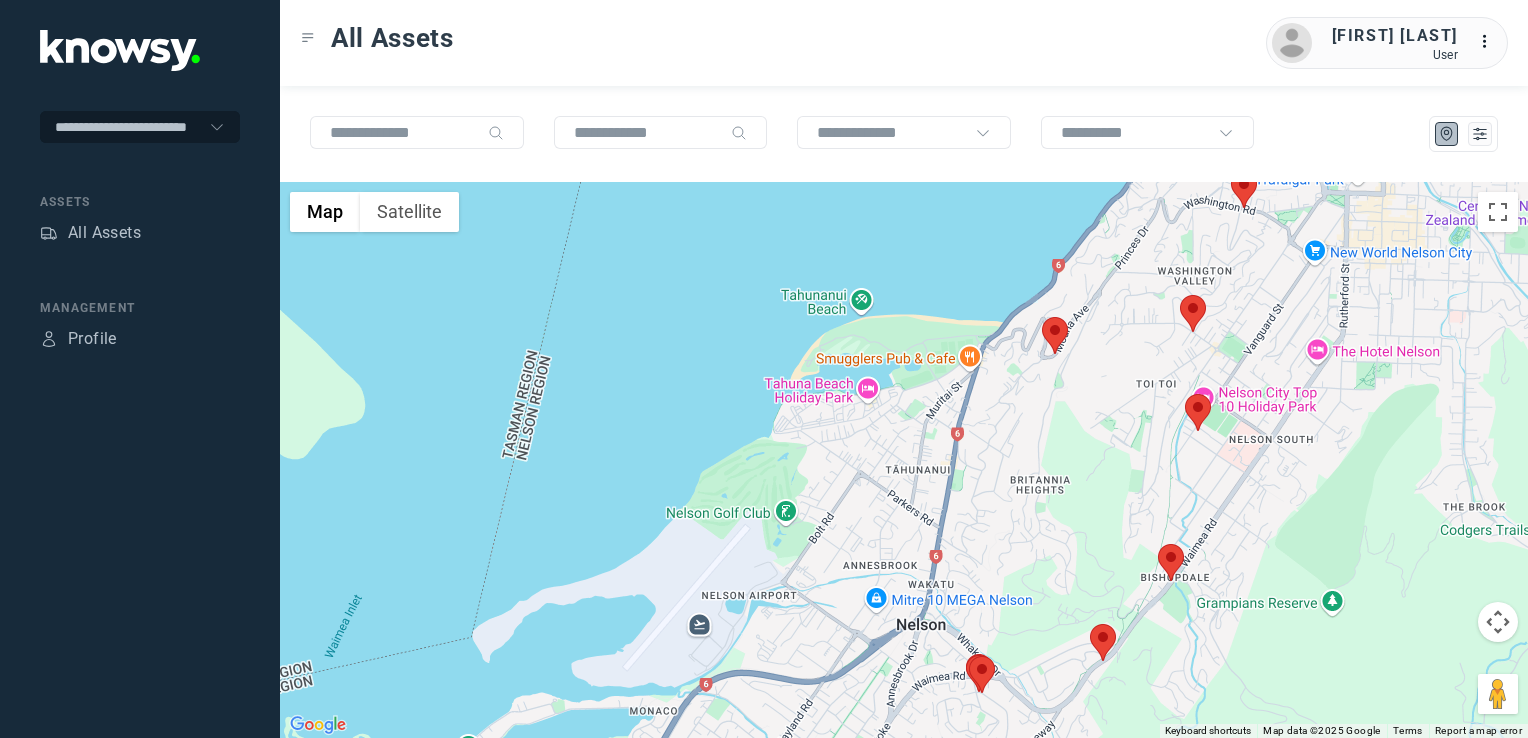 click 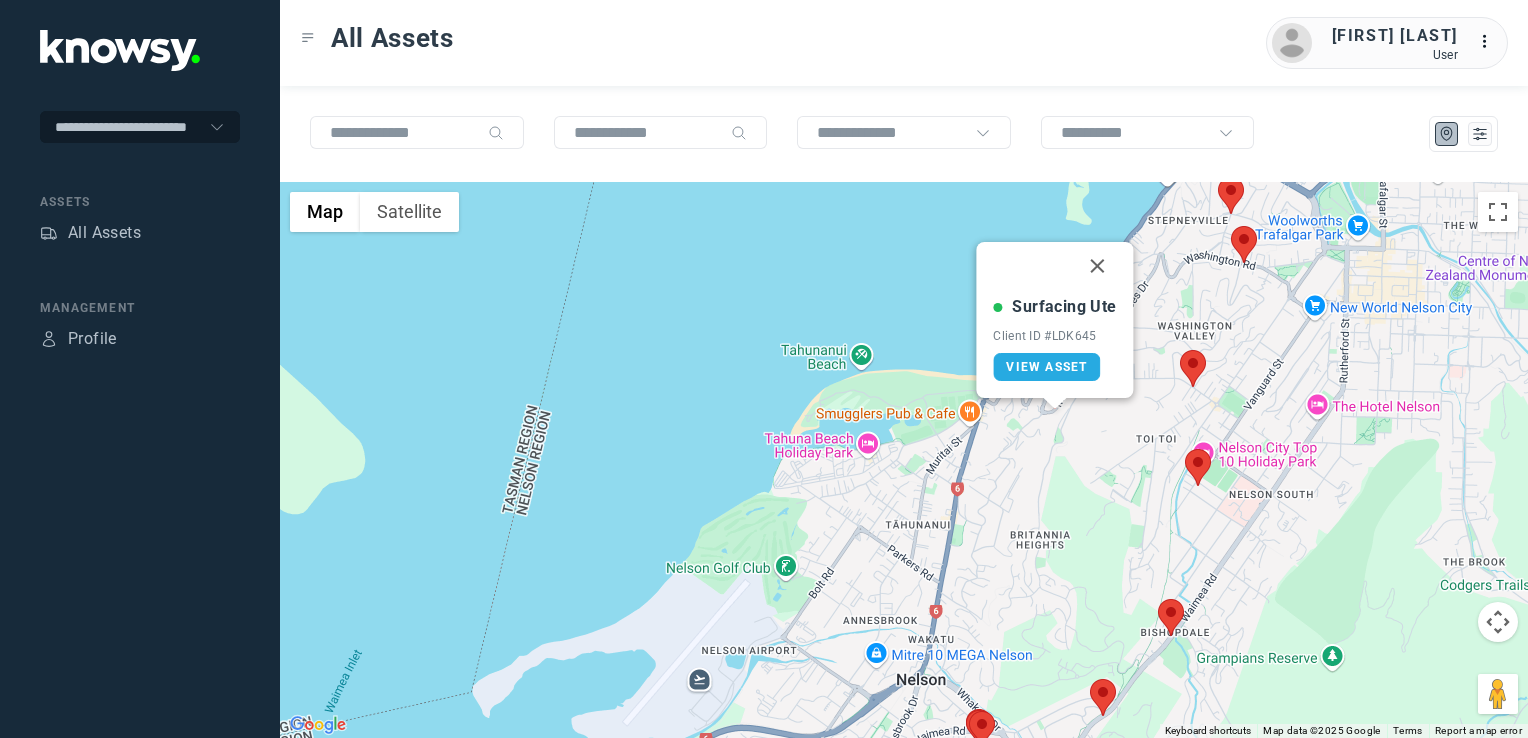 drag, startPoint x: 1101, startPoint y: 272, endPoint x: 1137, endPoint y: 342, distance: 78.714676 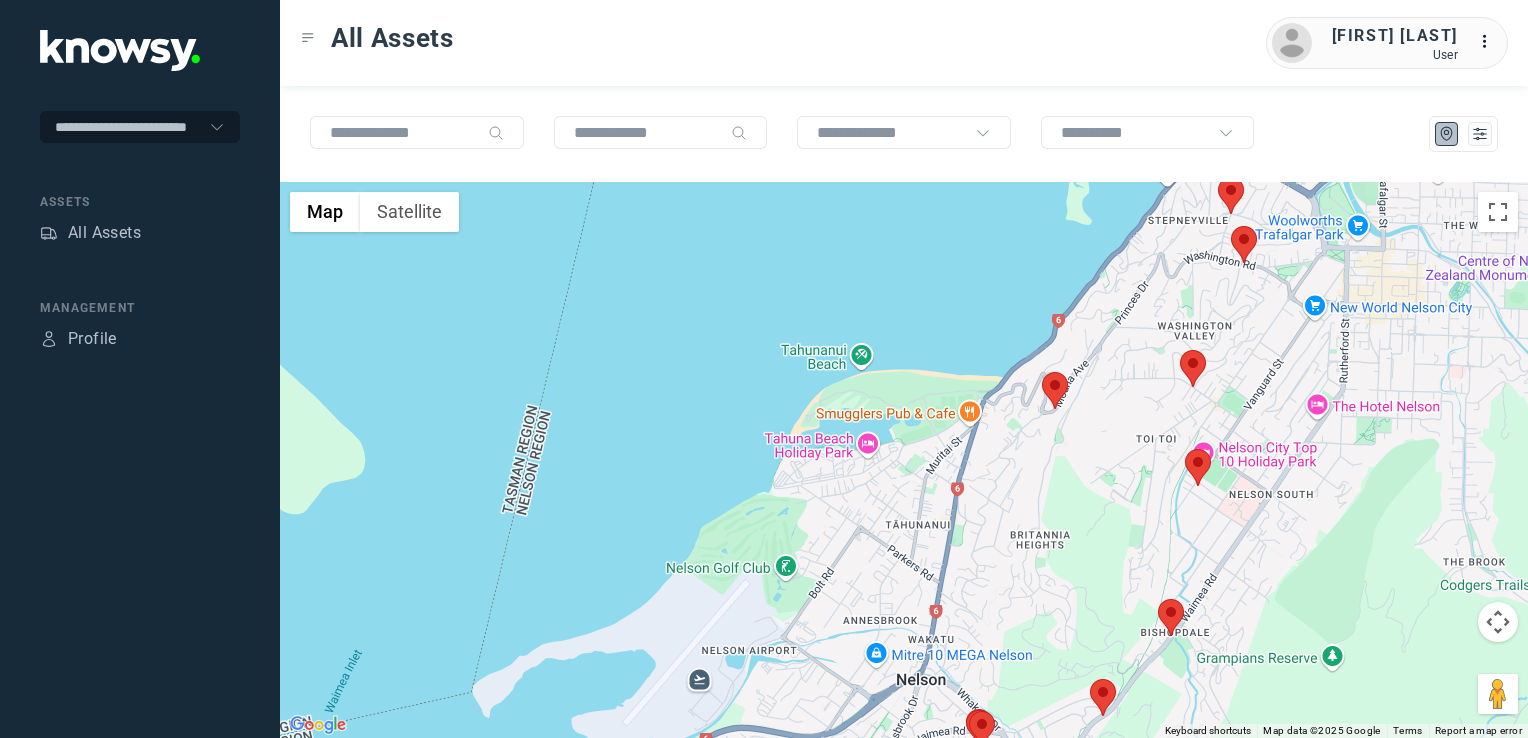 click 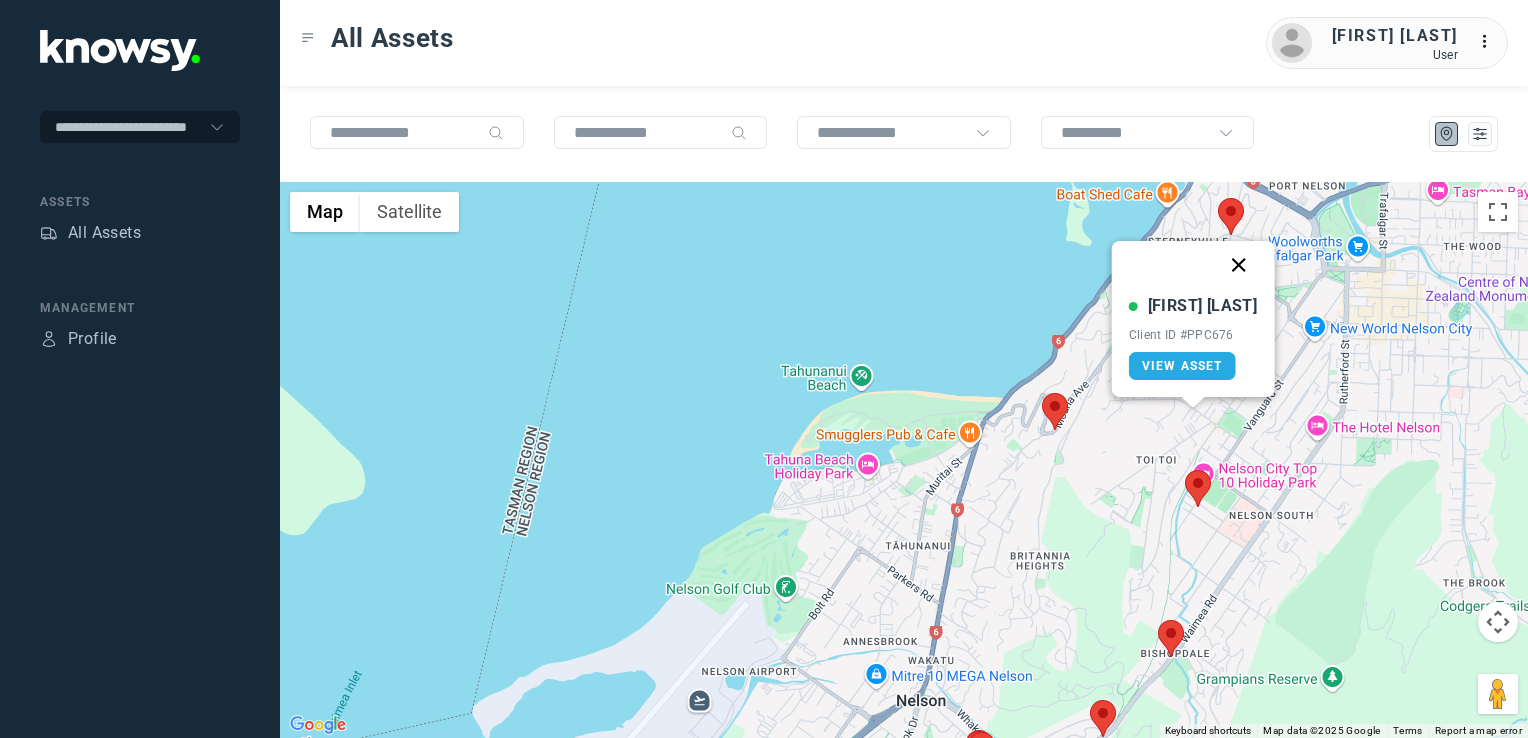 click 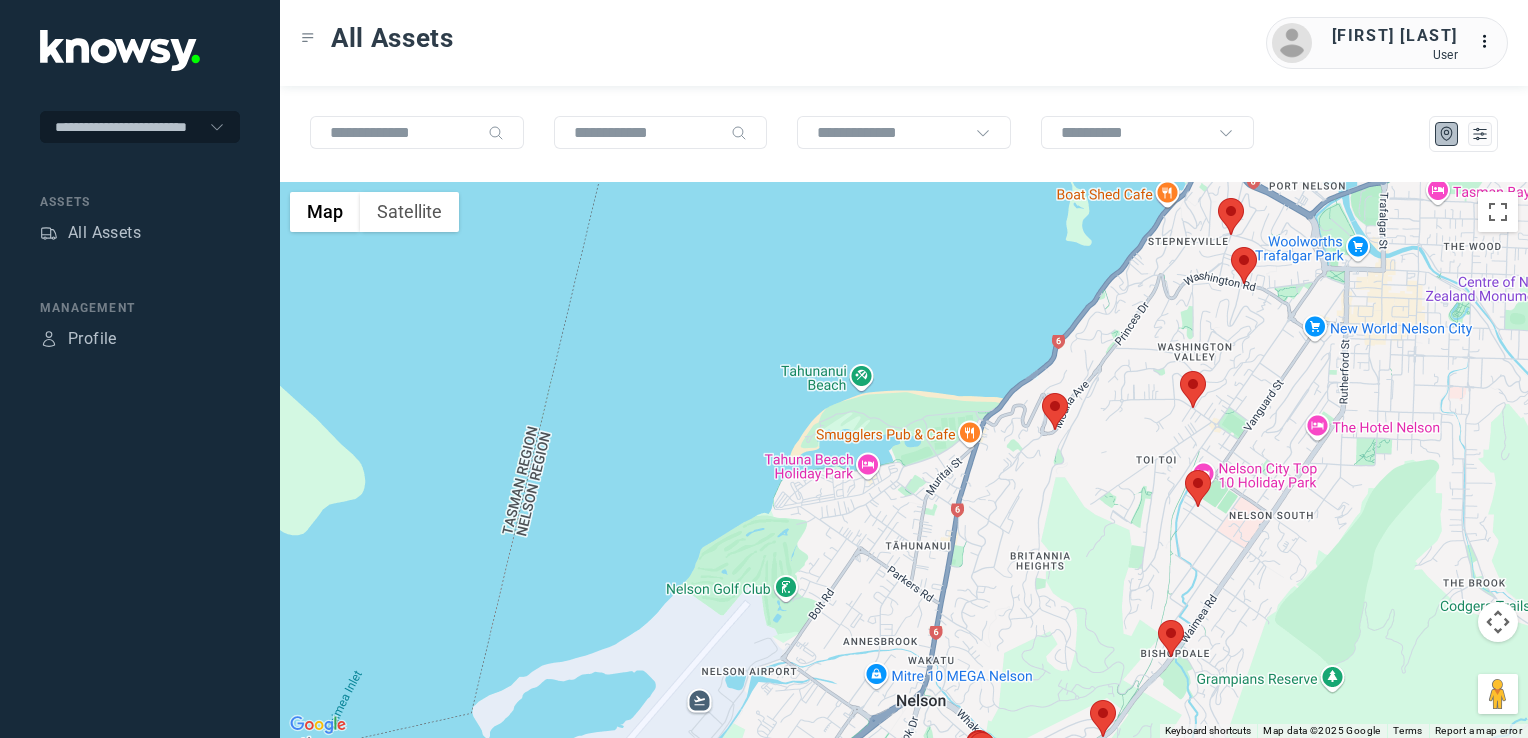 click 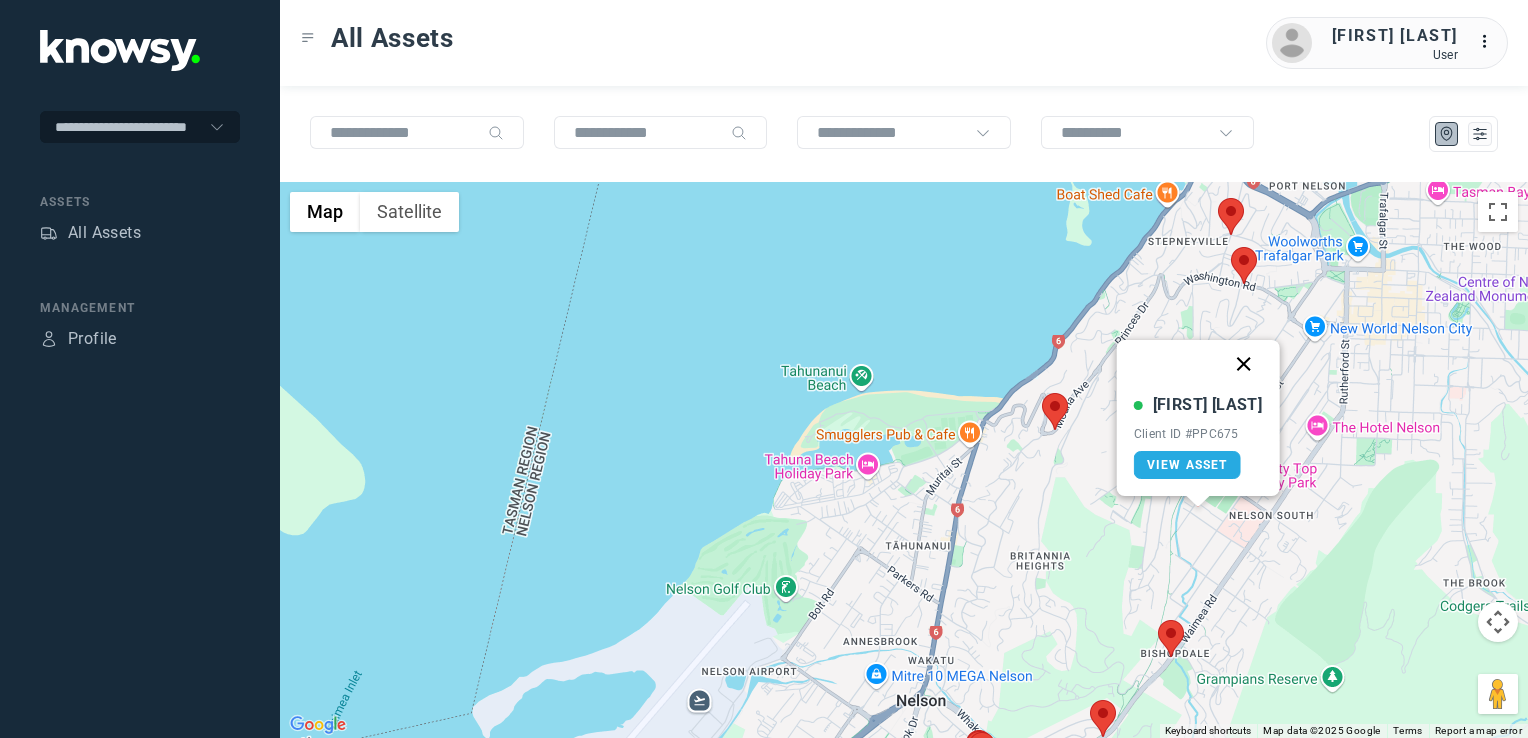 click 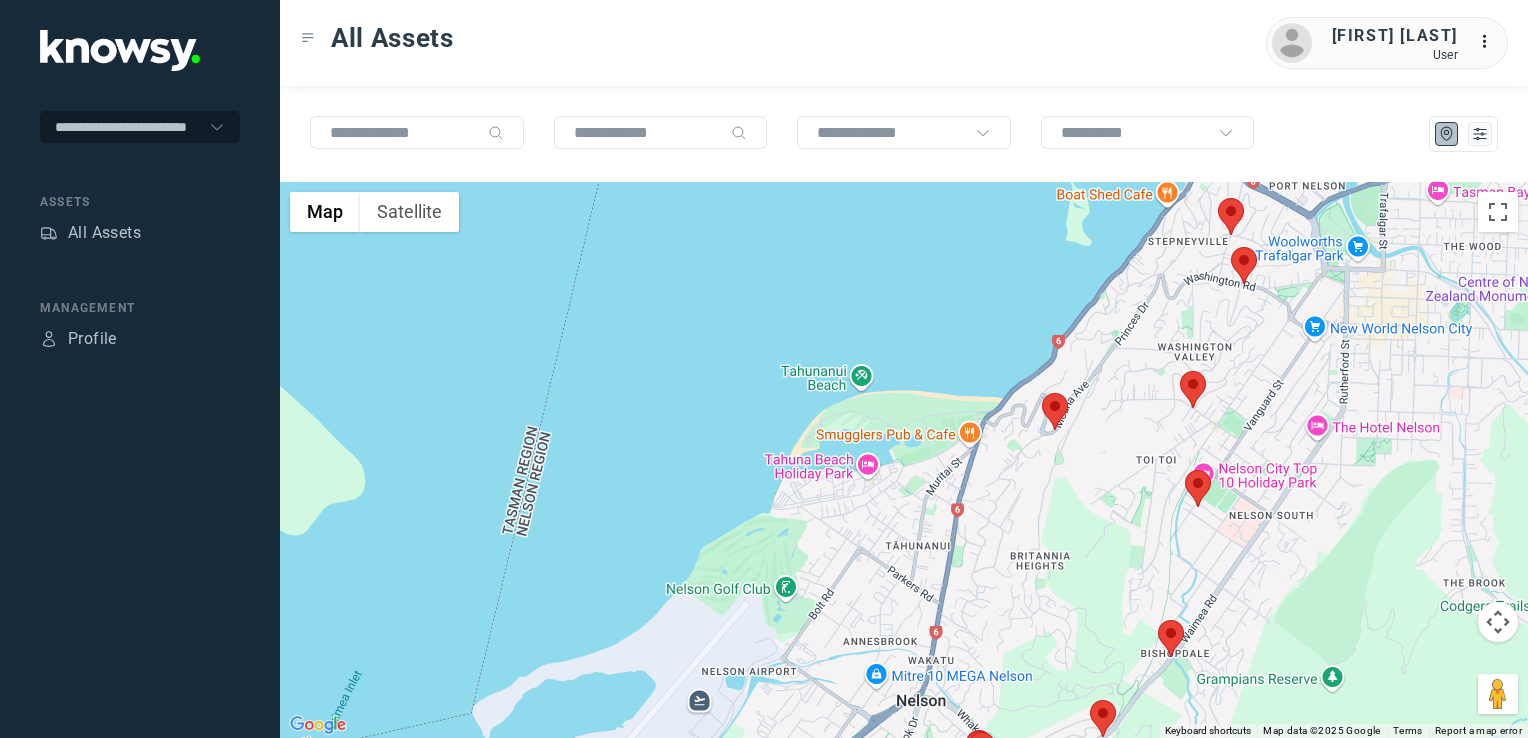 click 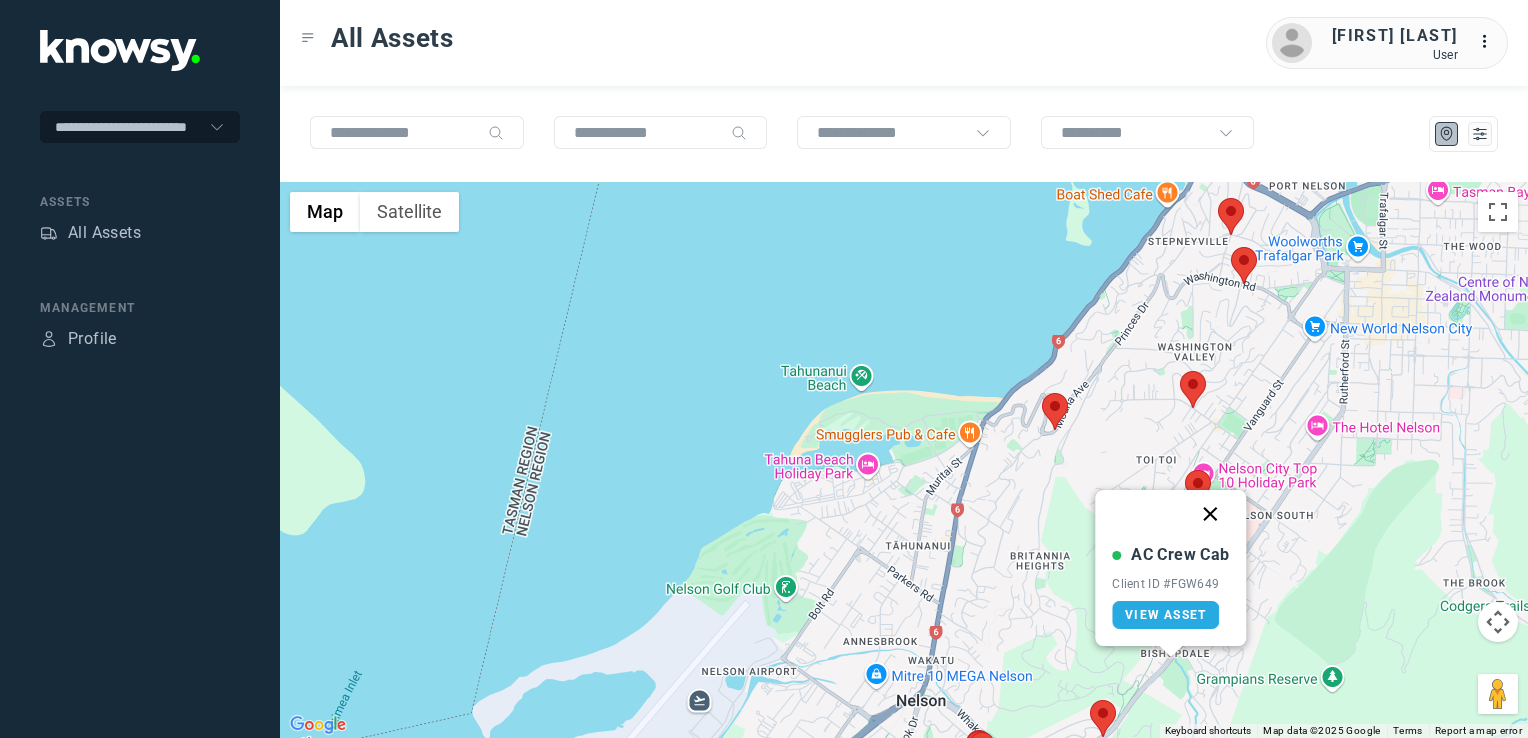 click 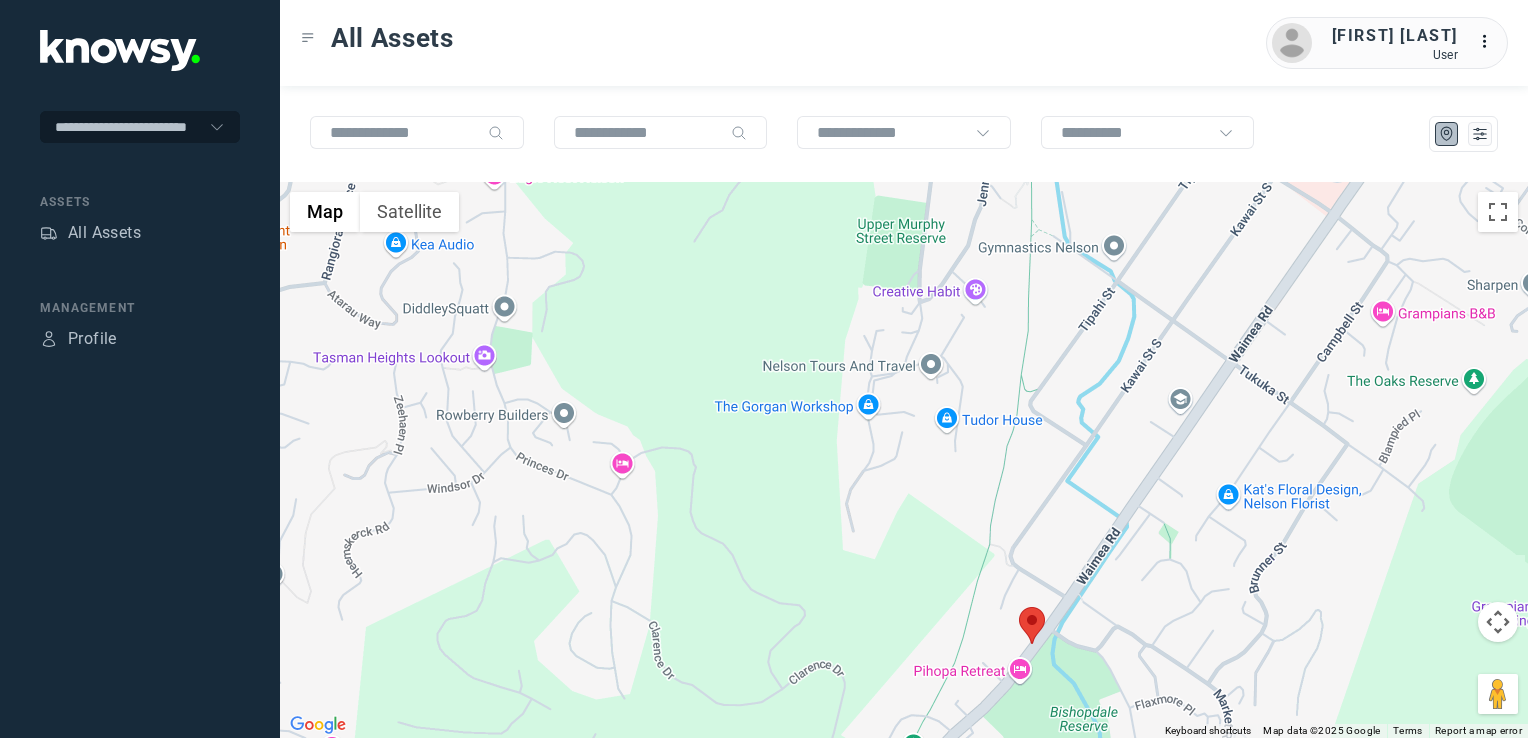drag, startPoint x: 775, startPoint y: 388, endPoint x: 975, endPoint y: 698, distance: 368.91733 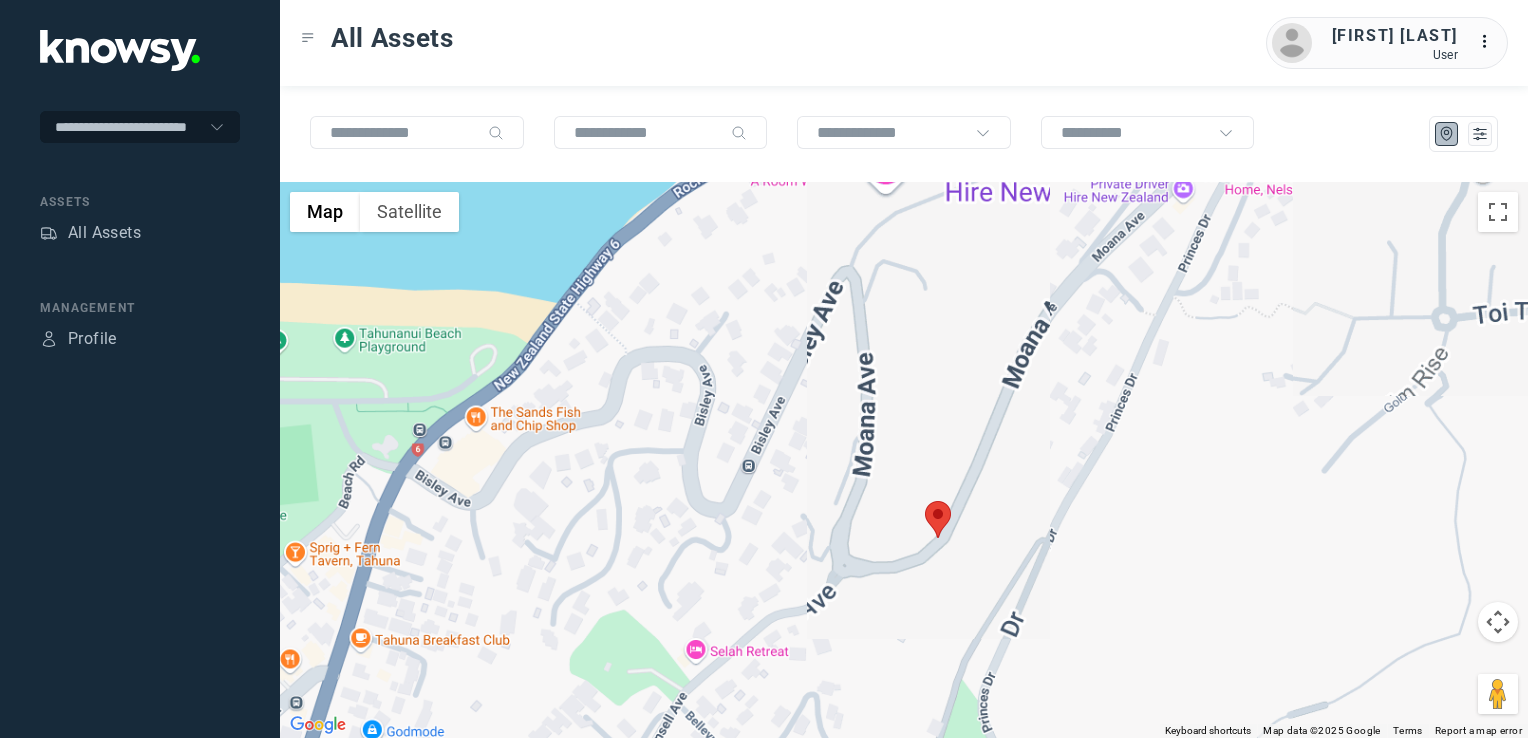 click 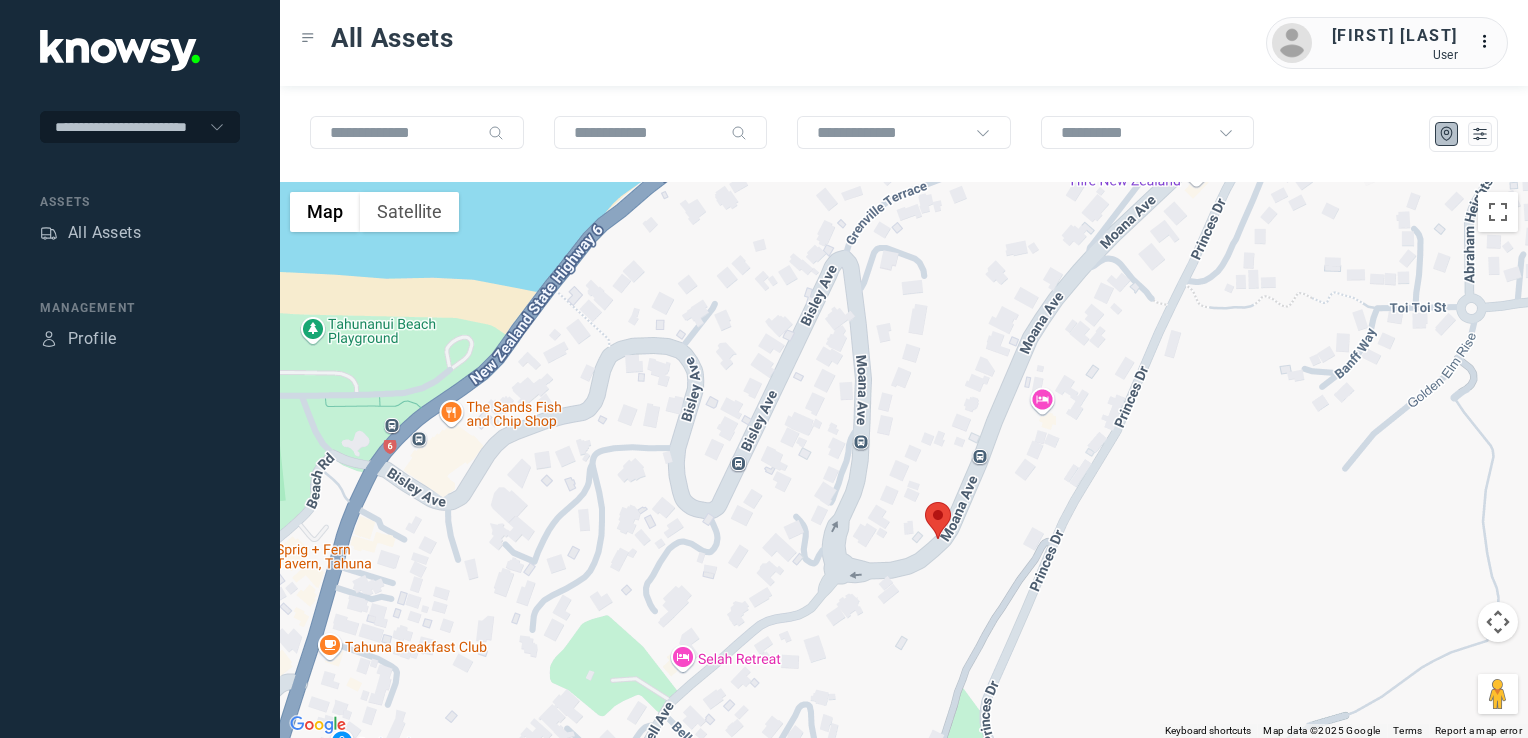click 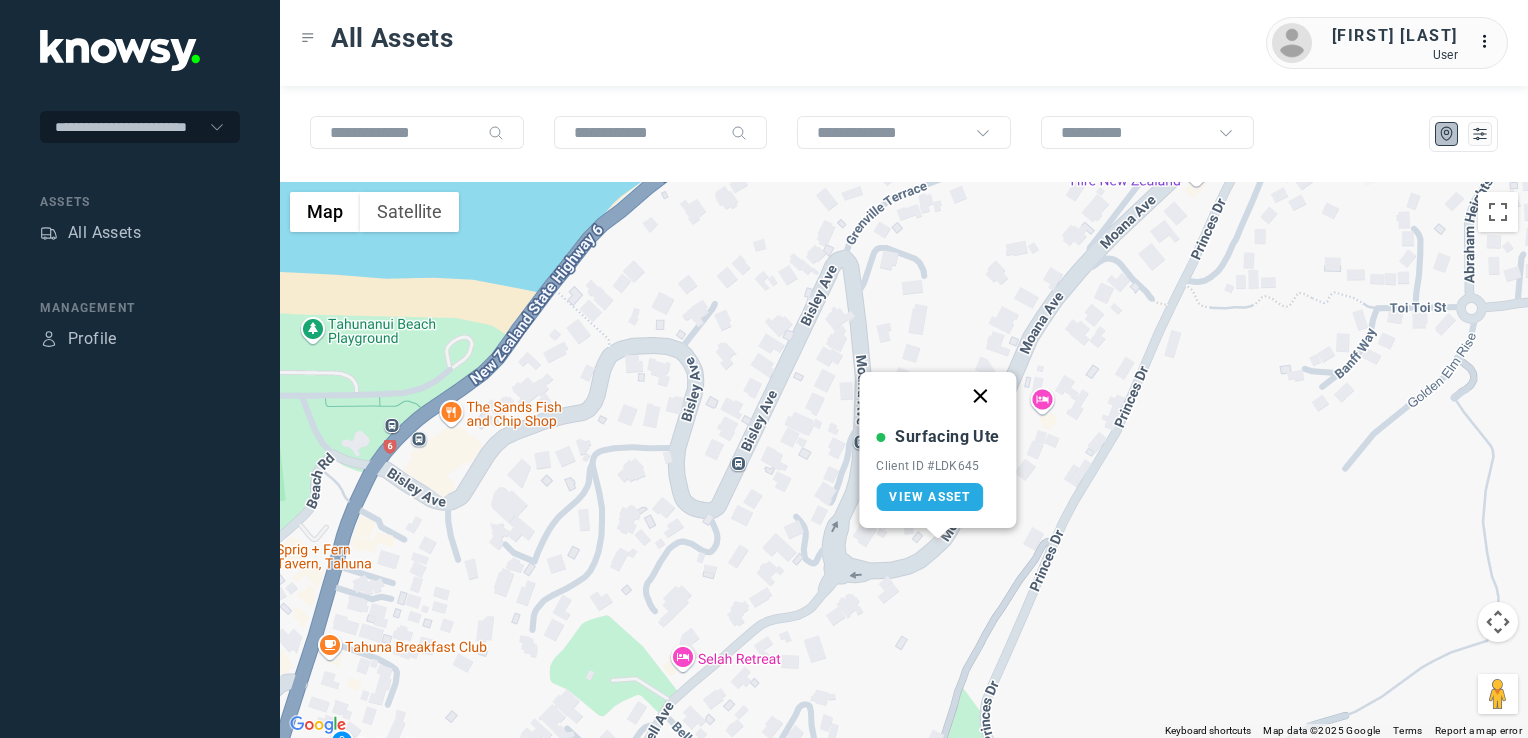 drag, startPoint x: 970, startPoint y: 382, endPoint x: 977, endPoint y: 404, distance: 23.086792 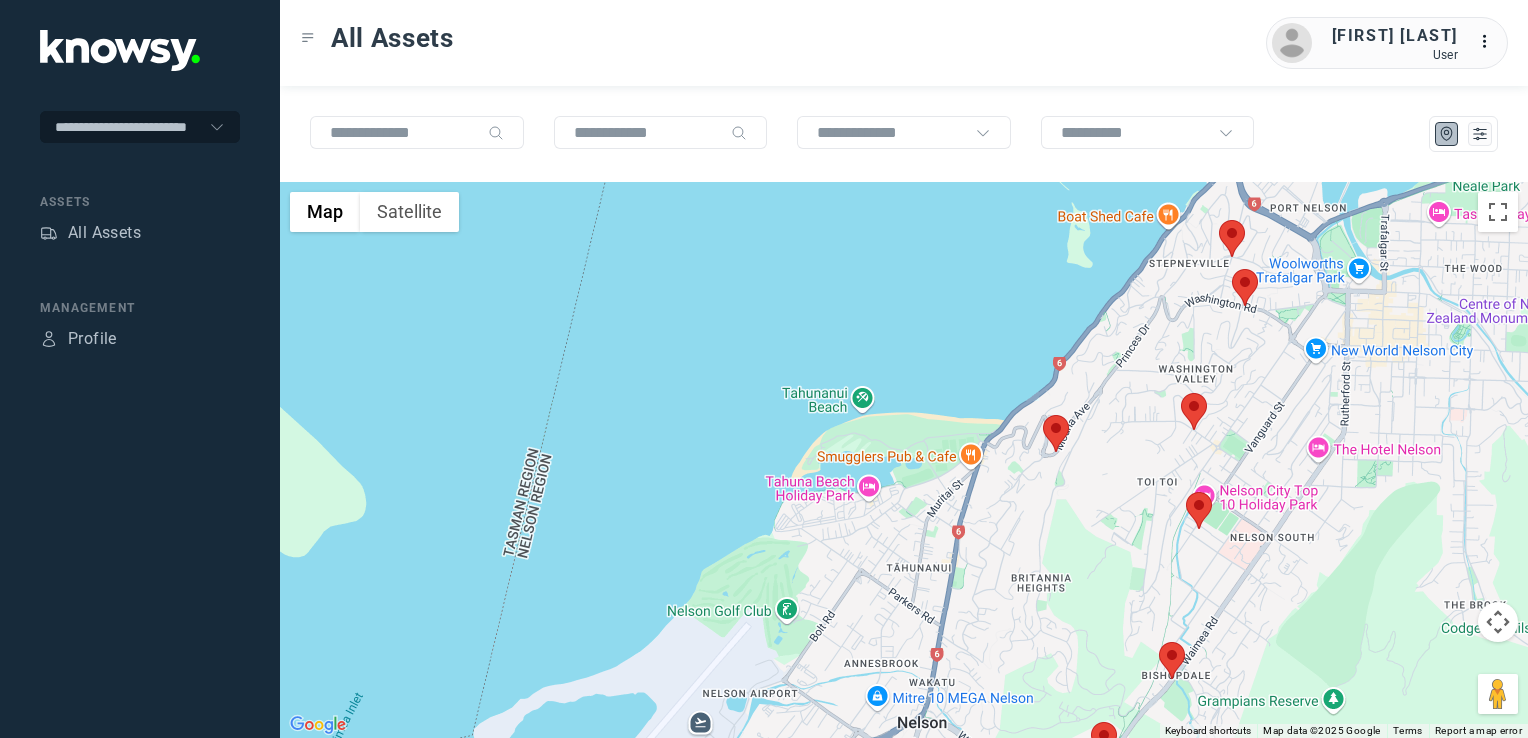 drag, startPoint x: 1167, startPoint y: 389, endPoint x: 1103, endPoint y: 450, distance: 88.4138 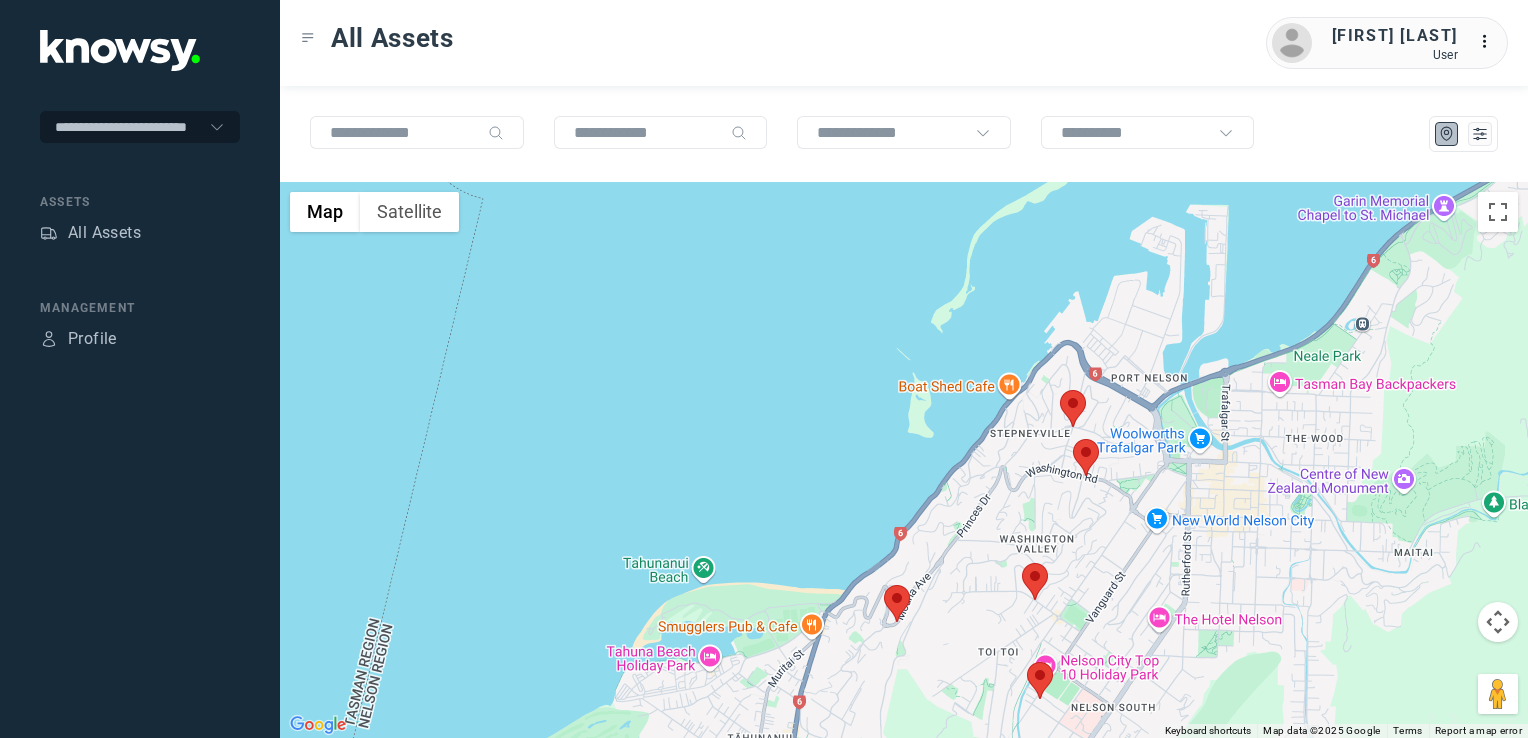 click 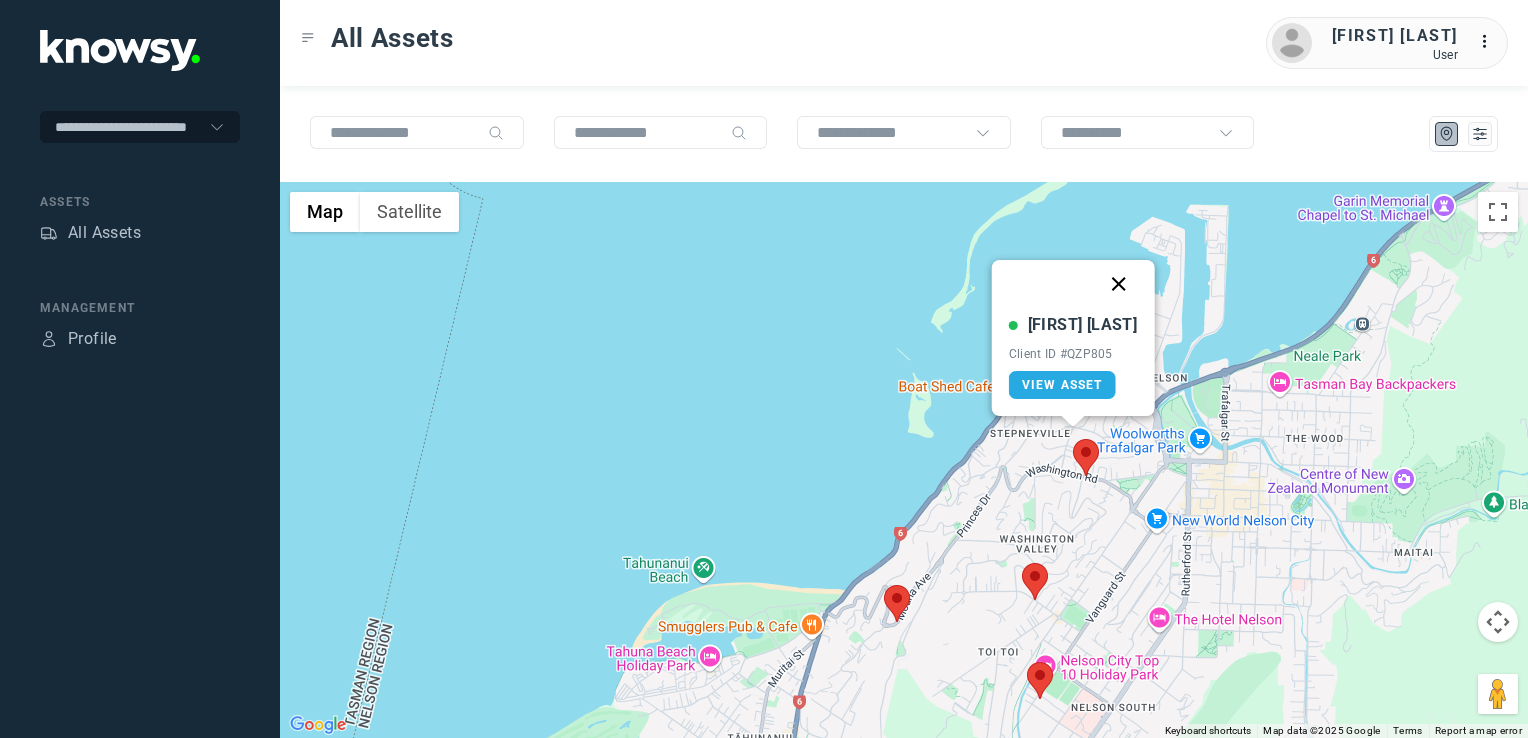 click 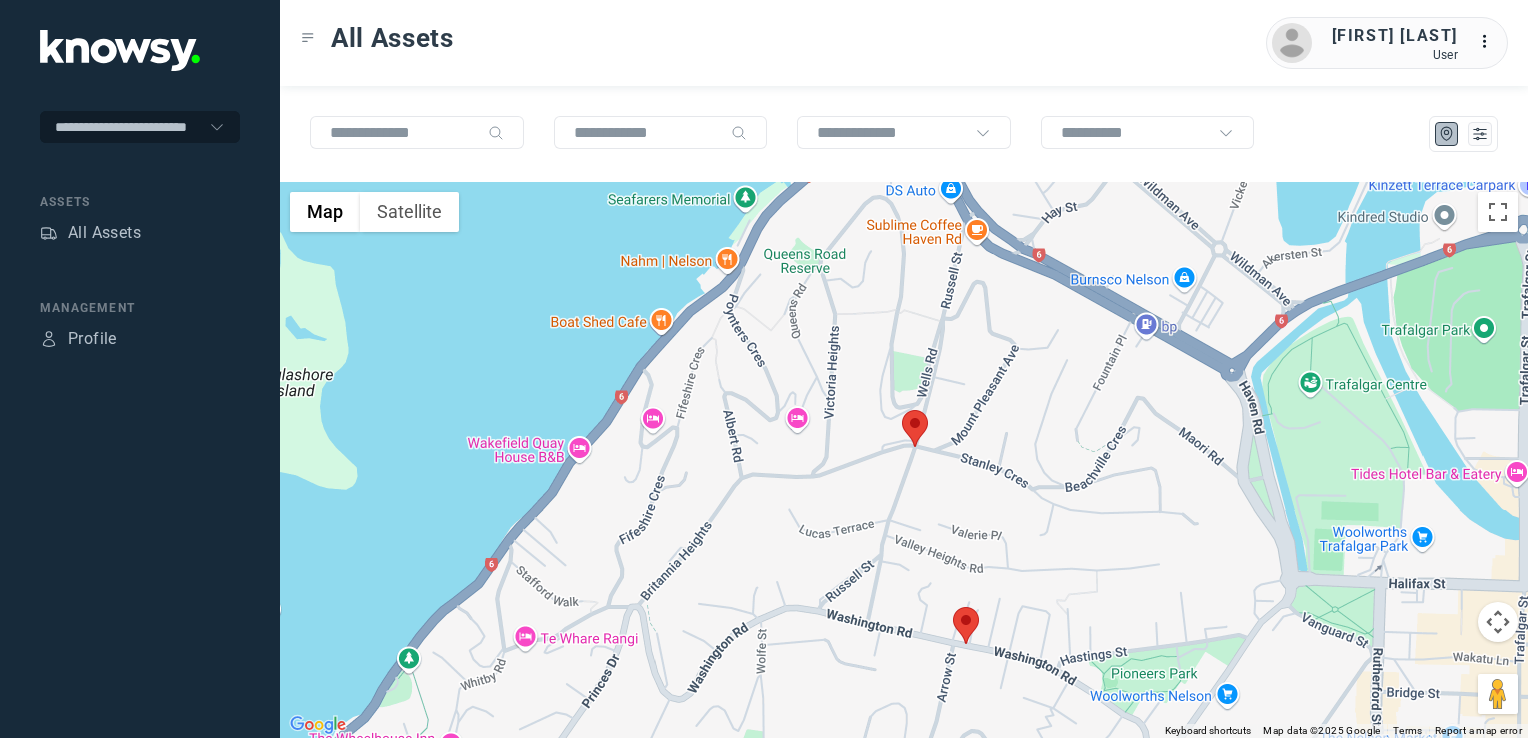click 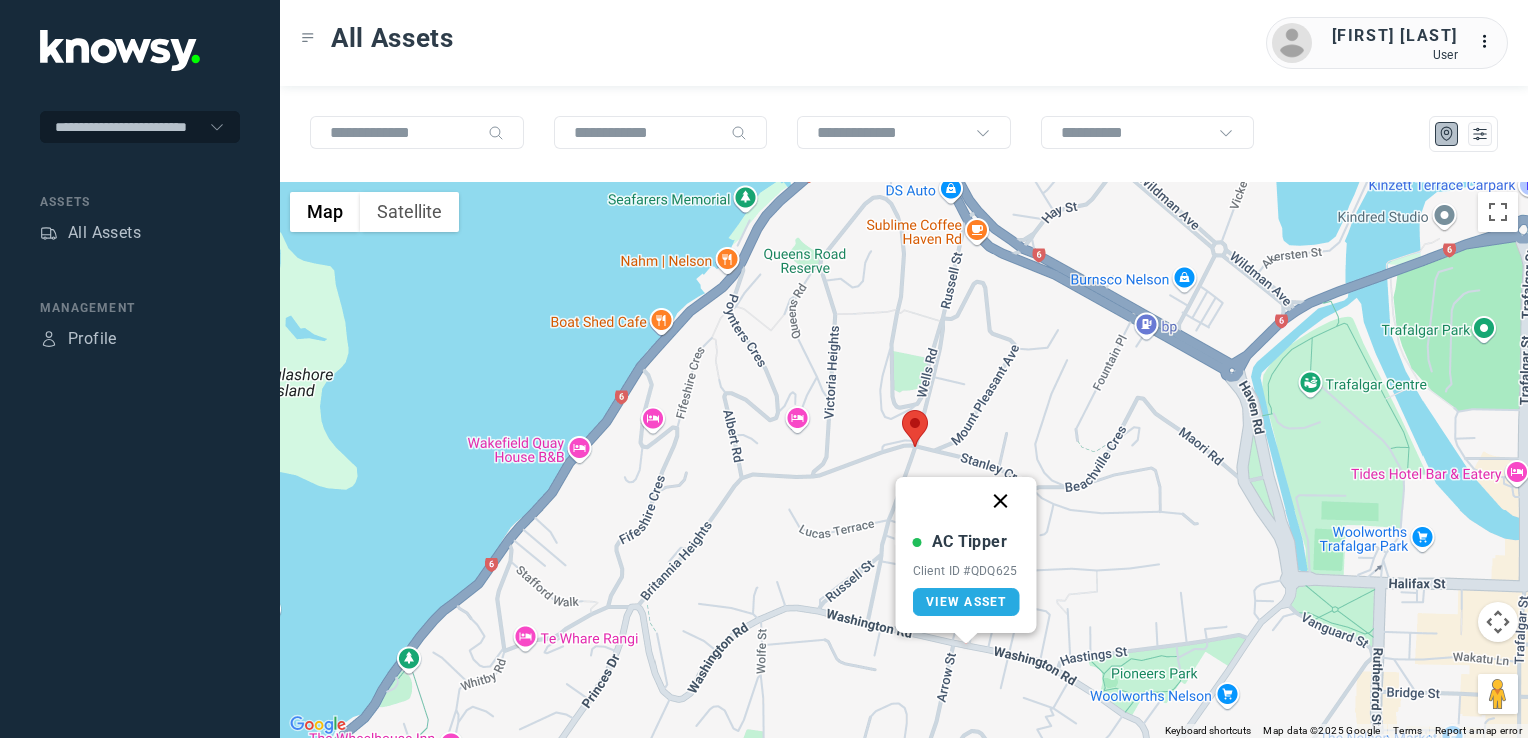 click 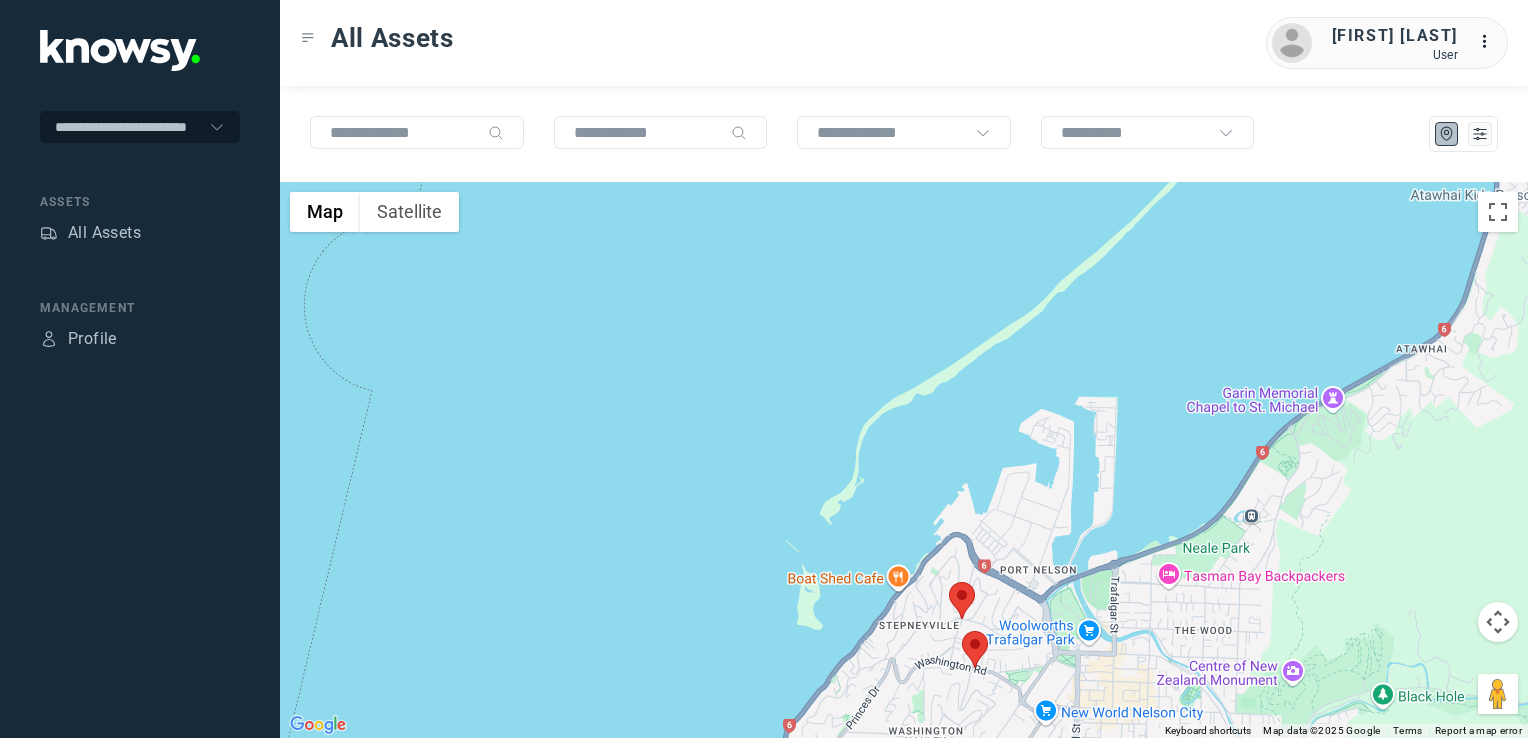 drag, startPoint x: 1063, startPoint y: 586, endPoint x: 1015, endPoint y: 570, distance: 50.596443 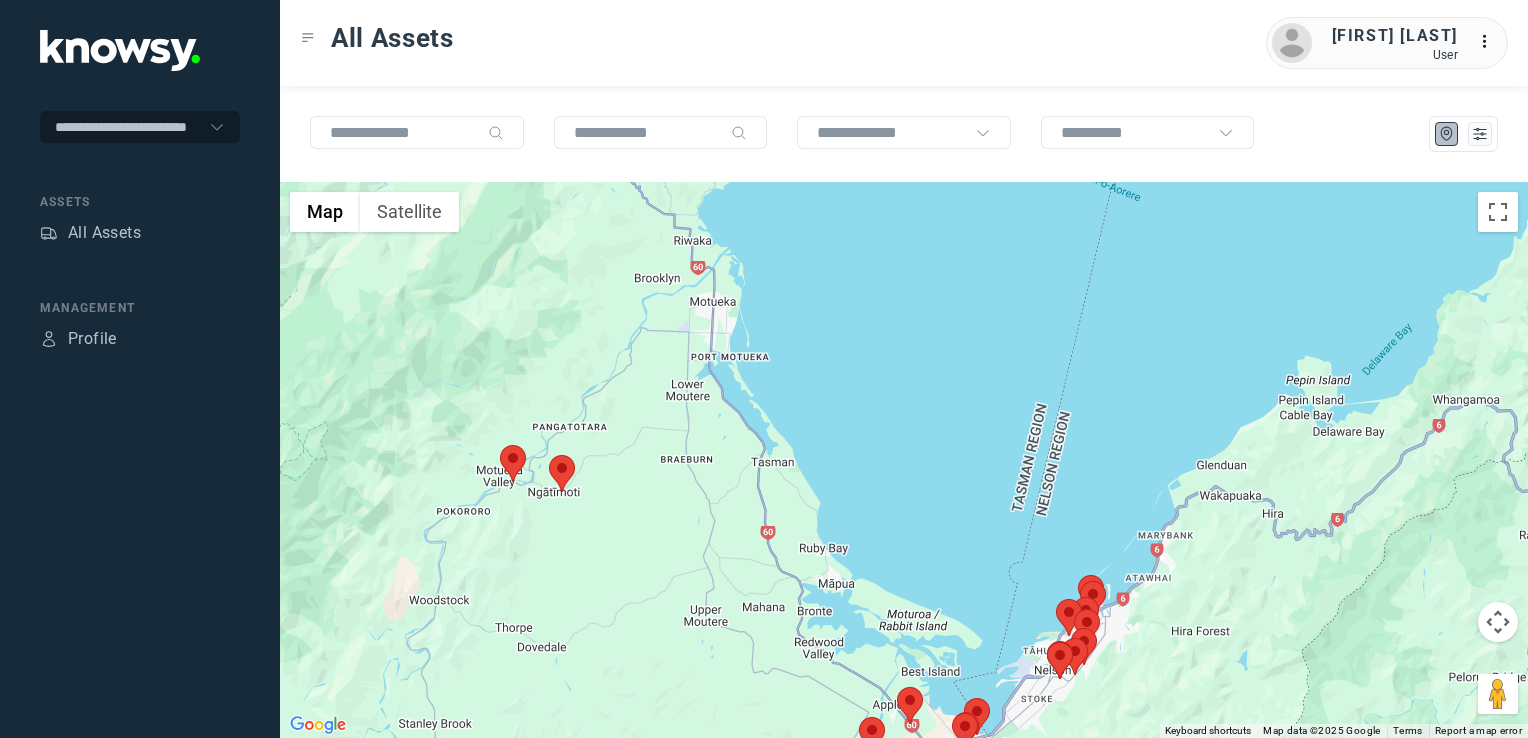 drag, startPoint x: 1130, startPoint y: 626, endPoint x: 1138, endPoint y: 598, distance: 29.12044 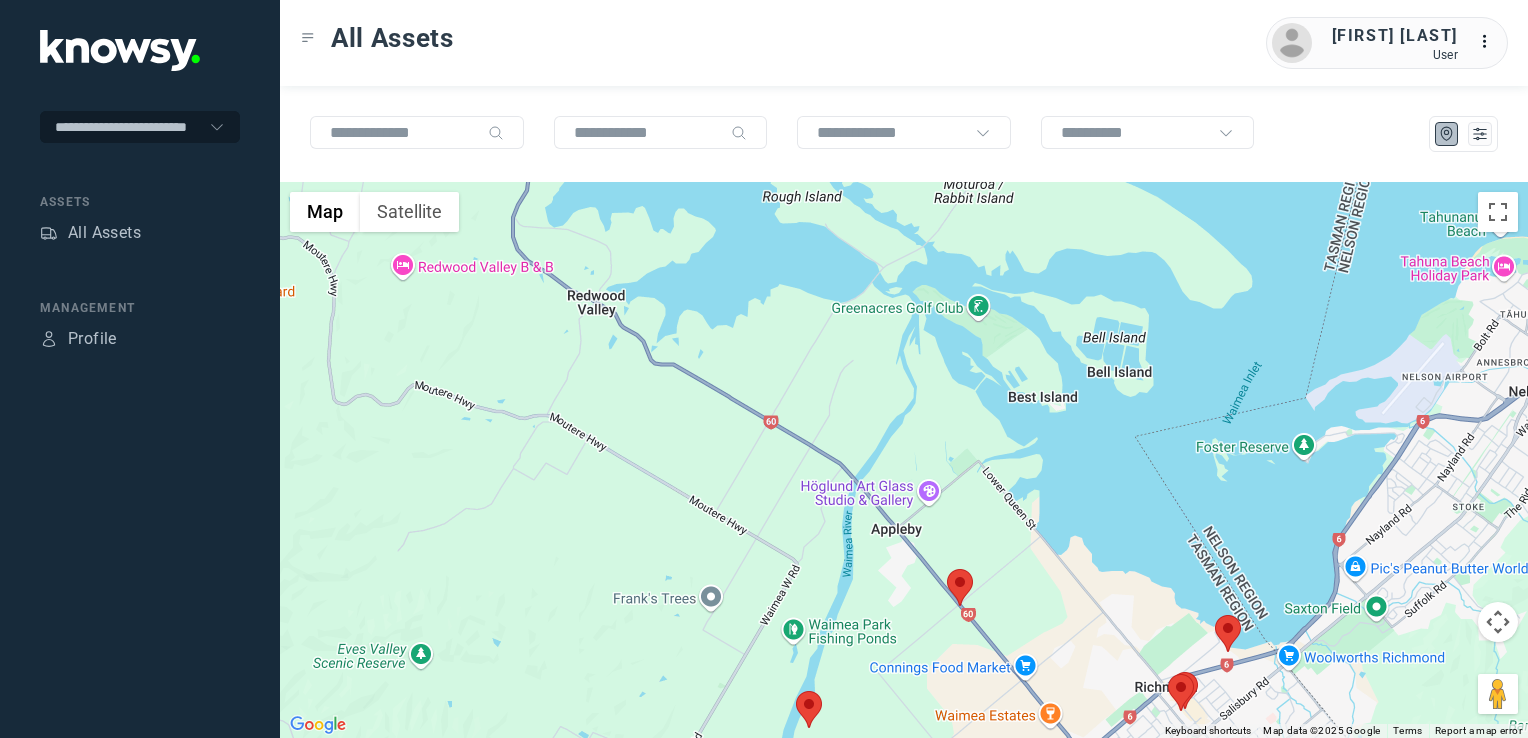 click 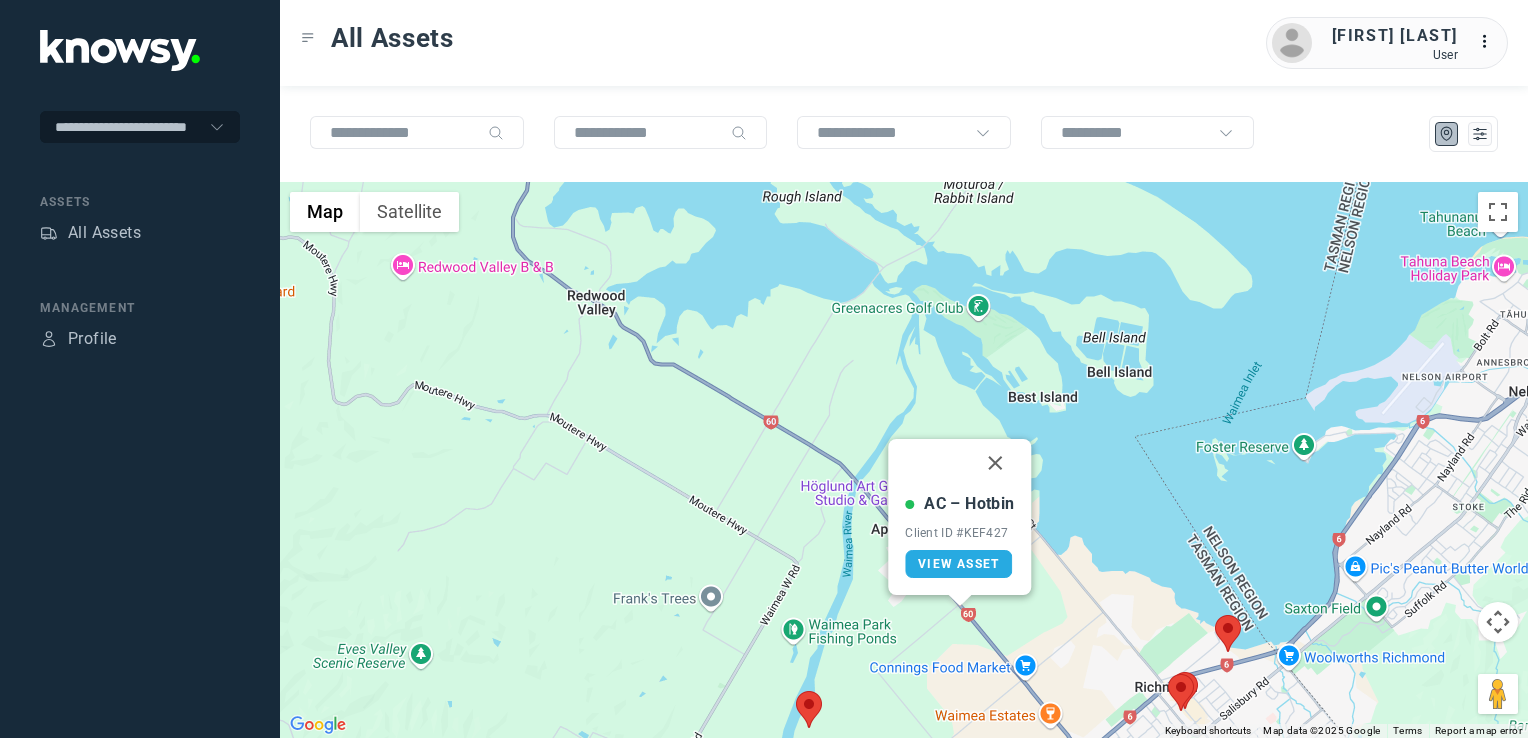 click 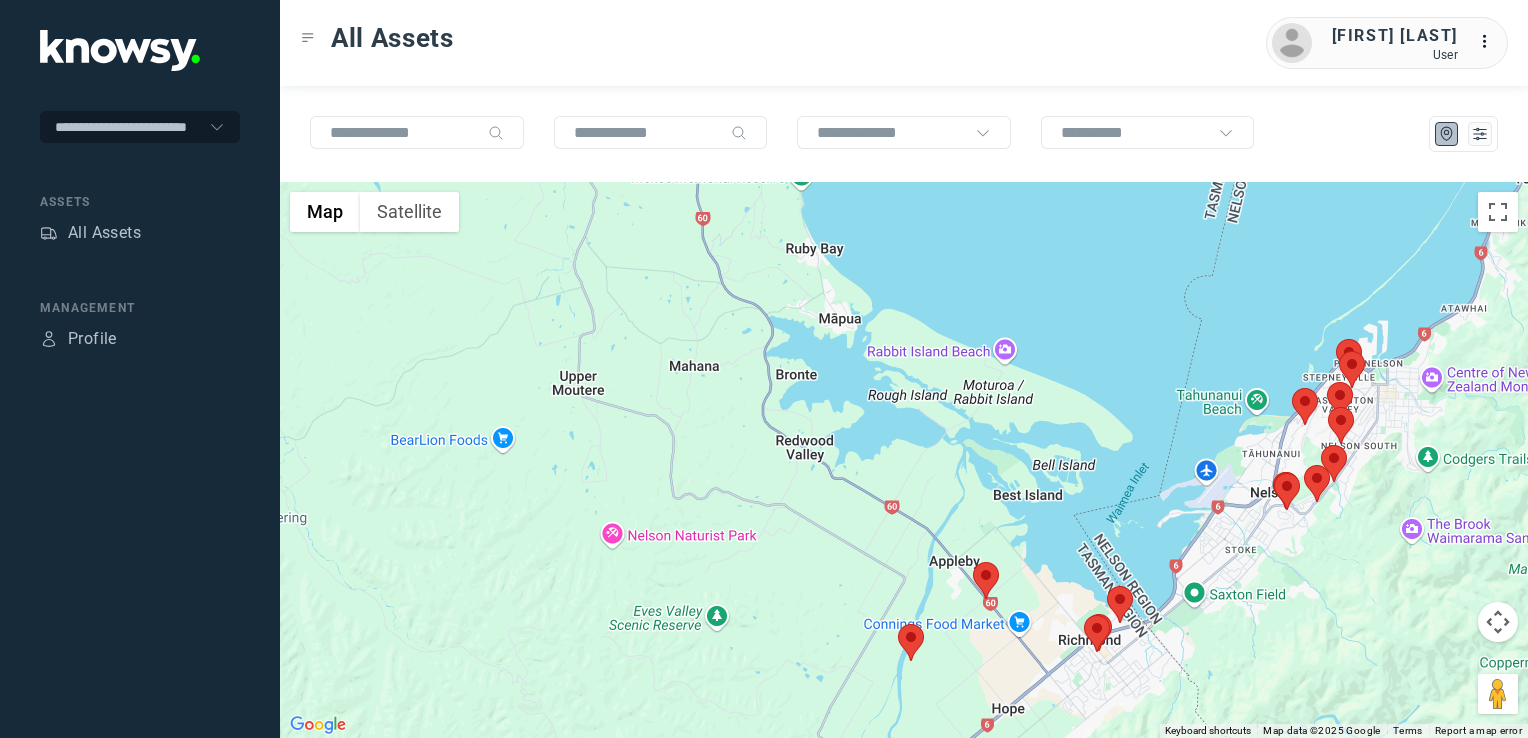 drag, startPoint x: 1001, startPoint y: 674, endPoint x: 980, endPoint y: 653, distance: 29.698484 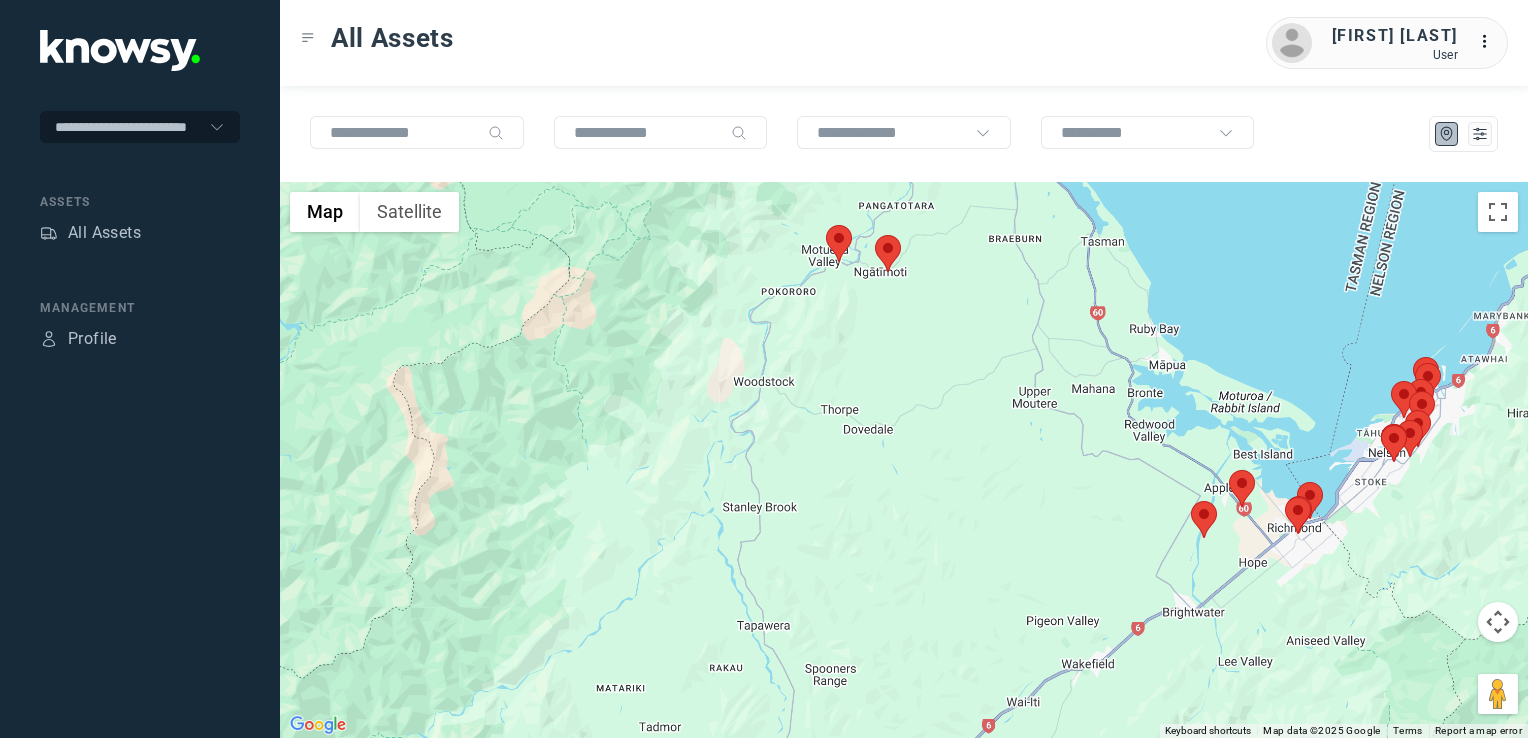 click 